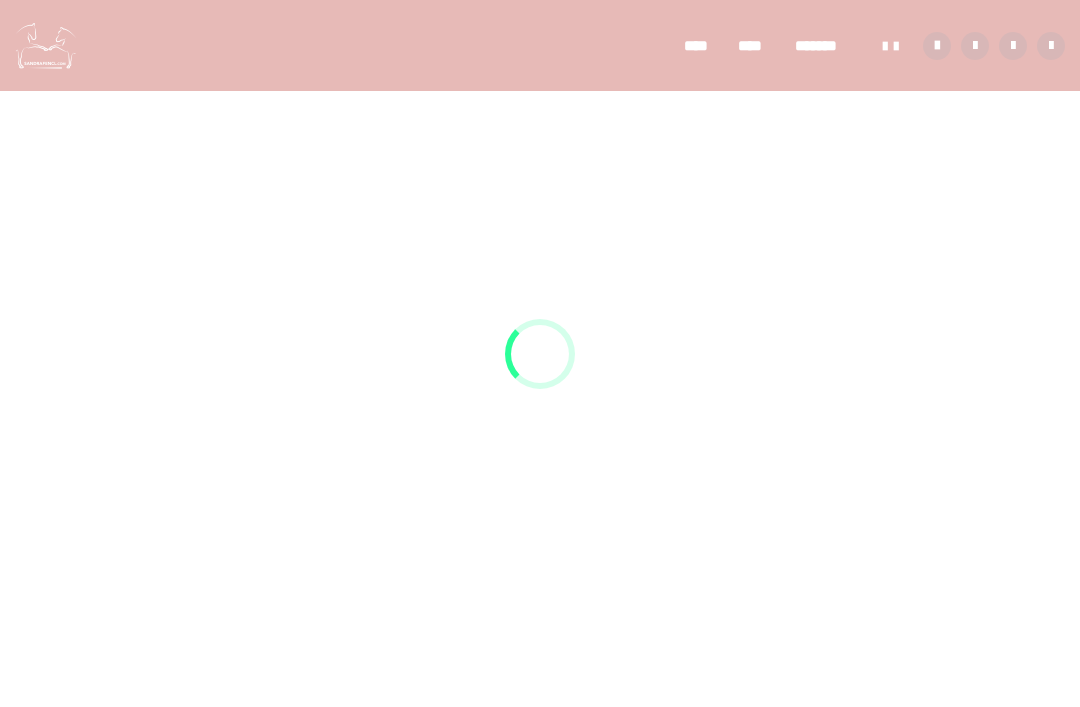scroll, scrollTop: 0, scrollLeft: 0, axis: both 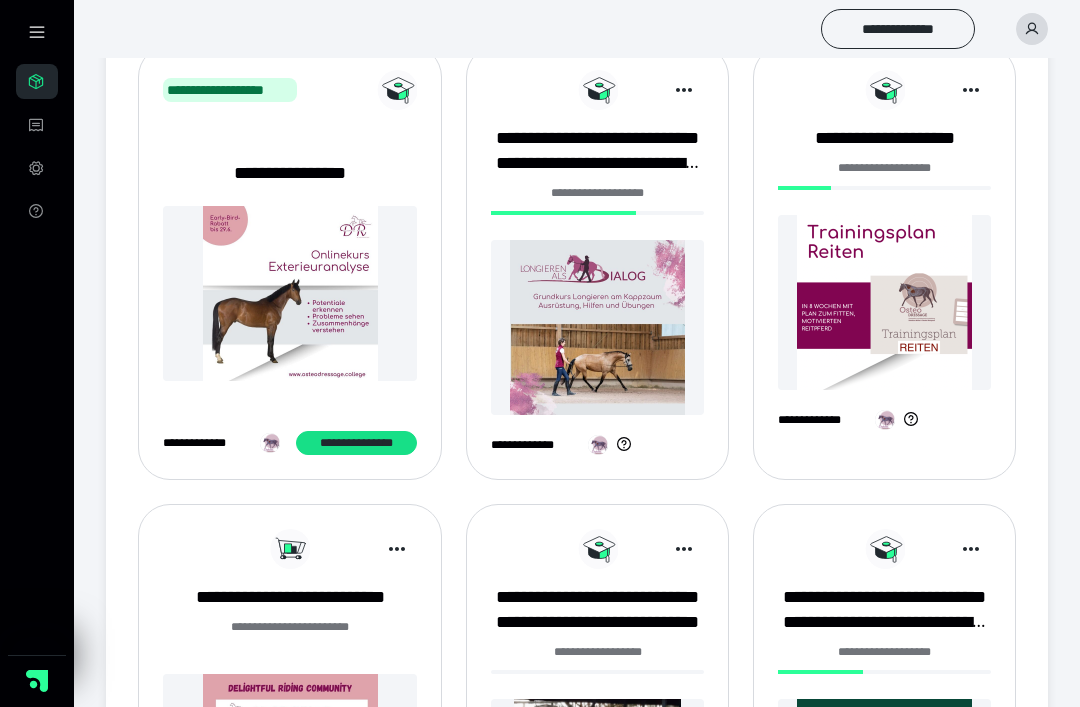 click at bounding box center [597, 327] 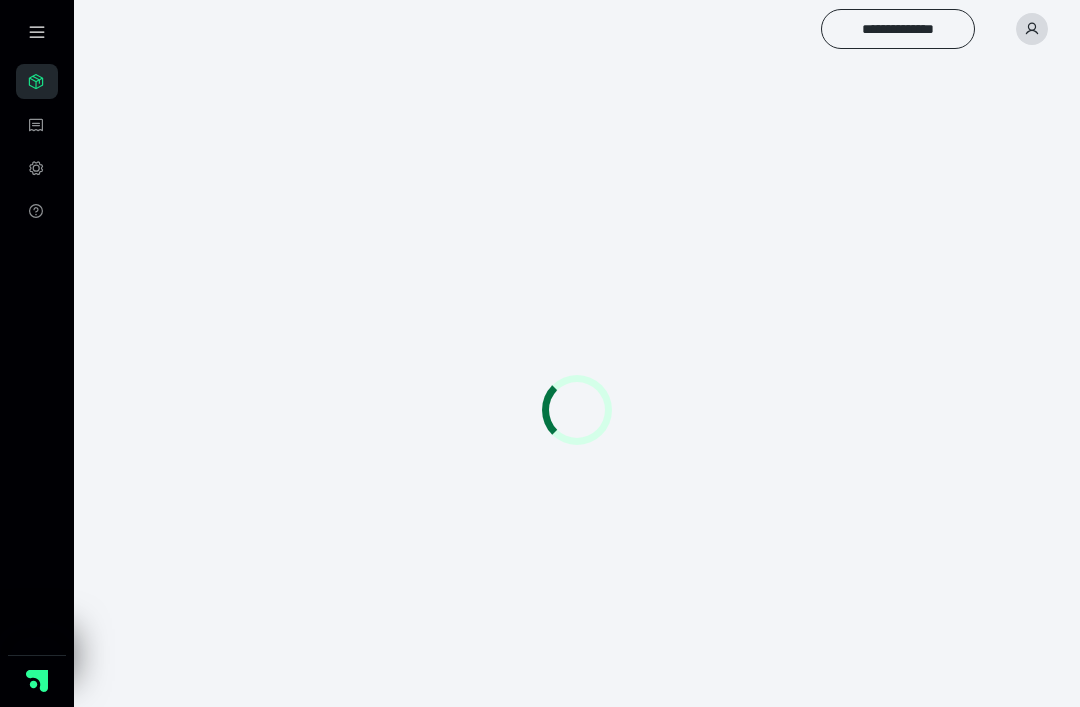 scroll, scrollTop: 0, scrollLeft: 0, axis: both 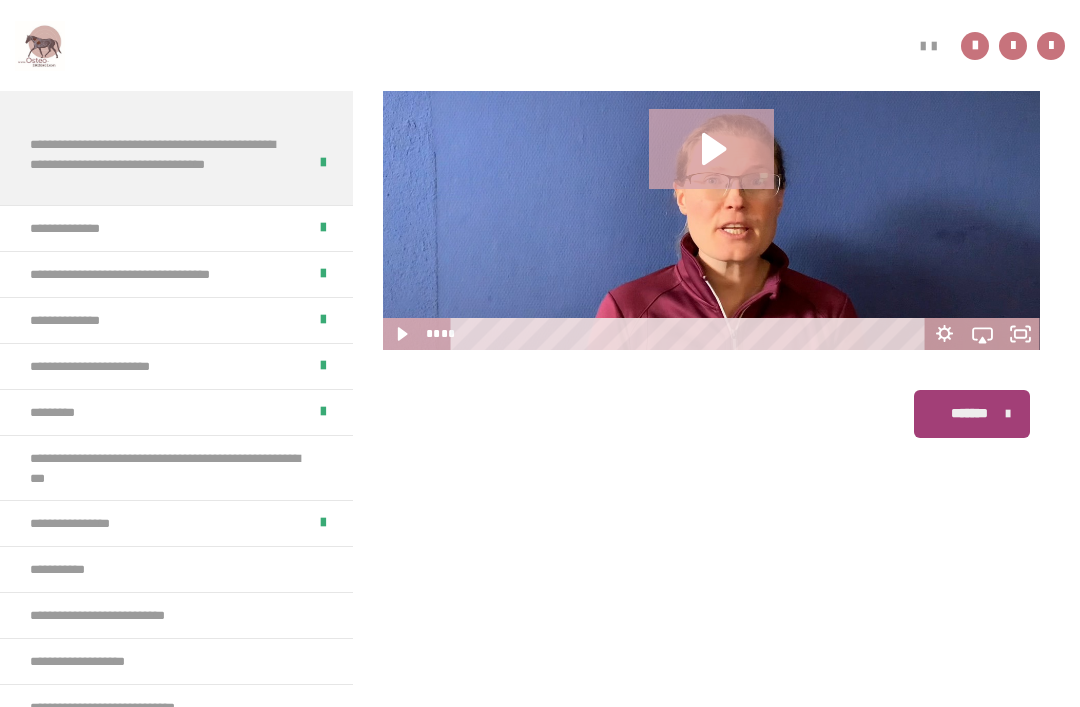 click on "**********" at bounding box center (168, 468) 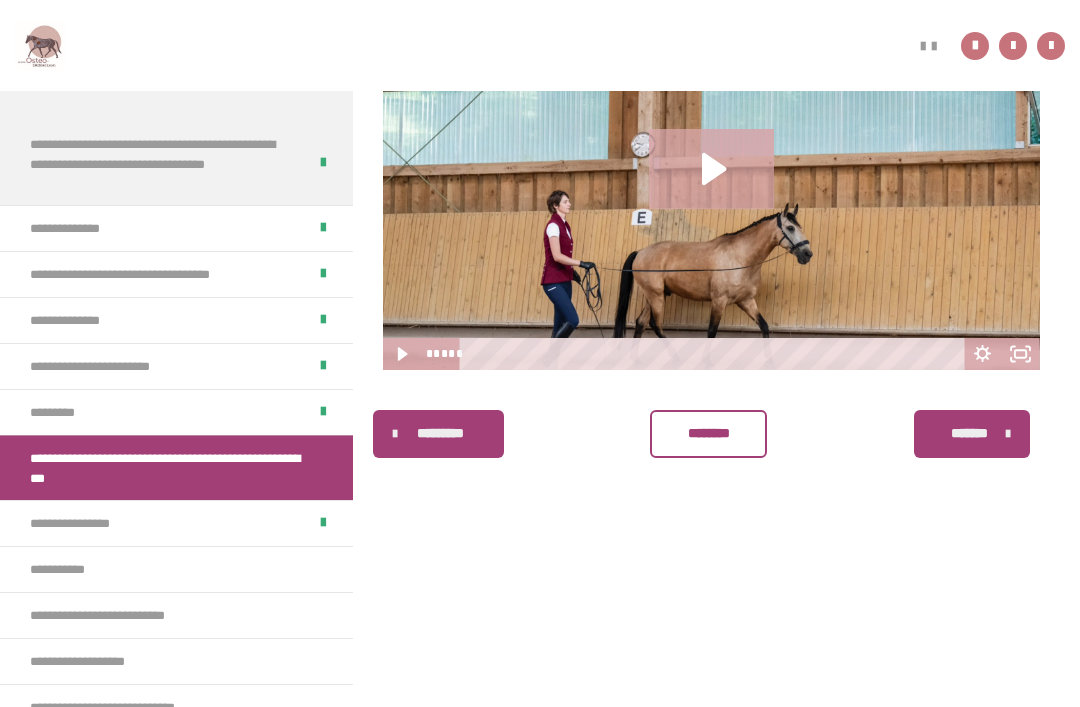 click on "********" at bounding box center (708, 434) 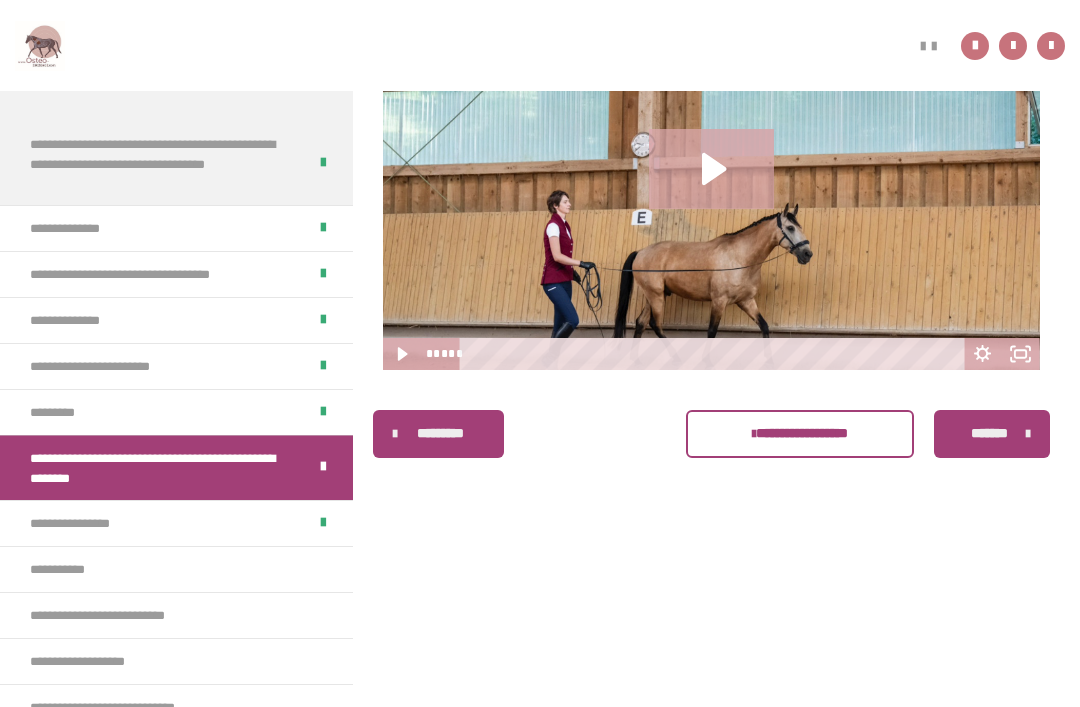 click on "**********" at bounding box center (75, 569) 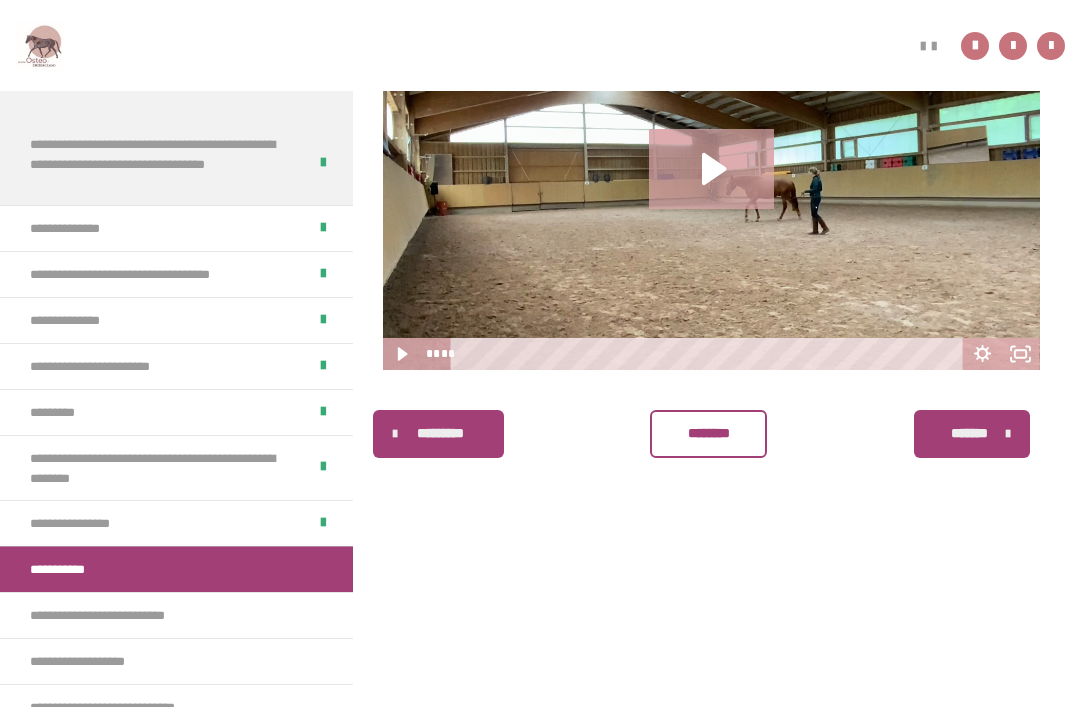 click on "********" at bounding box center (708, 434) 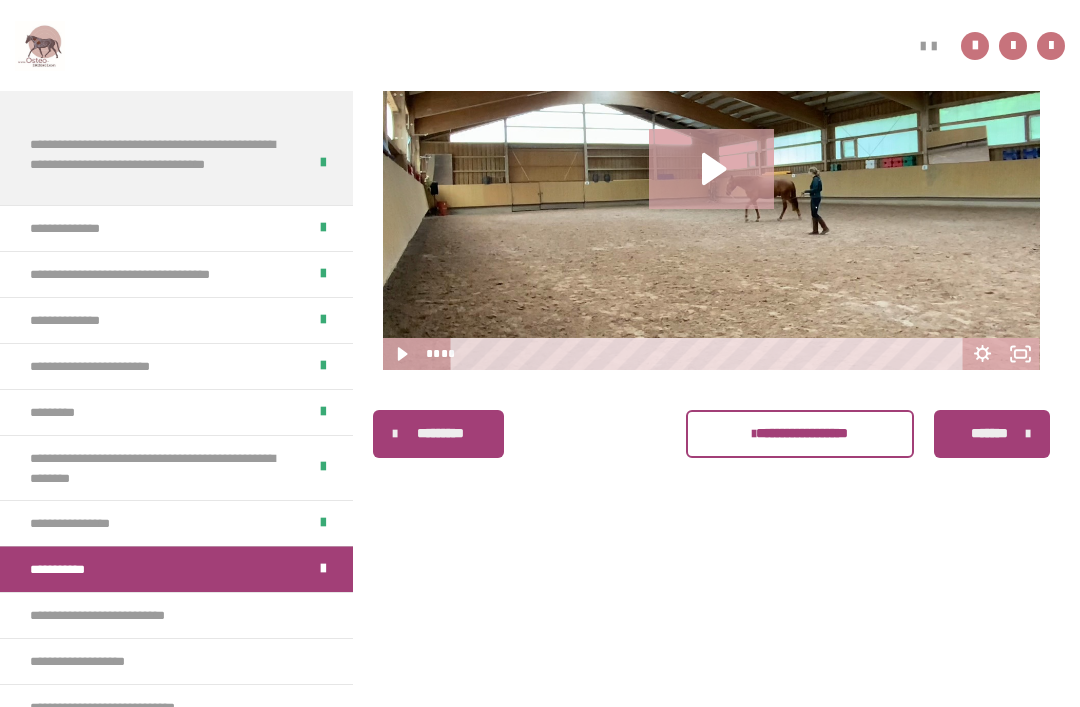click on "**********" at bounding box center (123, 615) 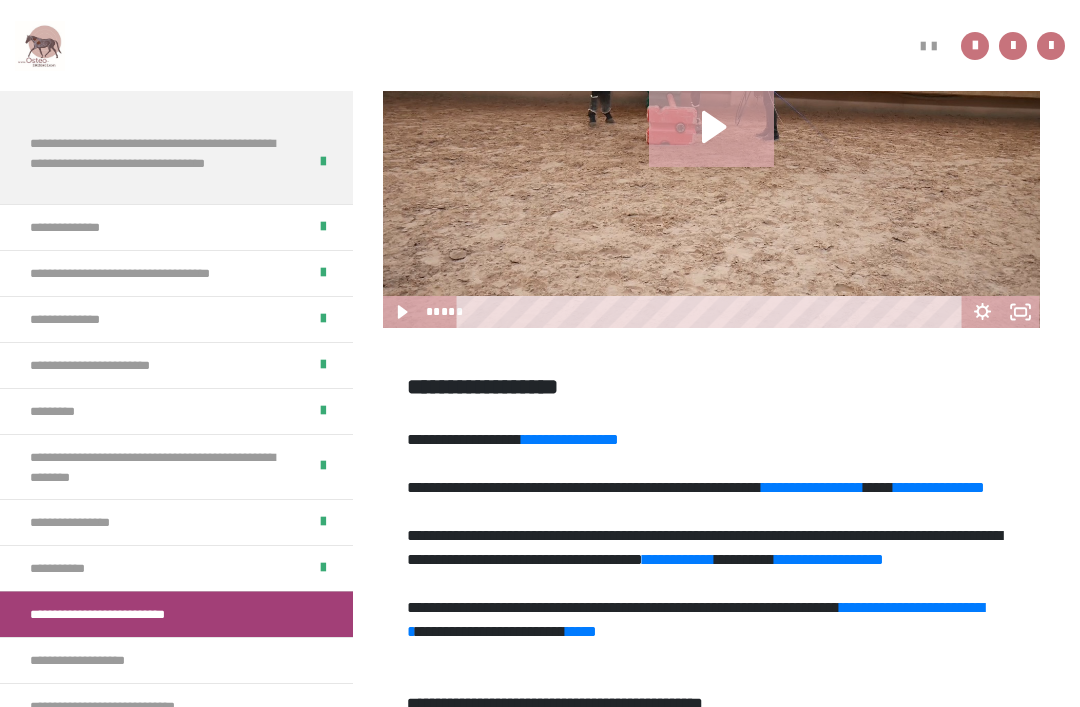 scroll, scrollTop: 527, scrollLeft: 0, axis: vertical 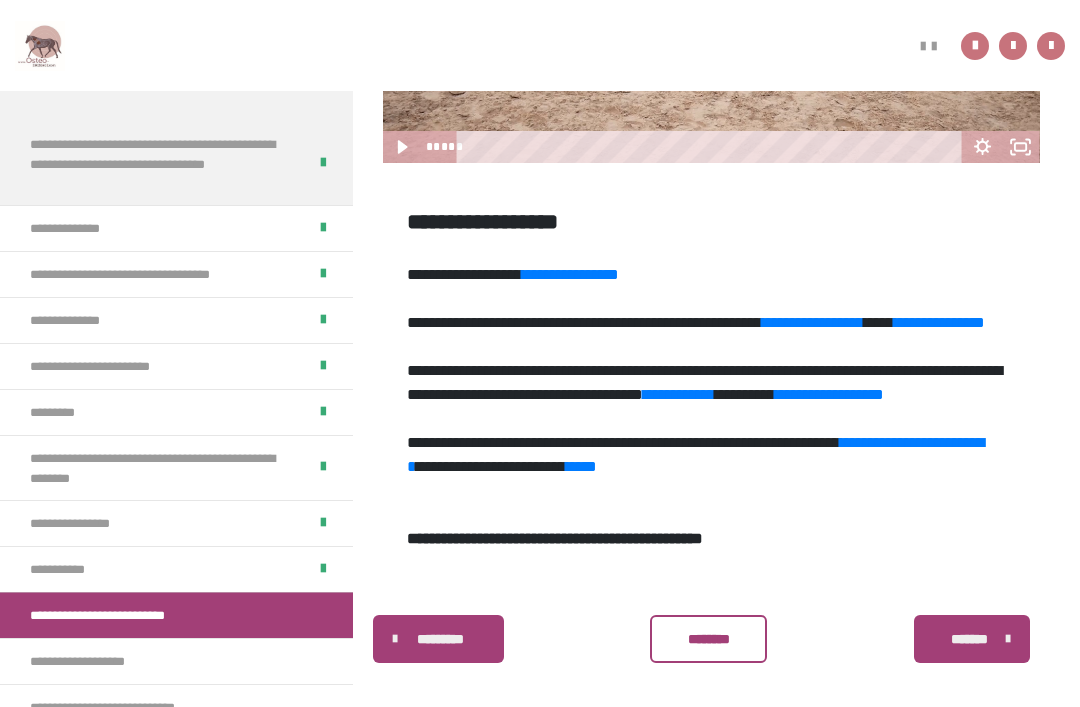 click on "********" at bounding box center [708, 639] 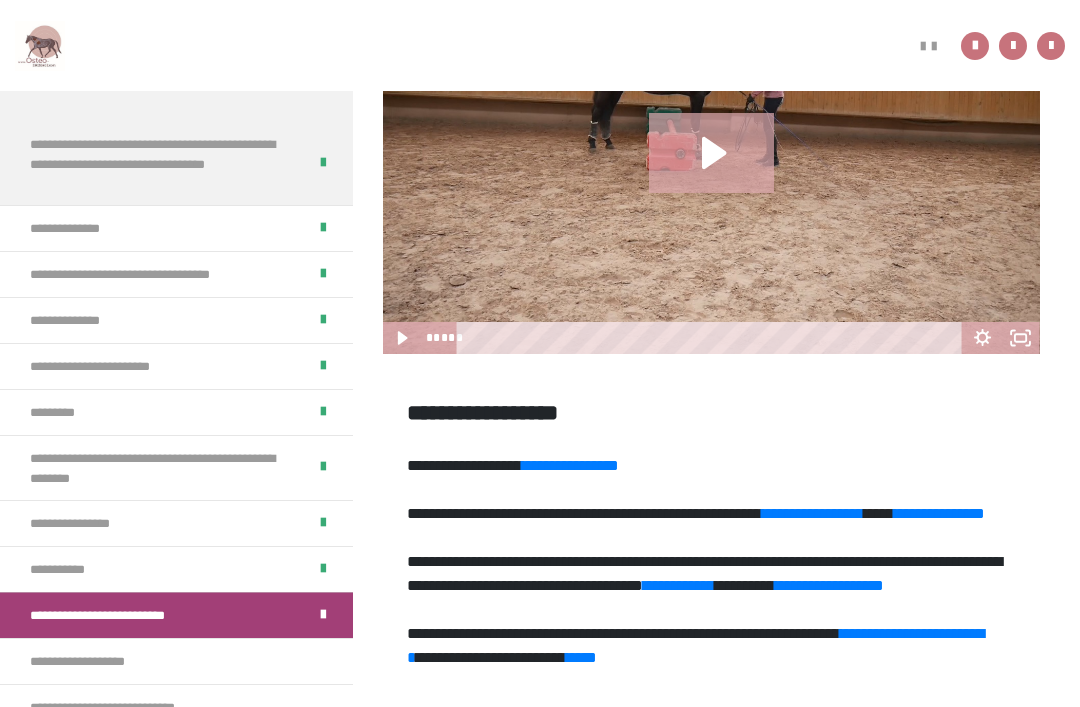 scroll, scrollTop: 329, scrollLeft: 0, axis: vertical 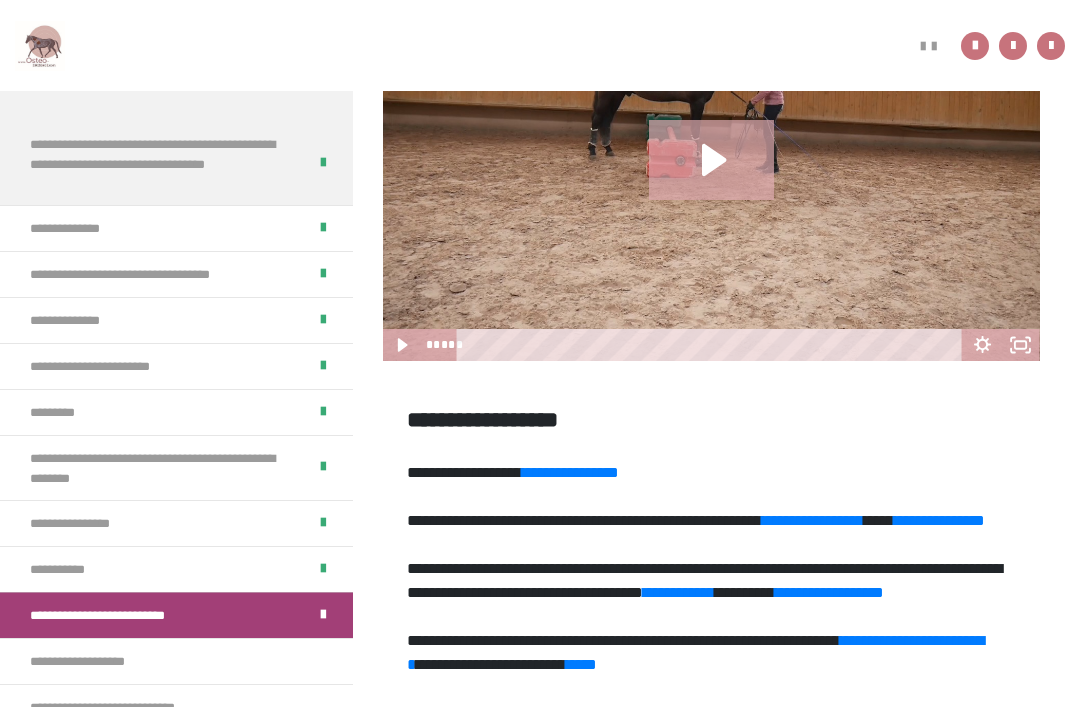 click on "**********" at bounding box center [93, 661] 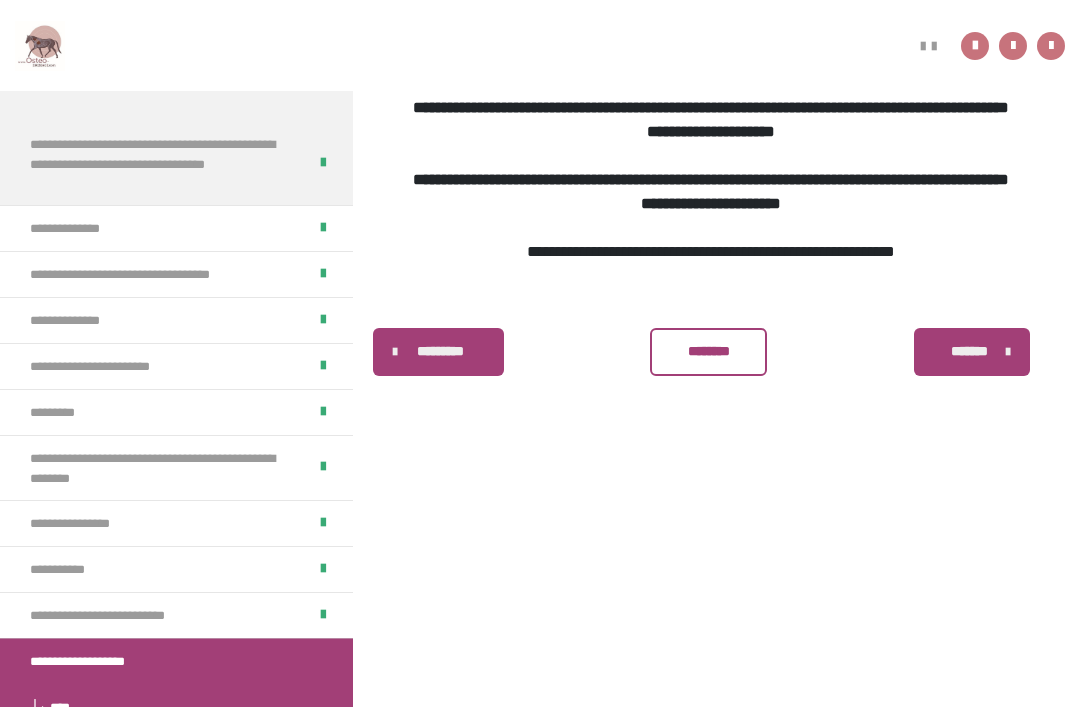 click on "********" at bounding box center (708, 352) 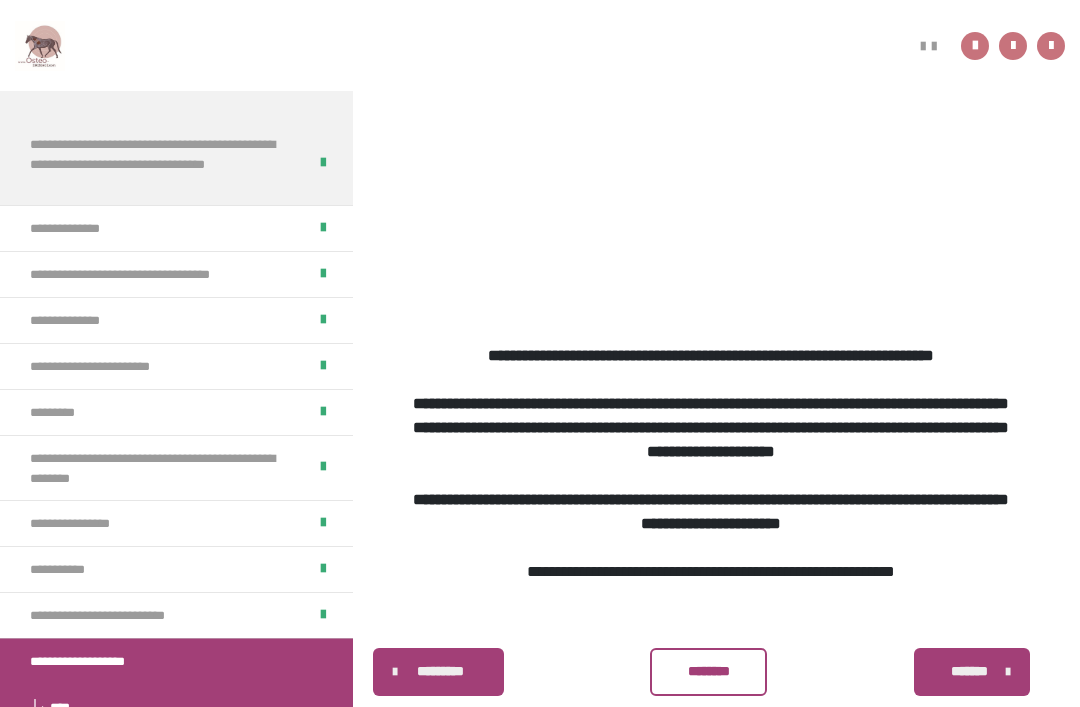 scroll, scrollTop: 0, scrollLeft: 0, axis: both 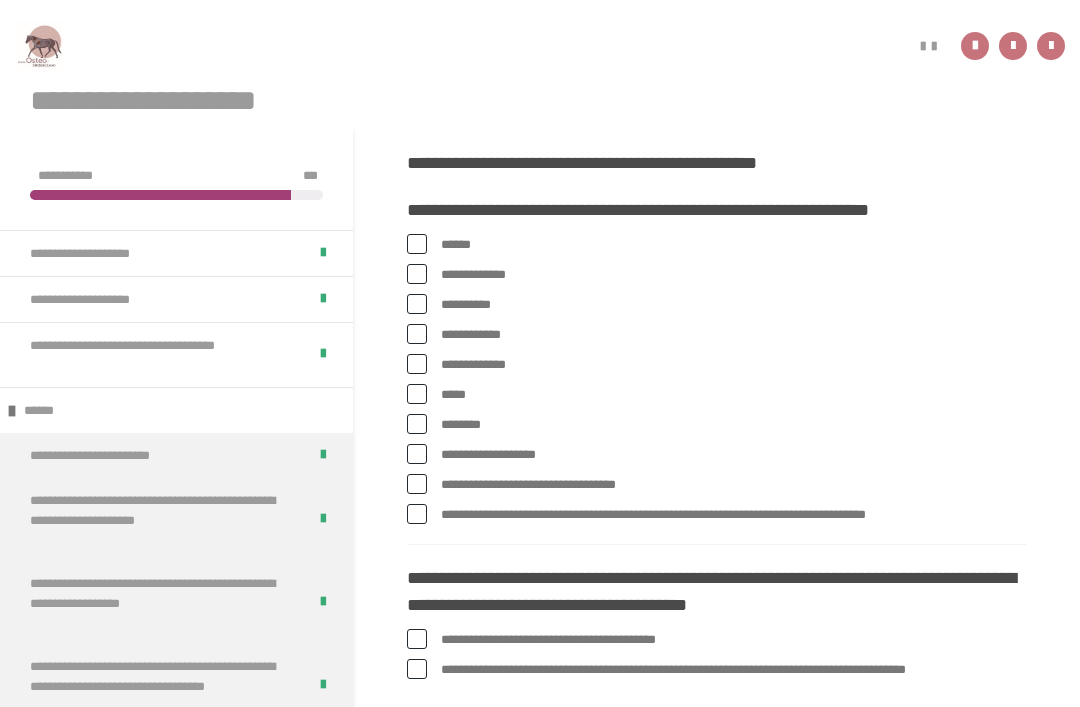 click on "**********" at bounding box center (716, 305) 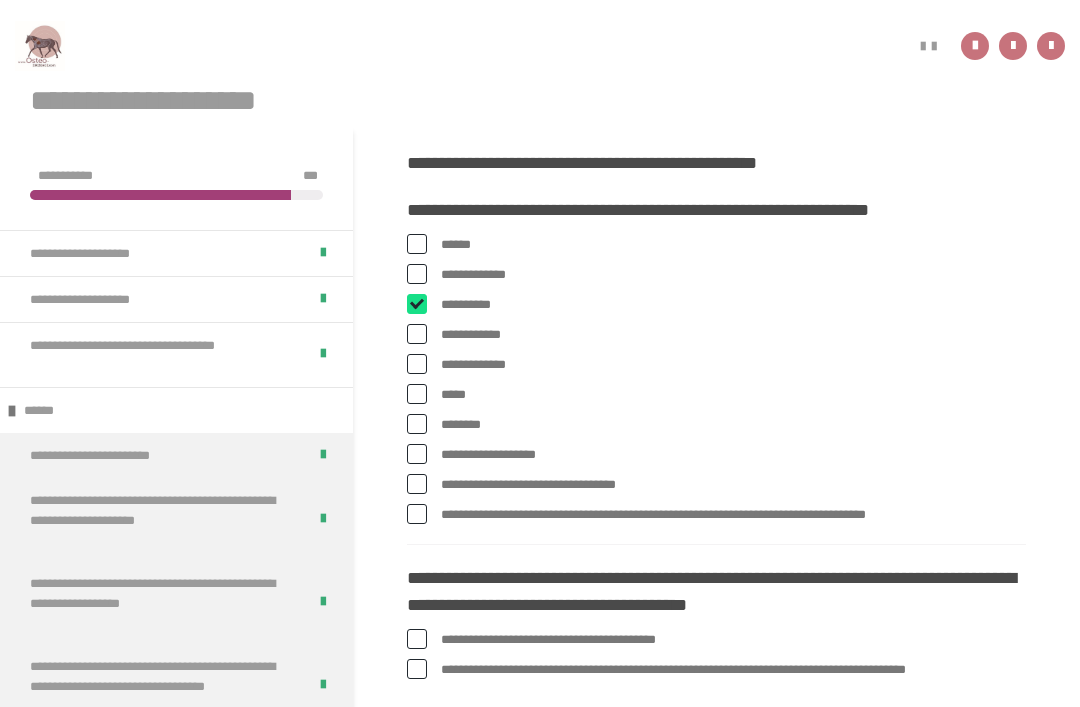 checkbox on "****" 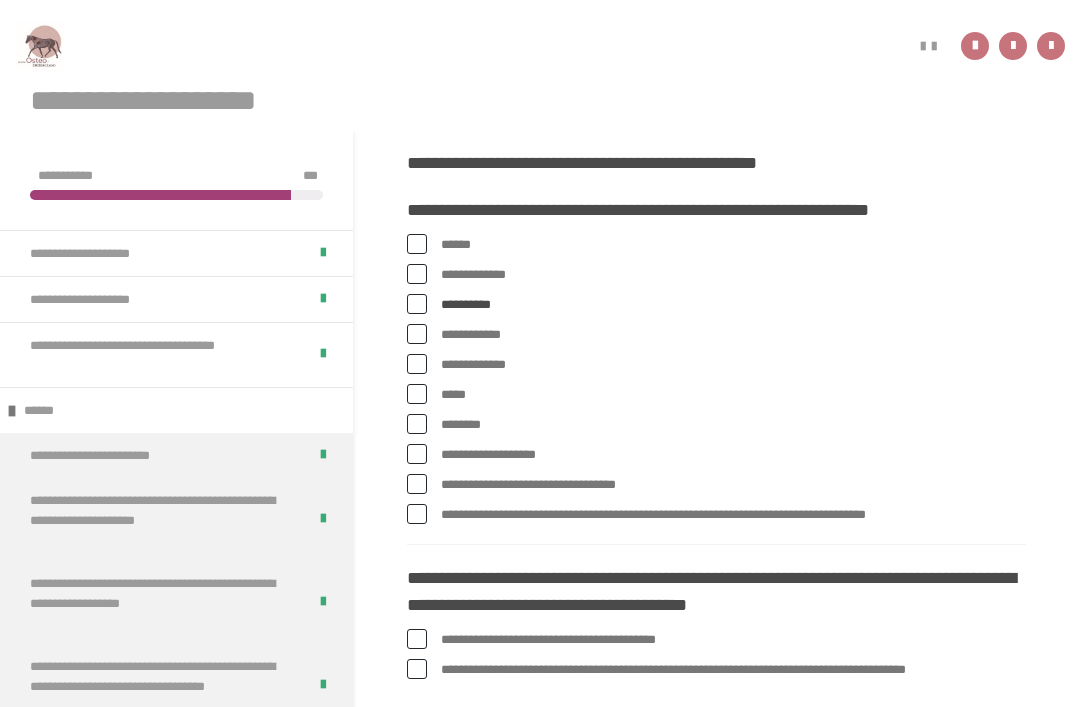 click at bounding box center (417, 334) 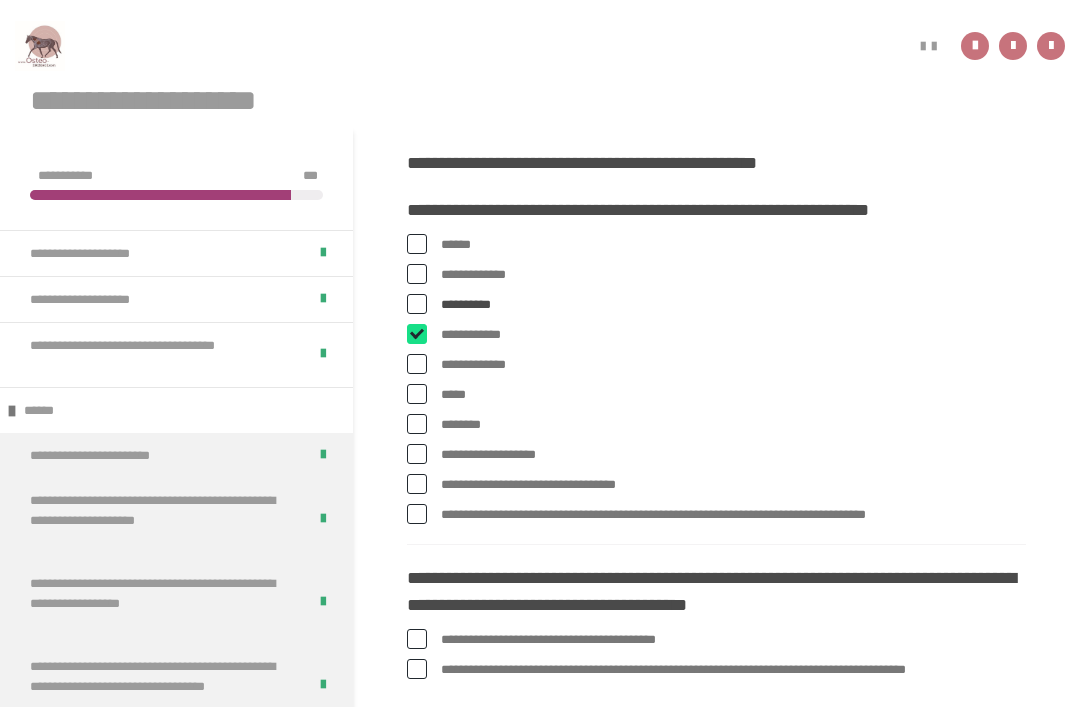 checkbox on "****" 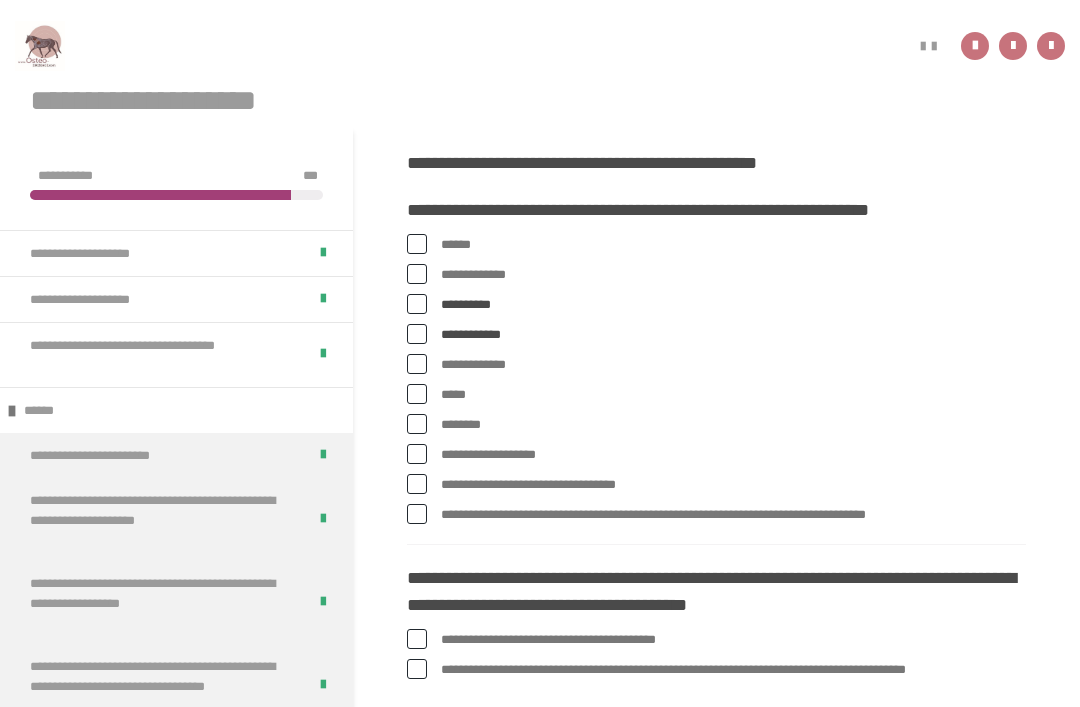 click at bounding box center (417, 424) 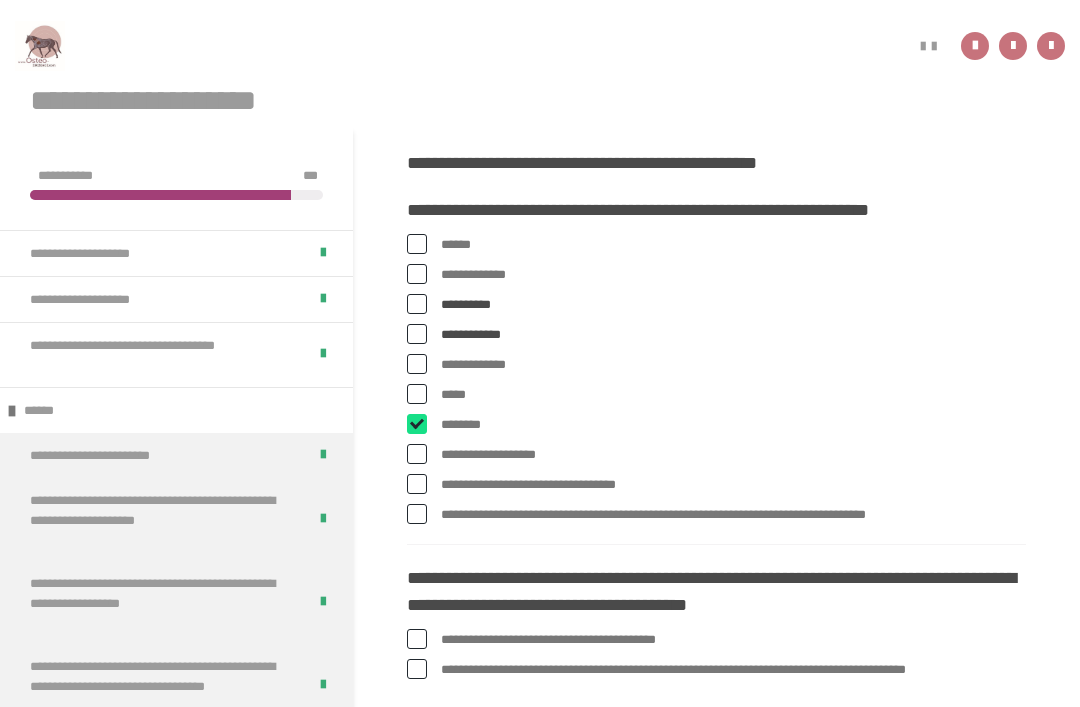checkbox on "****" 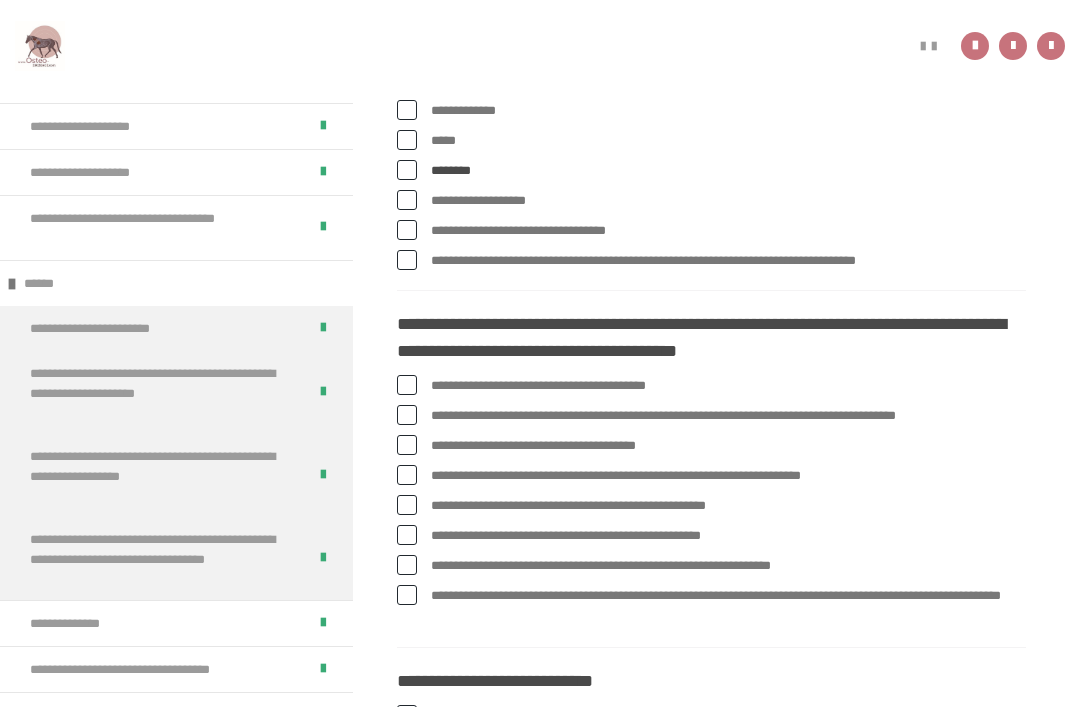 scroll, scrollTop: 438, scrollLeft: 0, axis: vertical 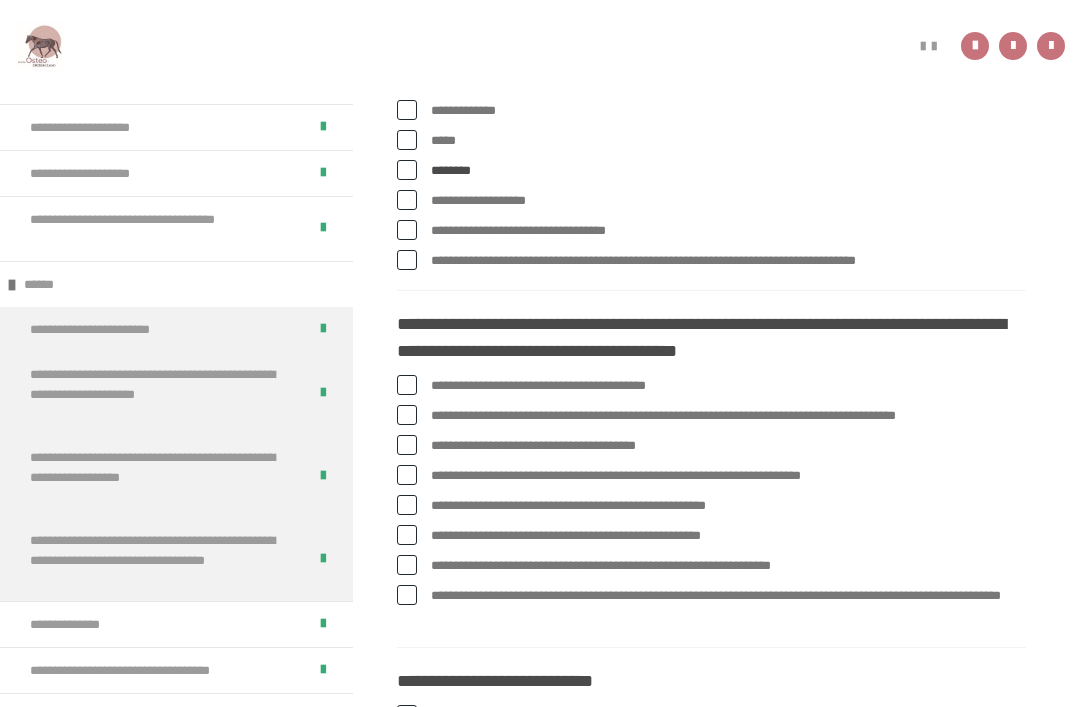 click at bounding box center [407, 230] 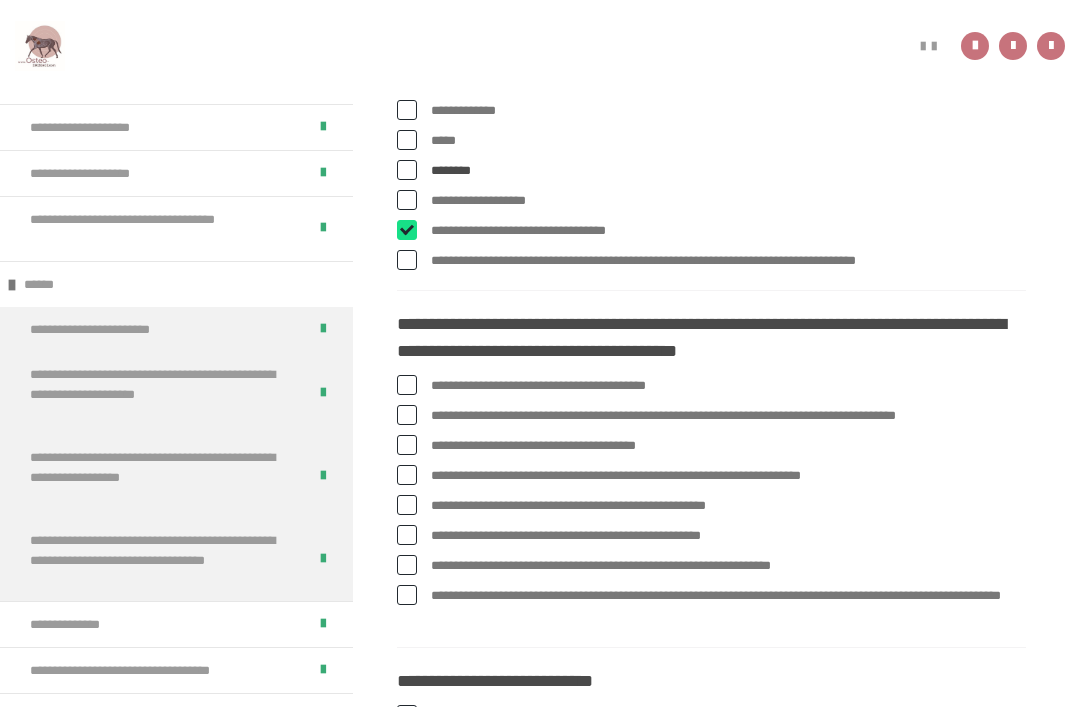 checkbox on "****" 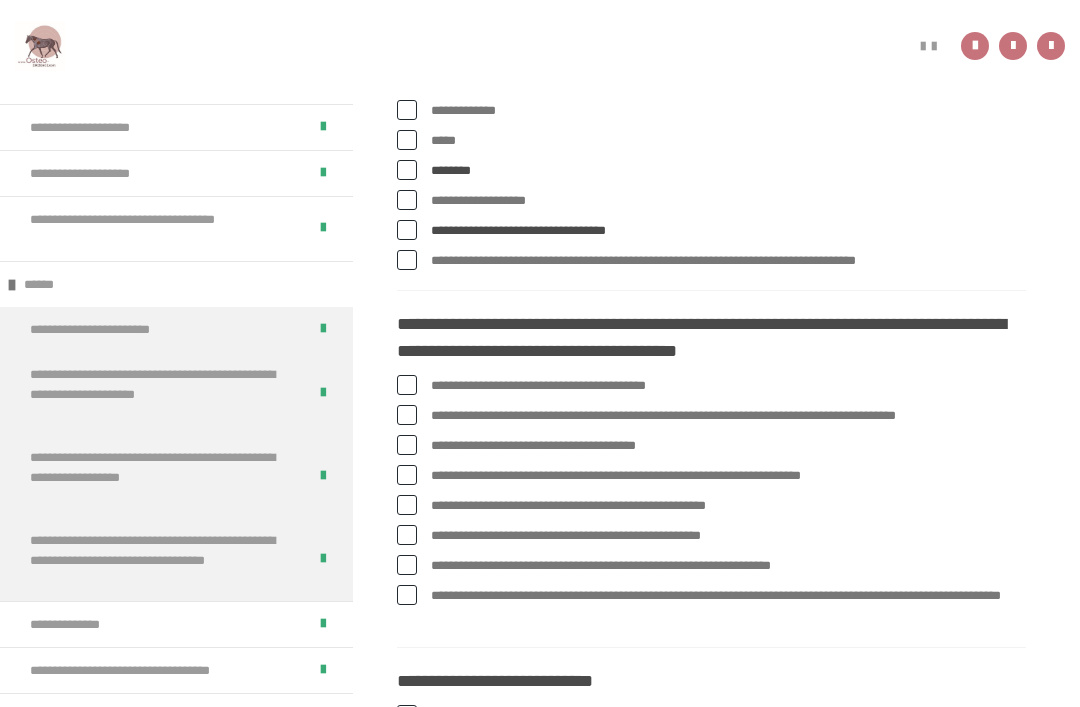 click at bounding box center (407, 260) 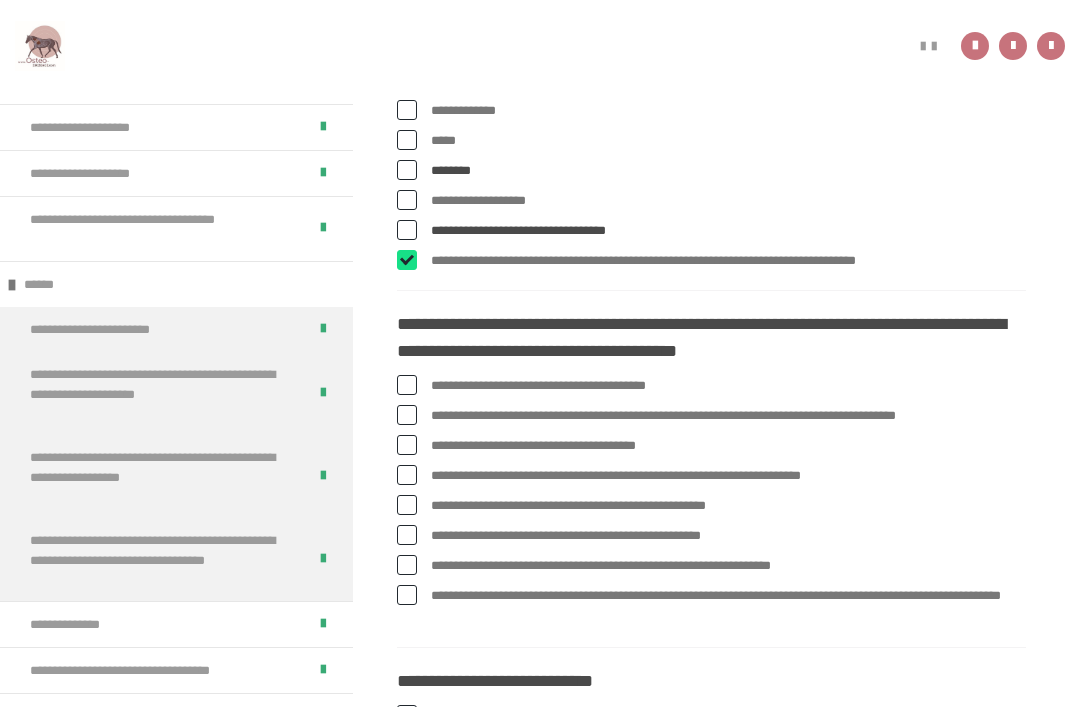 checkbox on "****" 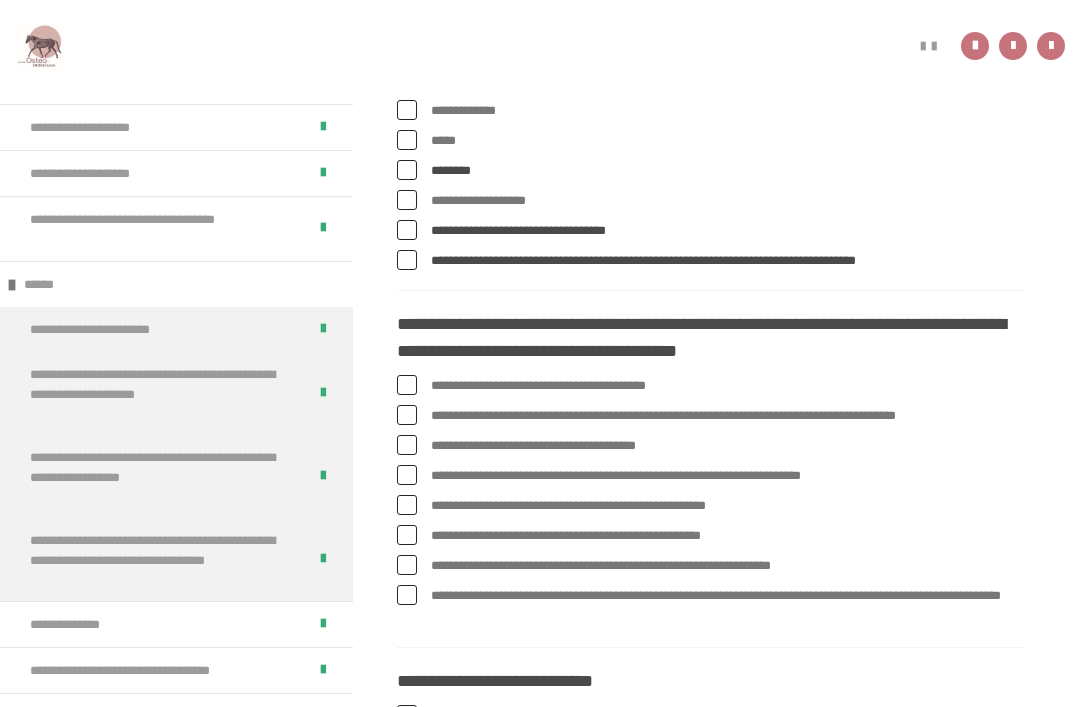 click at bounding box center [407, 445] 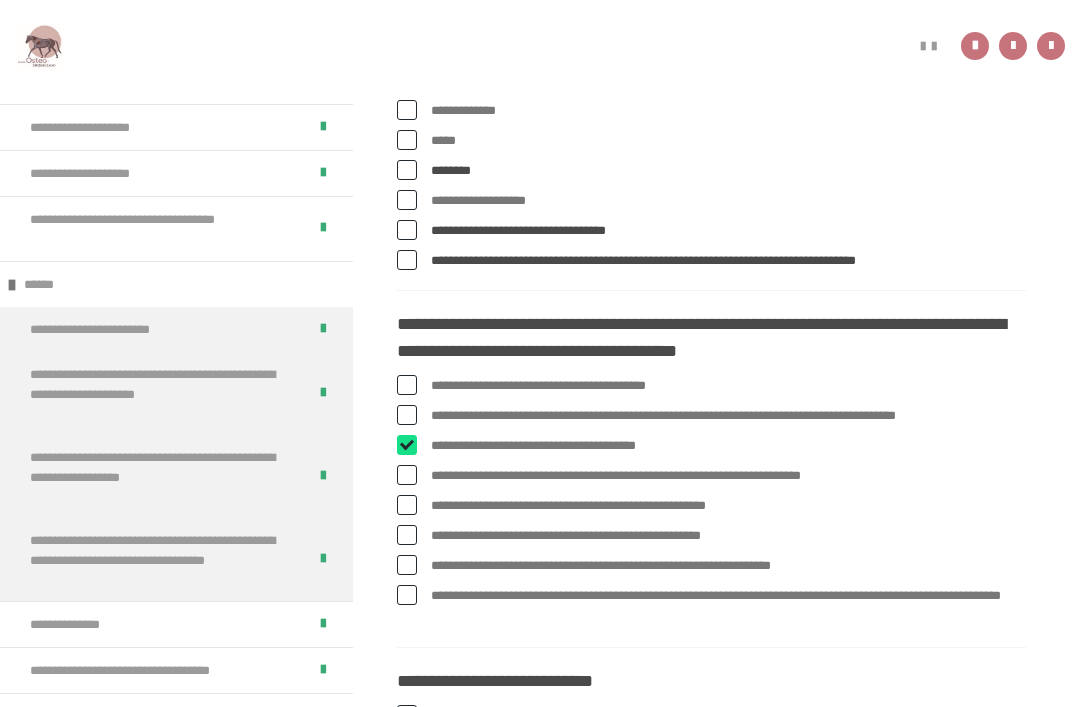 checkbox on "****" 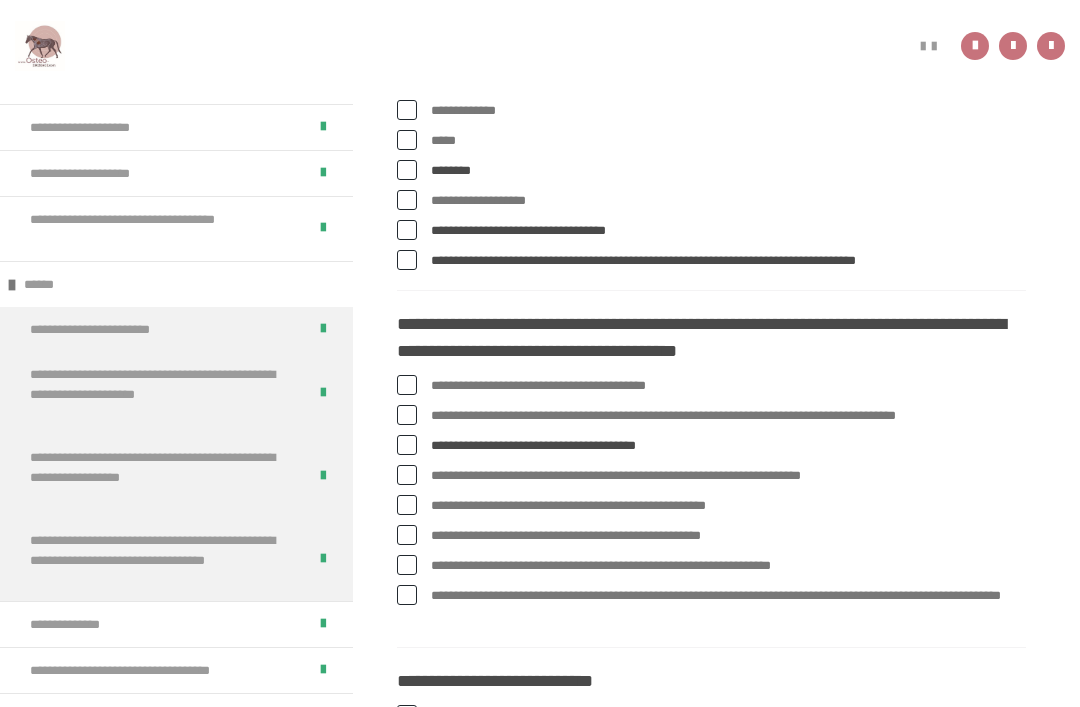 click at bounding box center (407, 475) 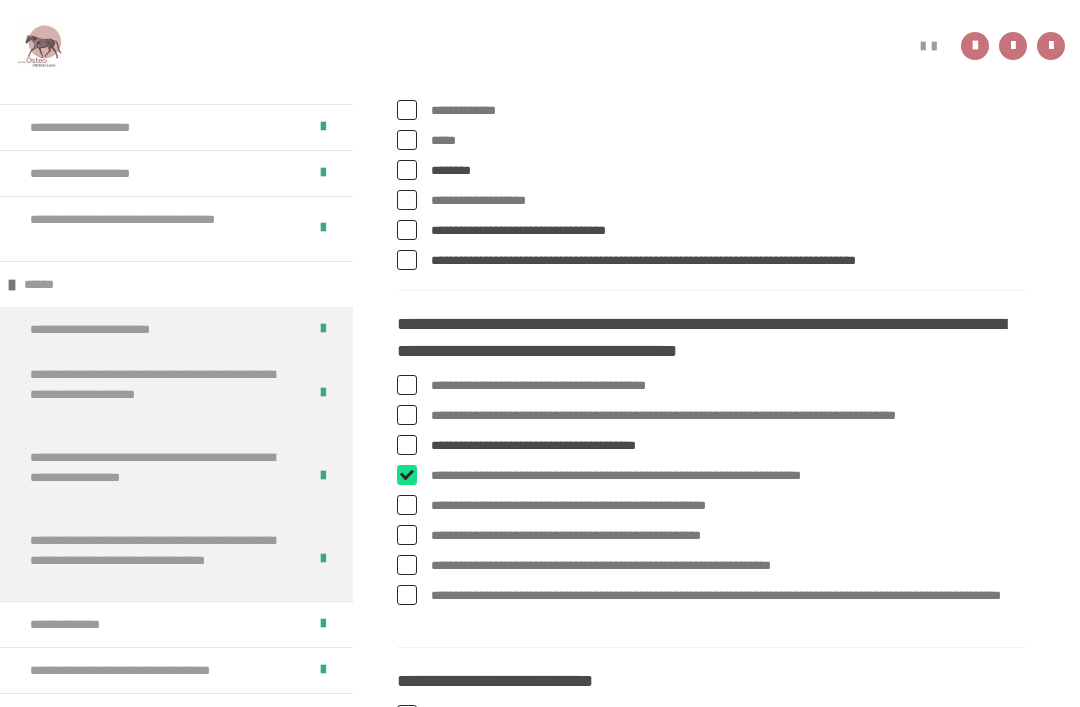 checkbox on "****" 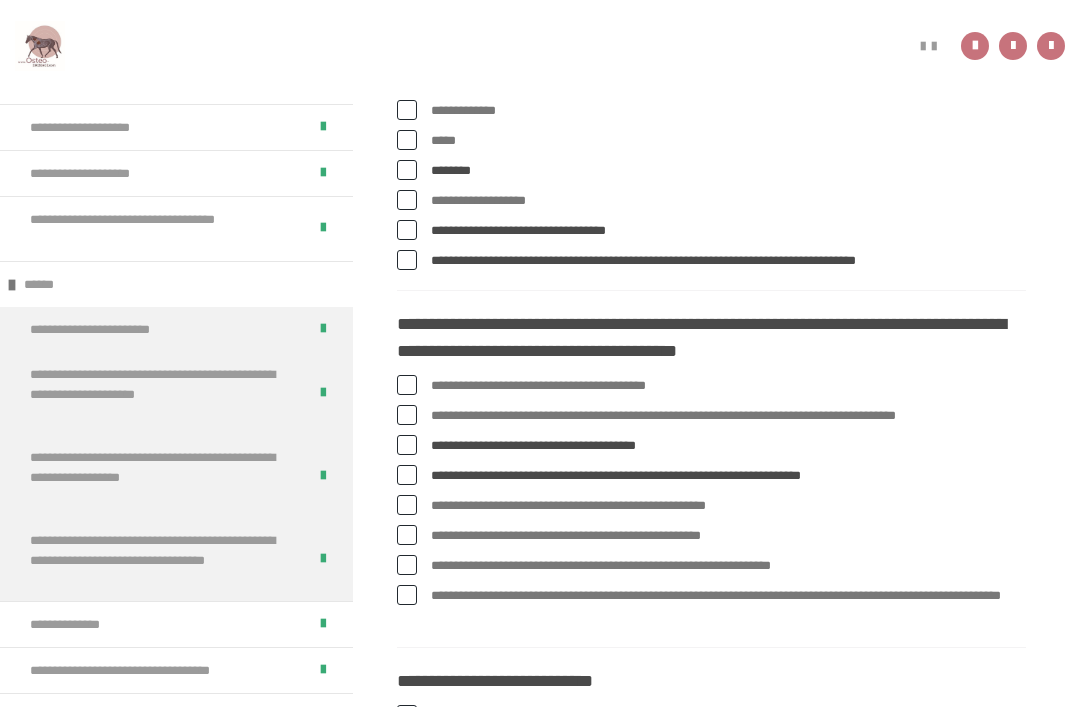click at bounding box center [407, 565] 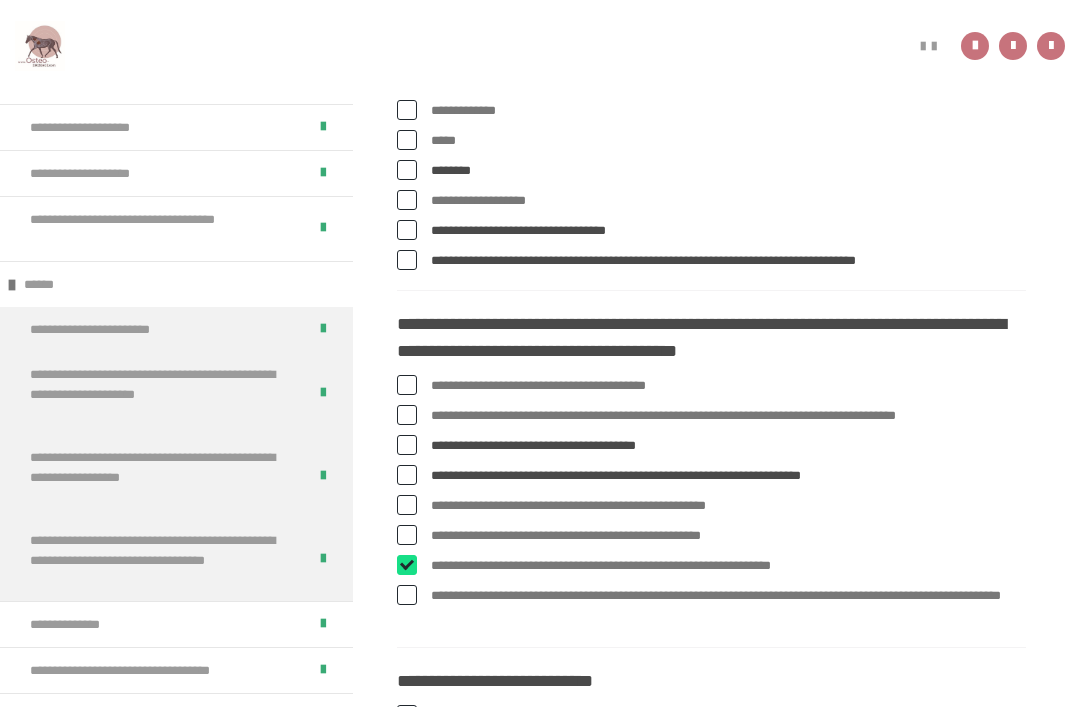 checkbox on "****" 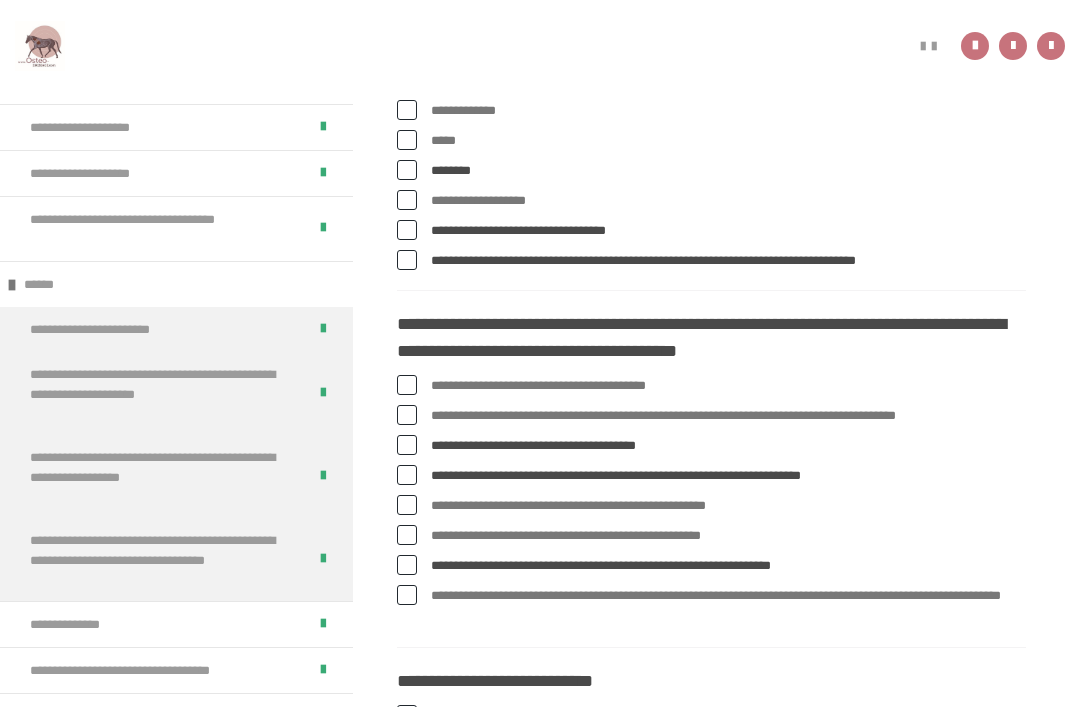 click at bounding box center (407, 505) 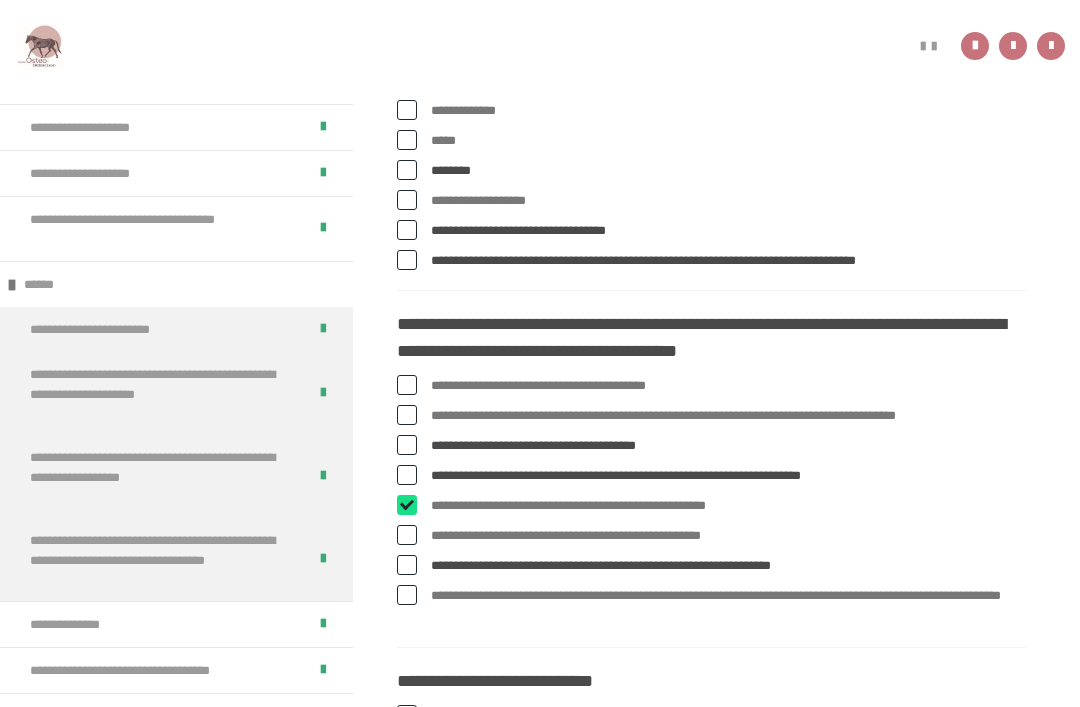 checkbox on "****" 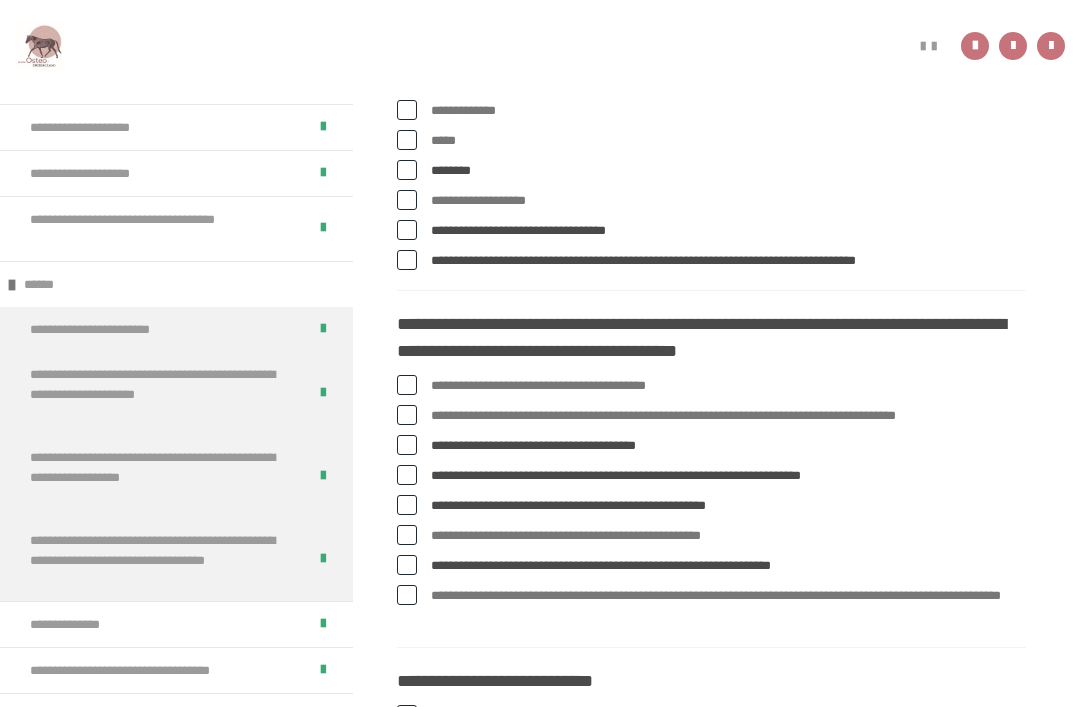 click on "**********" at bounding box center (711, 416) 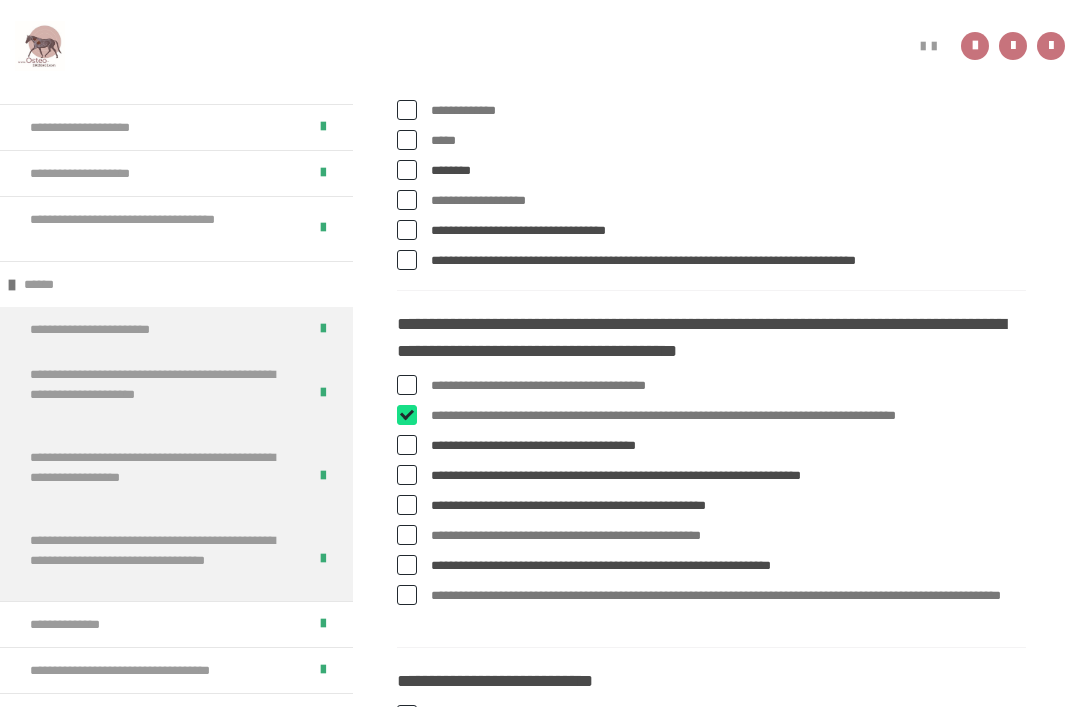checkbox on "****" 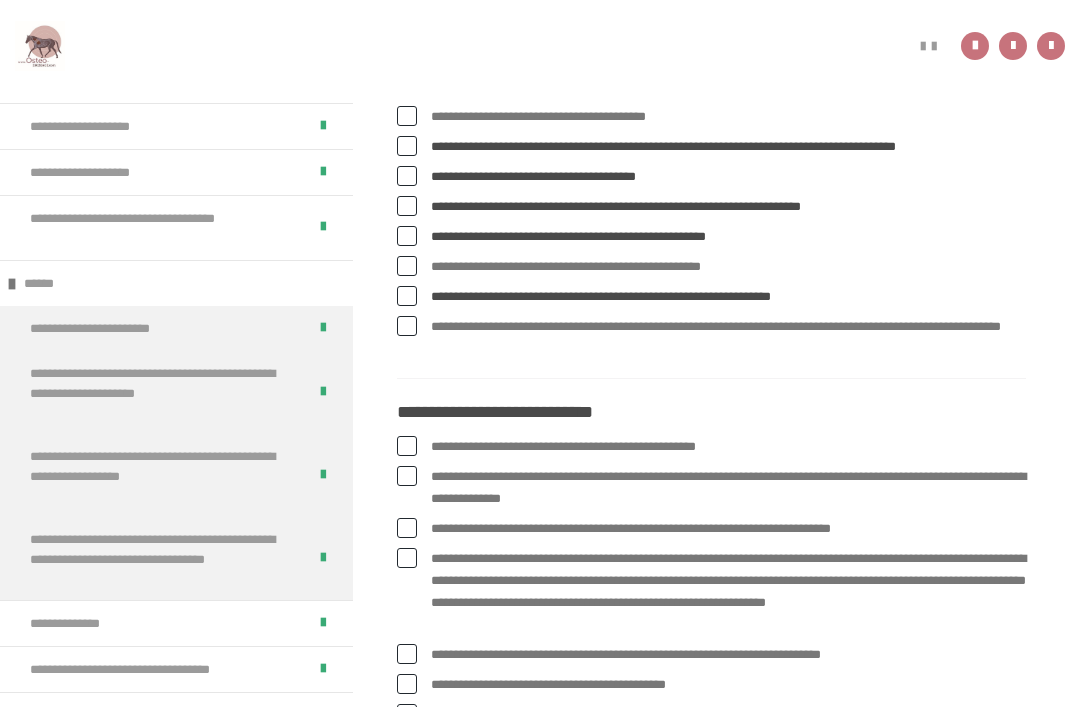 scroll, scrollTop: 764, scrollLeft: 0, axis: vertical 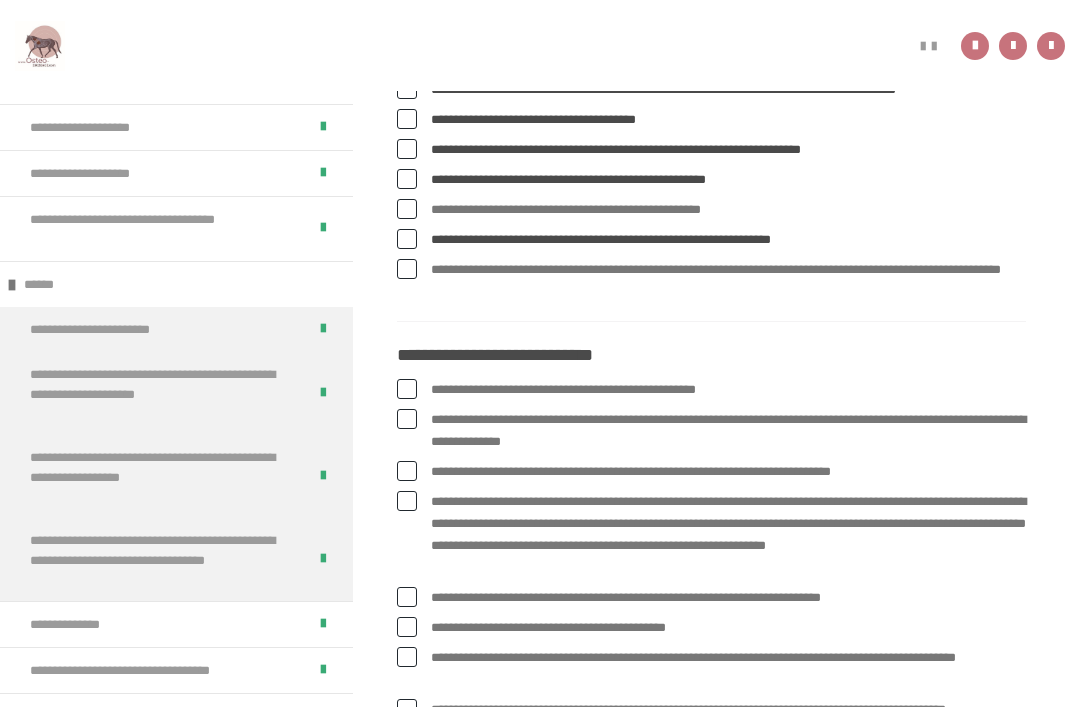 click on "**********" at bounding box center (711, 431) 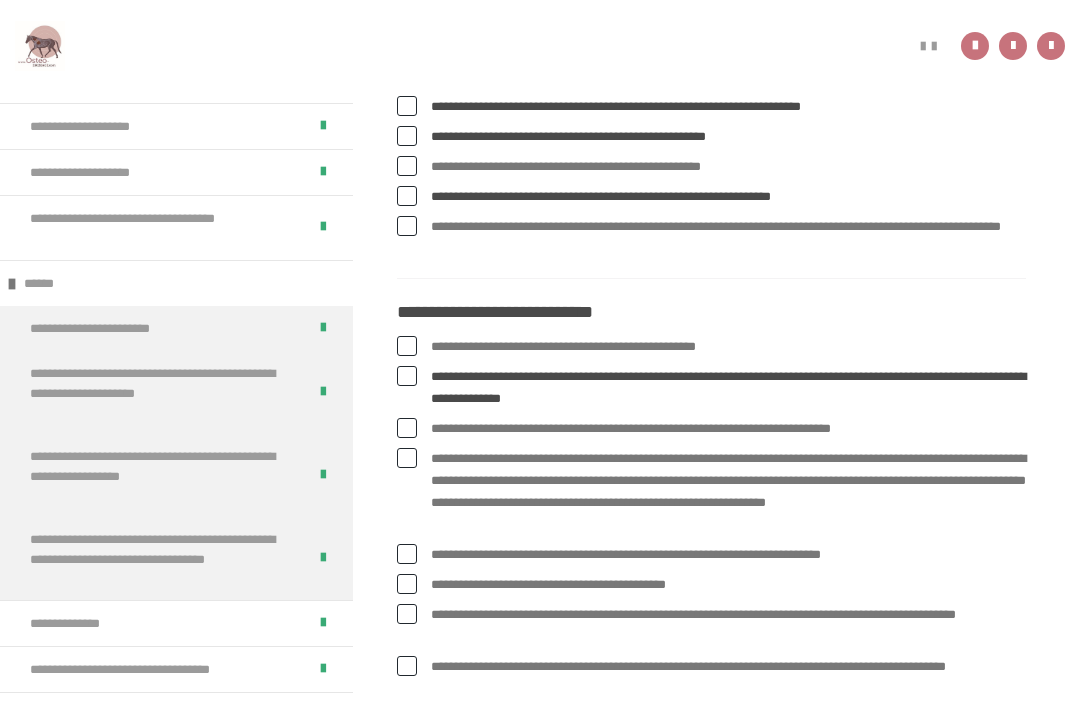 scroll, scrollTop: 808, scrollLeft: 0, axis: vertical 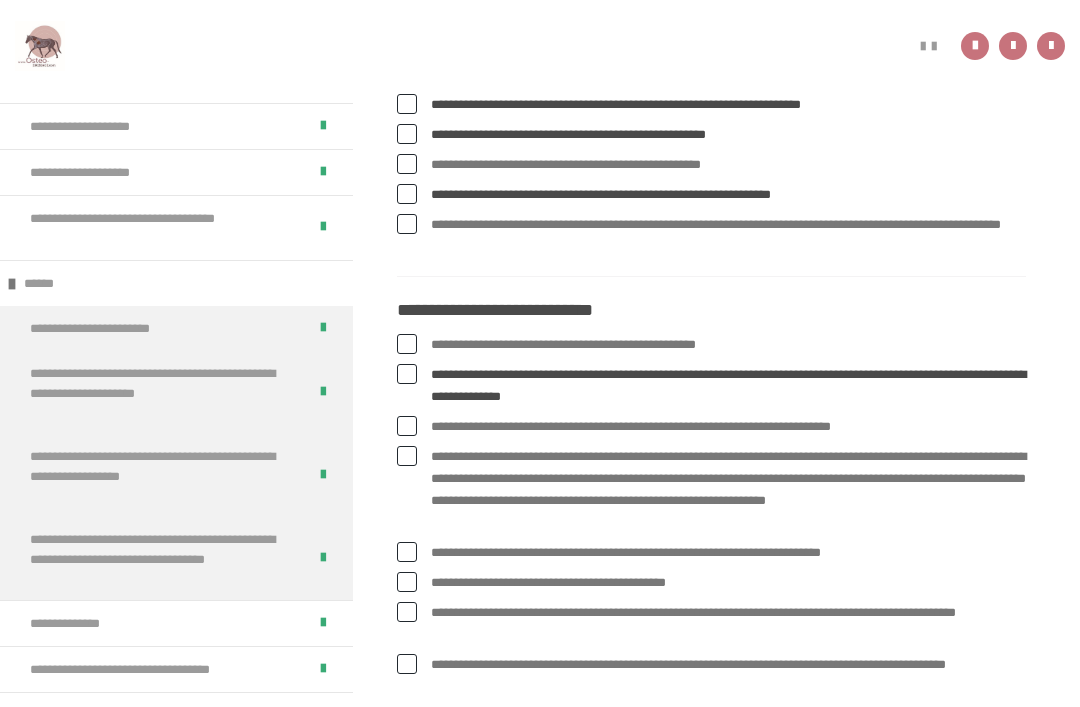 click at bounding box center (407, 457) 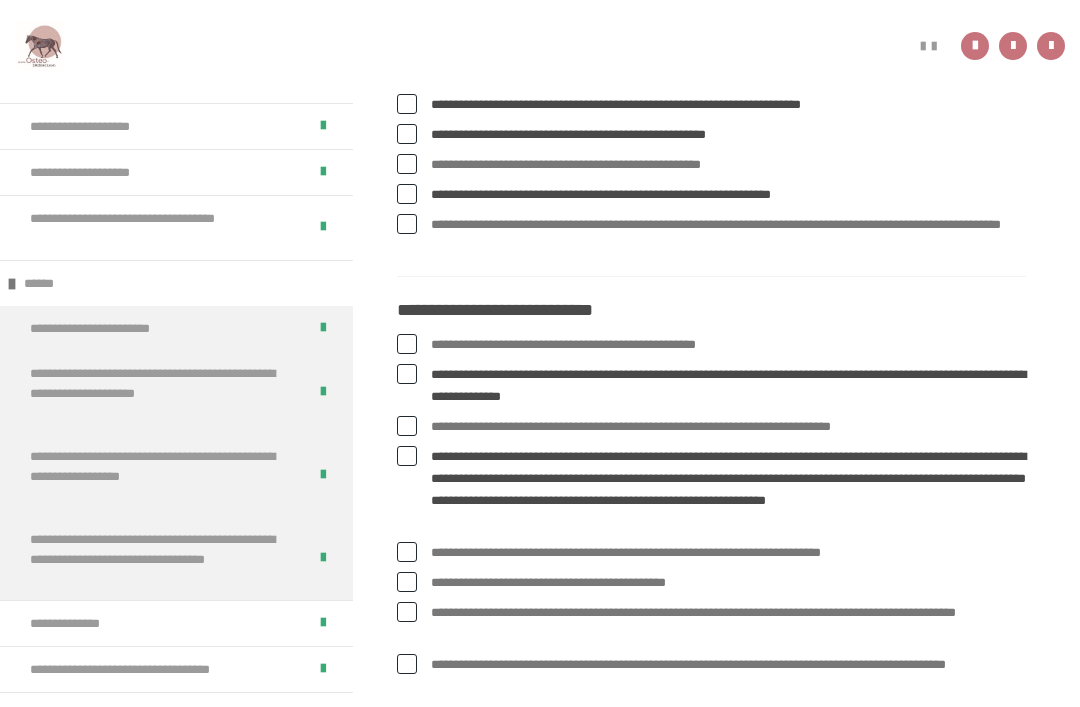 scroll, scrollTop: 809, scrollLeft: 0, axis: vertical 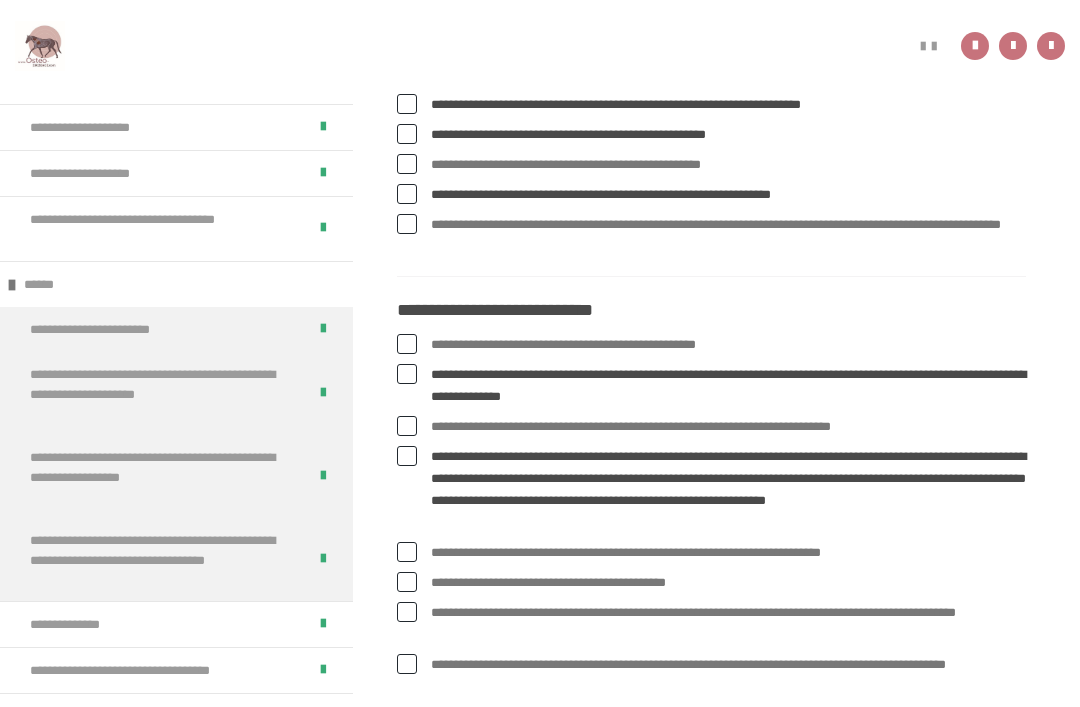 click at bounding box center (407, 552) 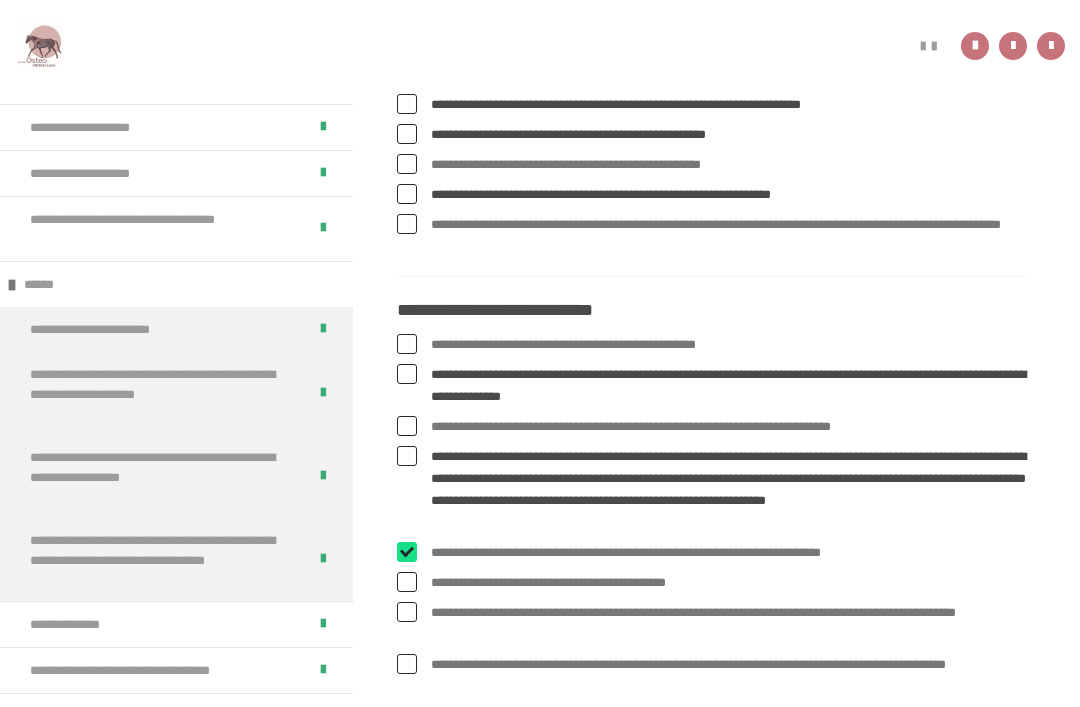 checkbox on "****" 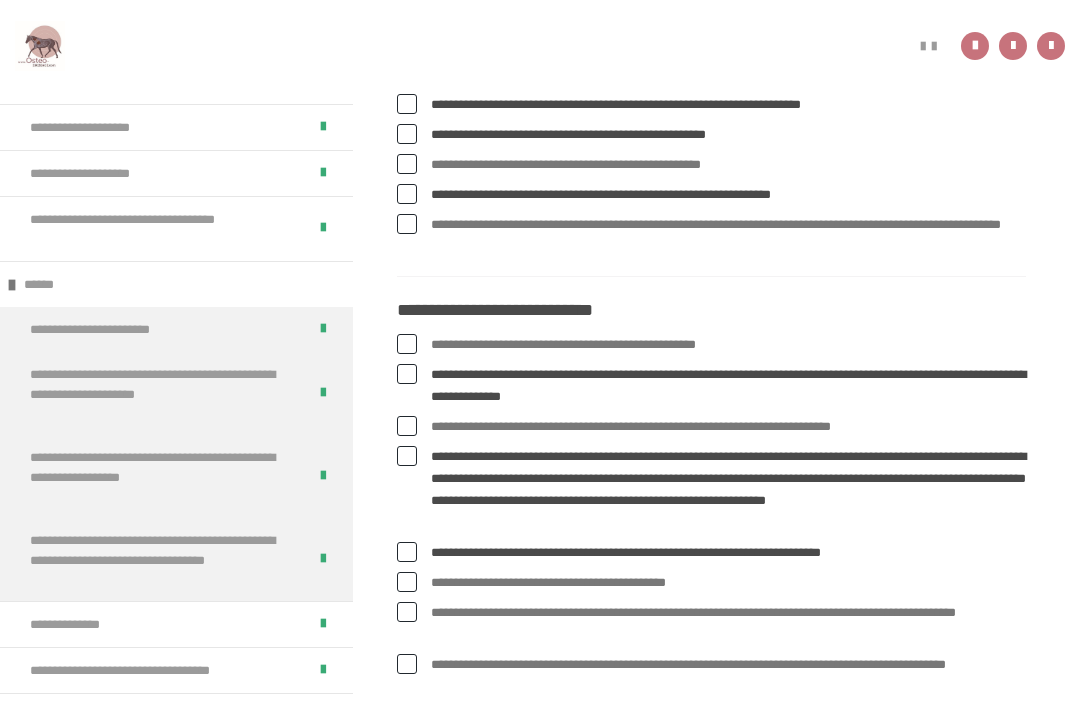click at bounding box center [407, 582] 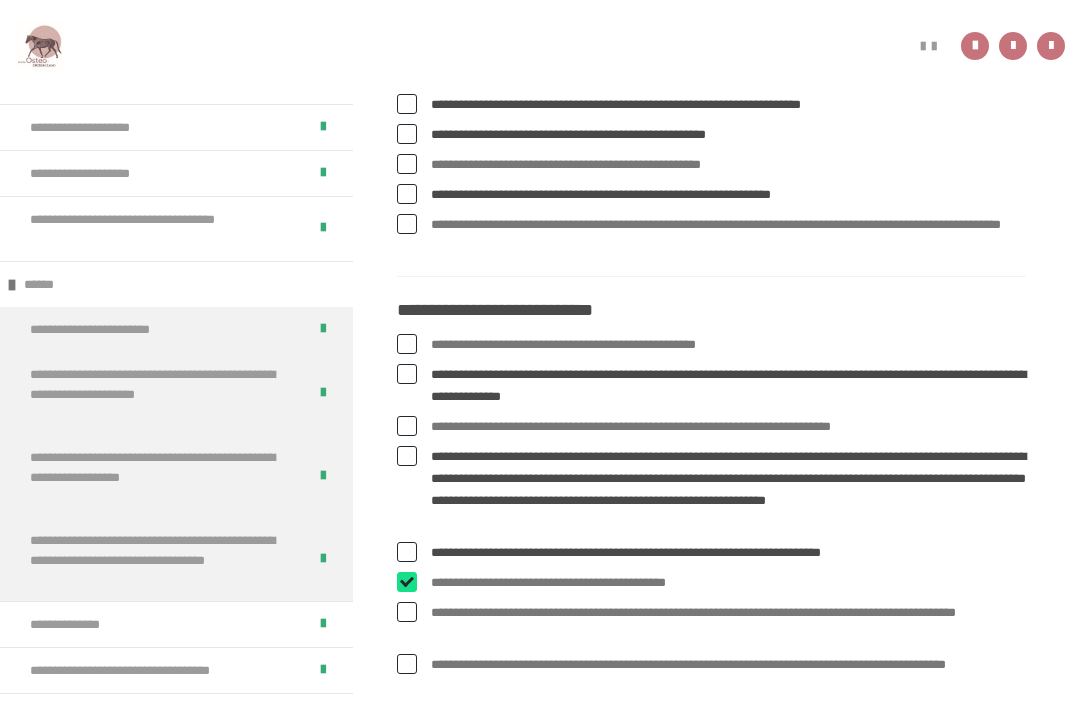 checkbox on "****" 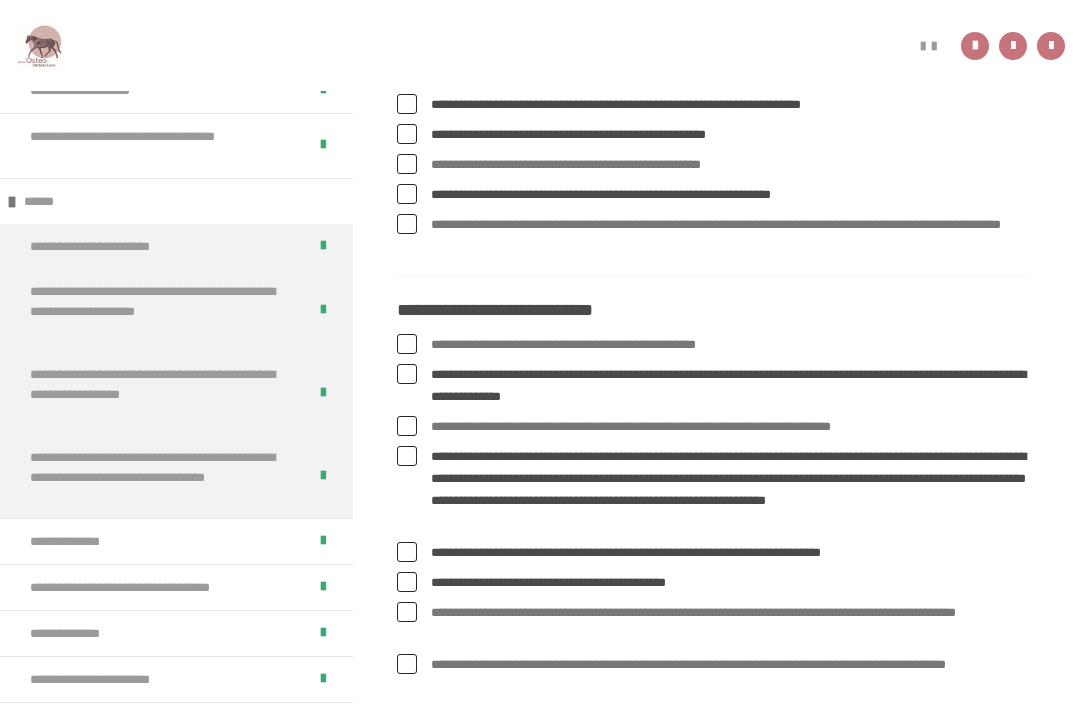 scroll, scrollTop: 81, scrollLeft: 0, axis: vertical 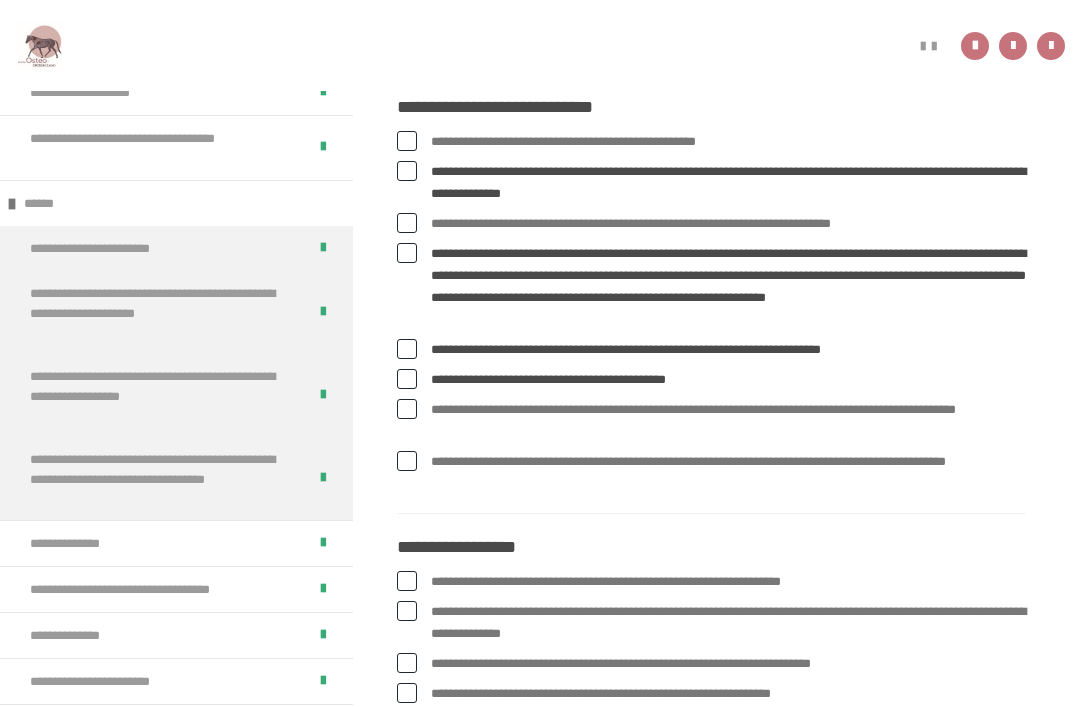 click at bounding box center [407, 461] 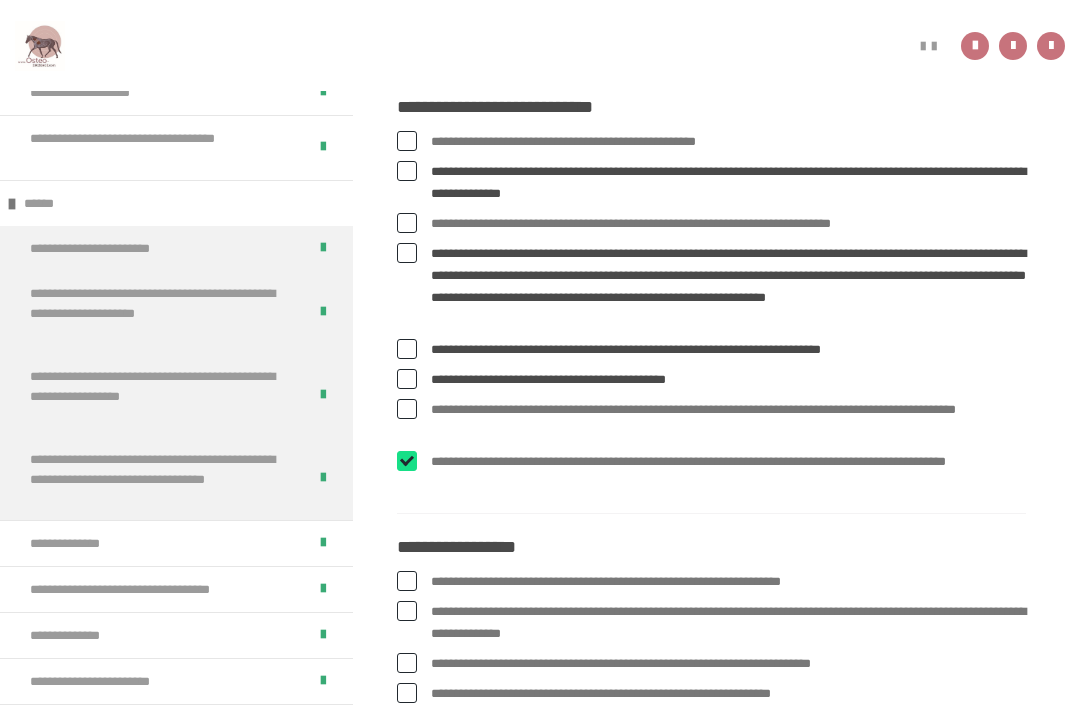 checkbox on "****" 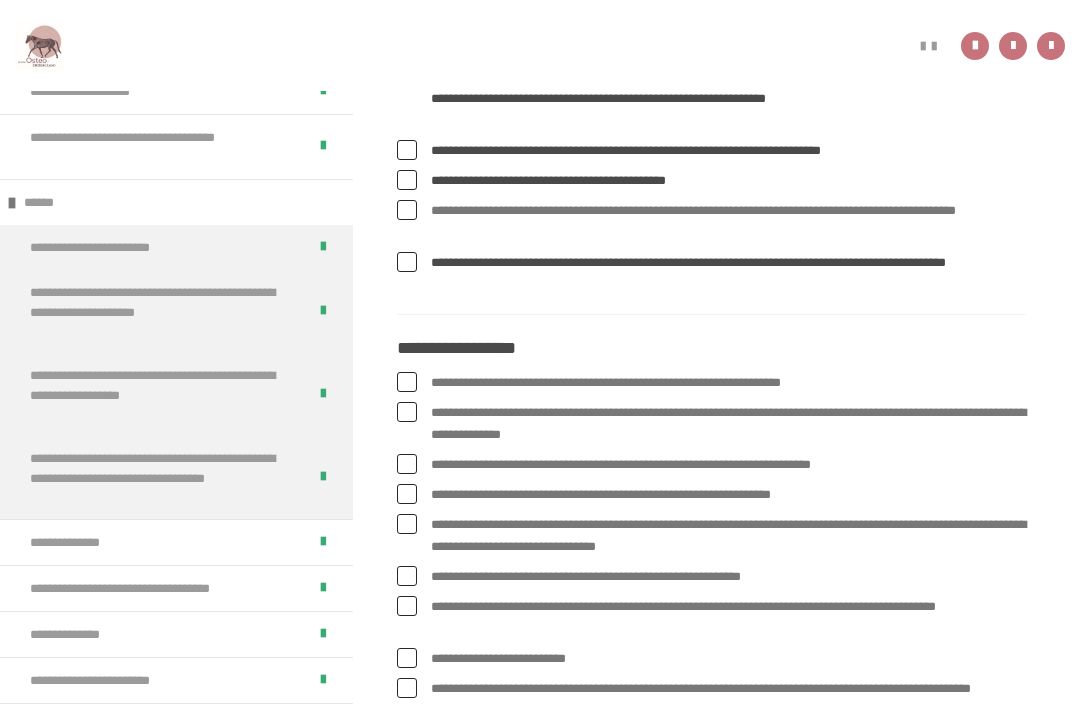 scroll, scrollTop: 1211, scrollLeft: 0, axis: vertical 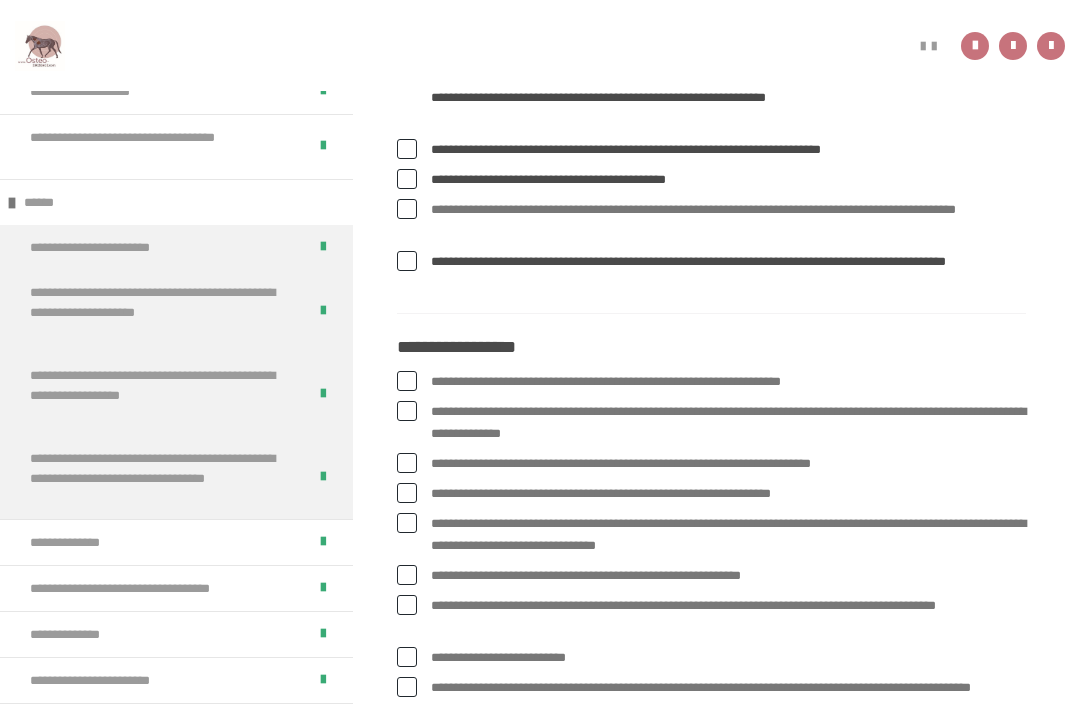 click at bounding box center [407, 412] 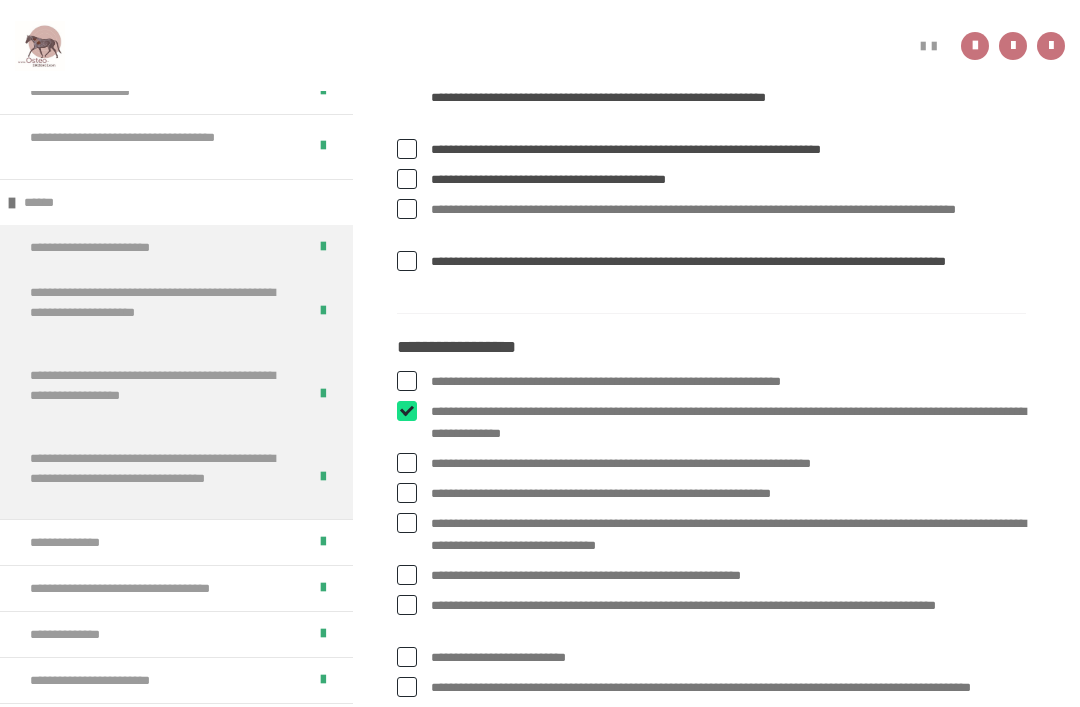checkbox on "****" 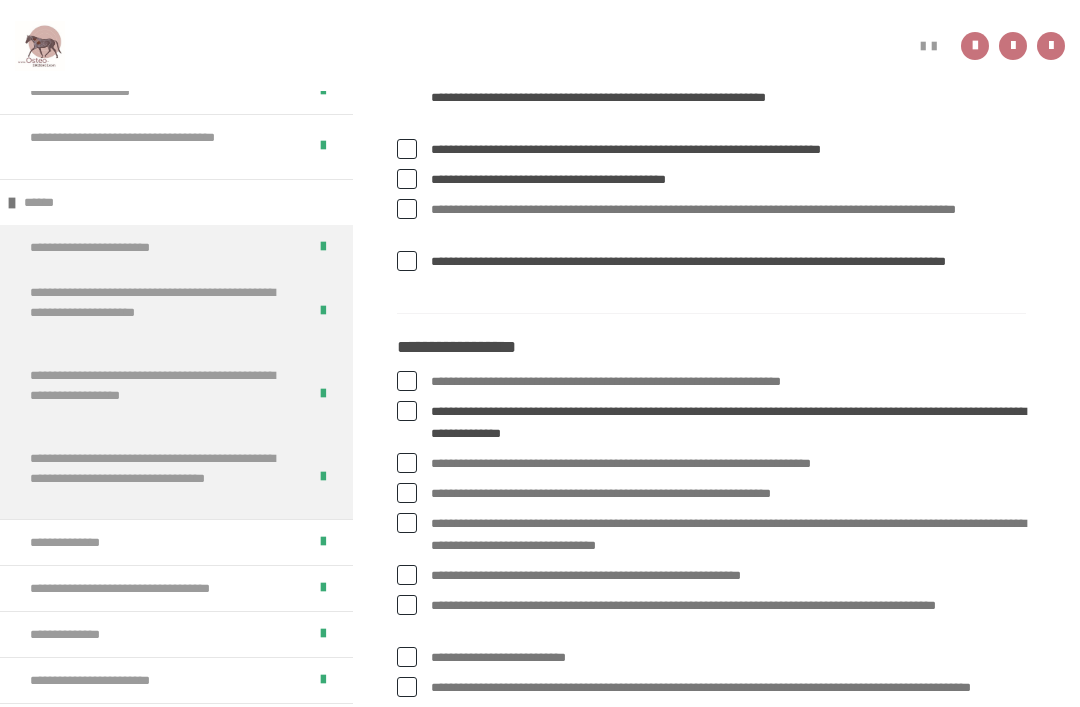 scroll, scrollTop: 1212, scrollLeft: 0, axis: vertical 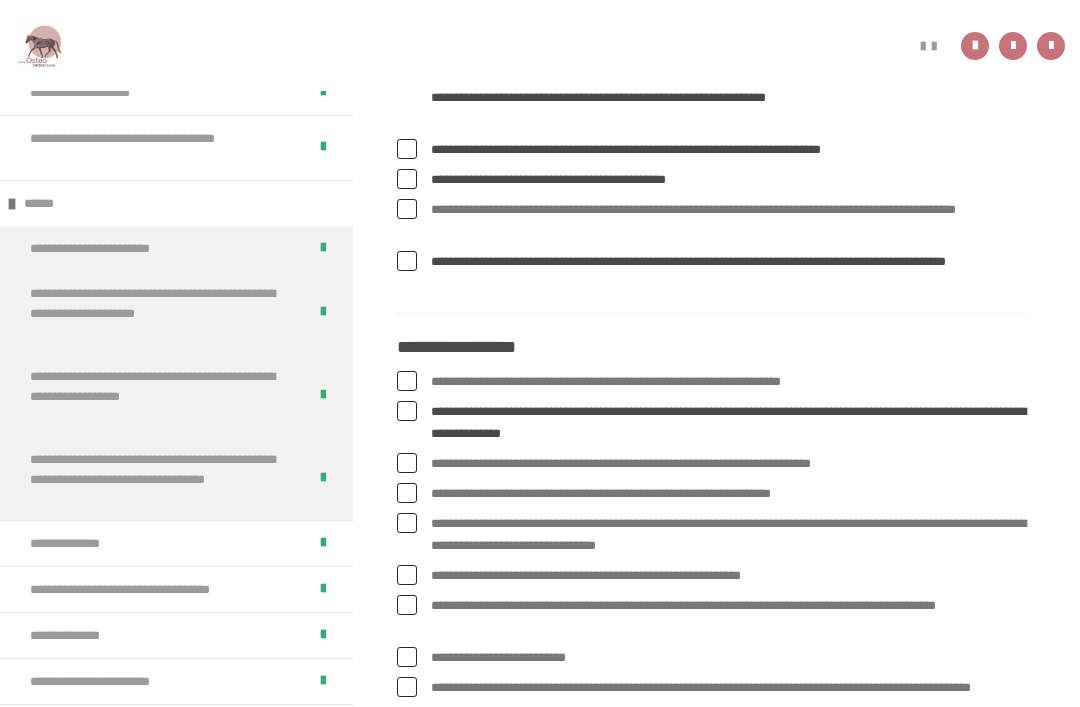 click at bounding box center [407, 463] 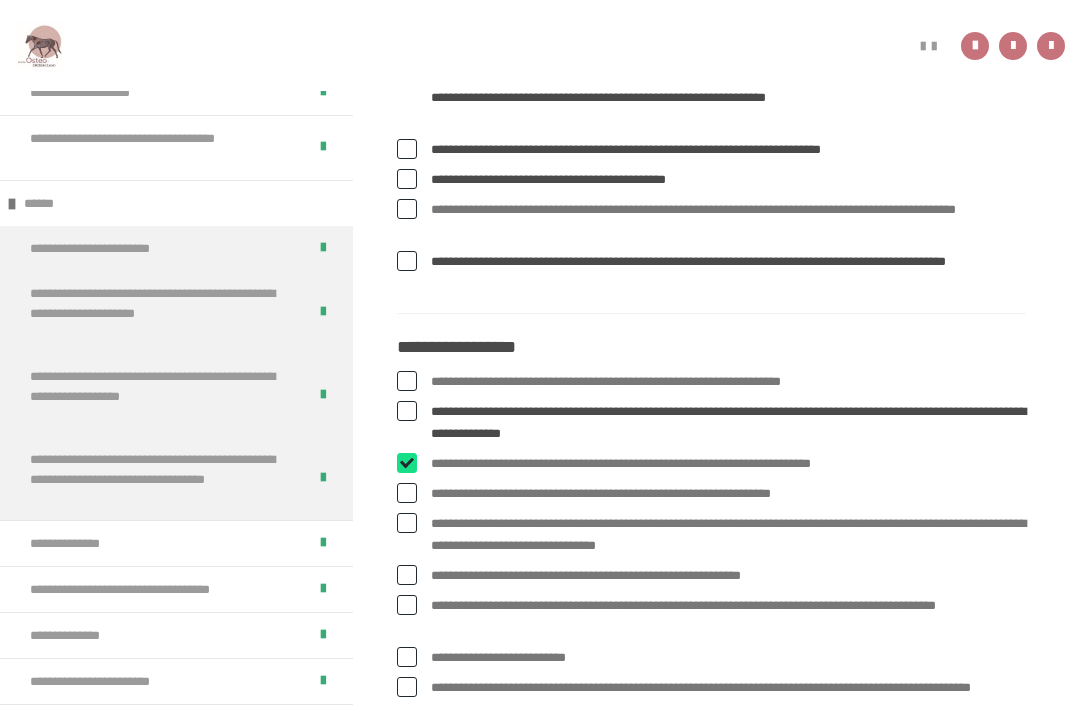 checkbox on "****" 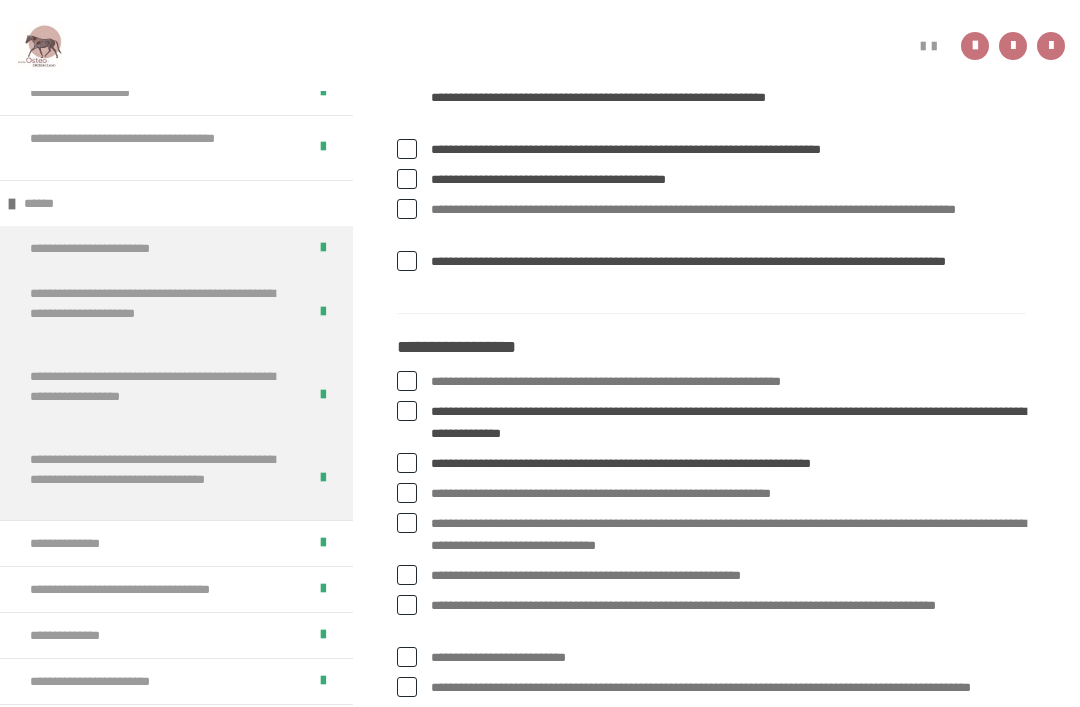 click on "**********" at bounding box center [176, 543] 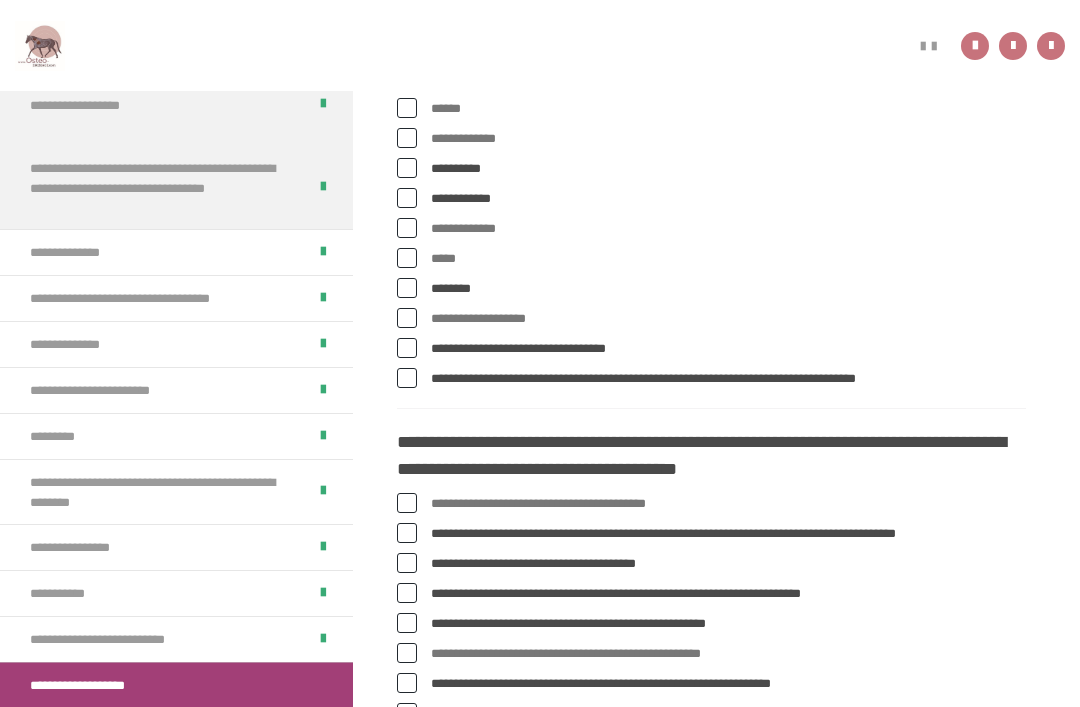 scroll, scrollTop: 454, scrollLeft: 0, axis: vertical 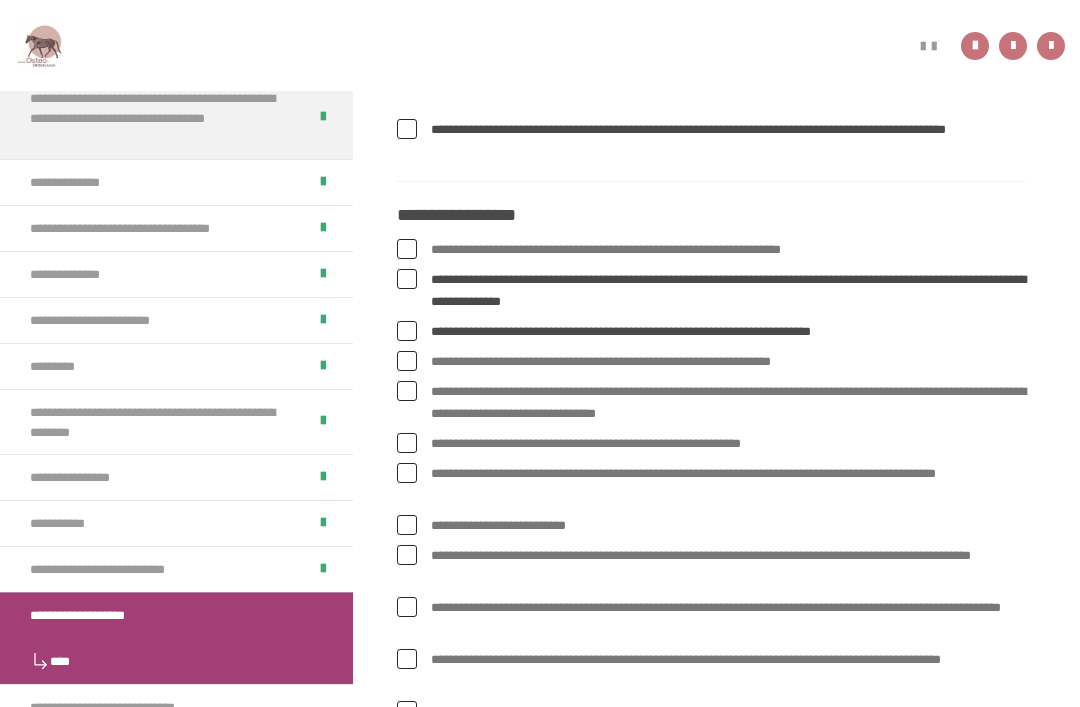 click at bounding box center (407, 391) 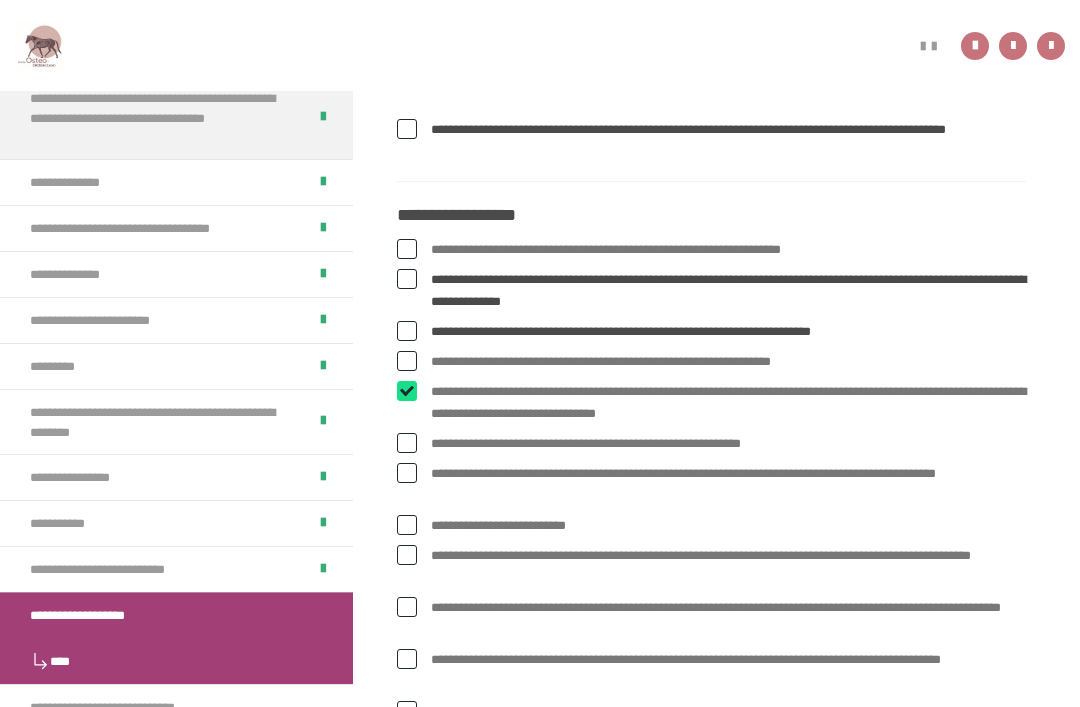 checkbox on "****" 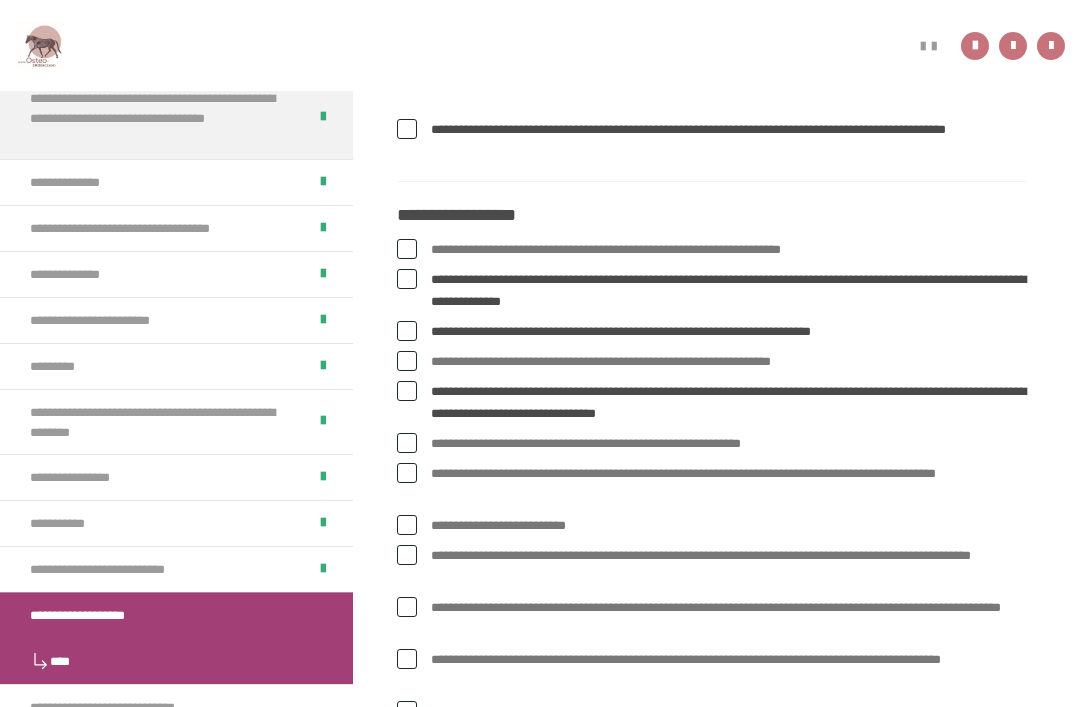 click on "**********" at bounding box center (711, 485) 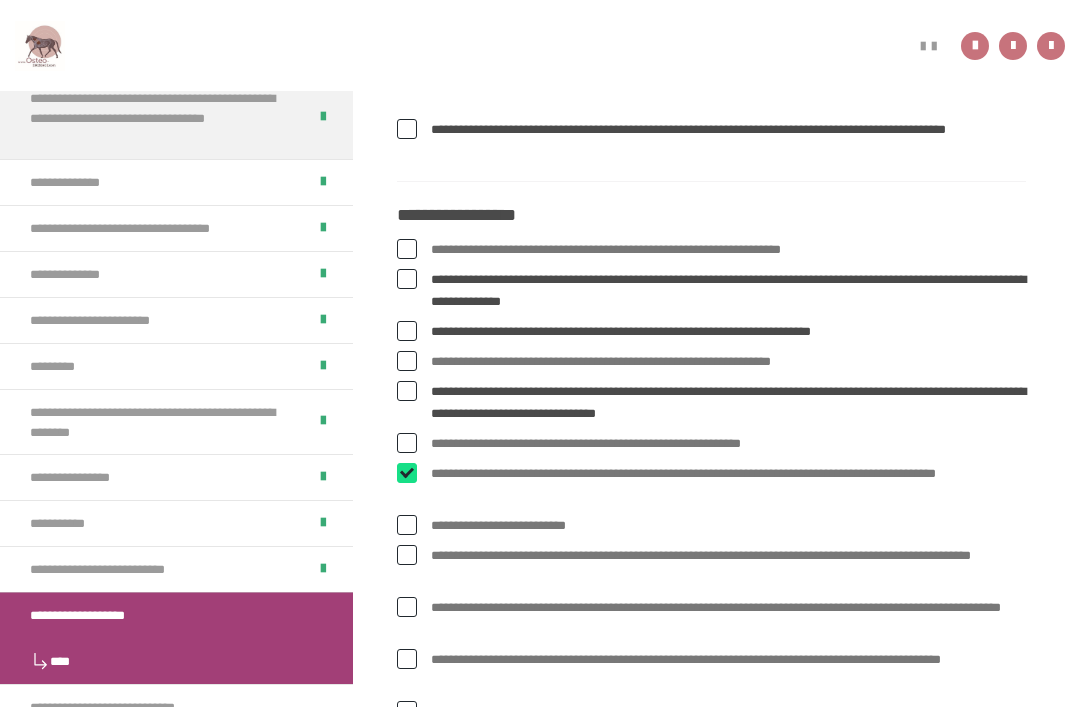 checkbox on "****" 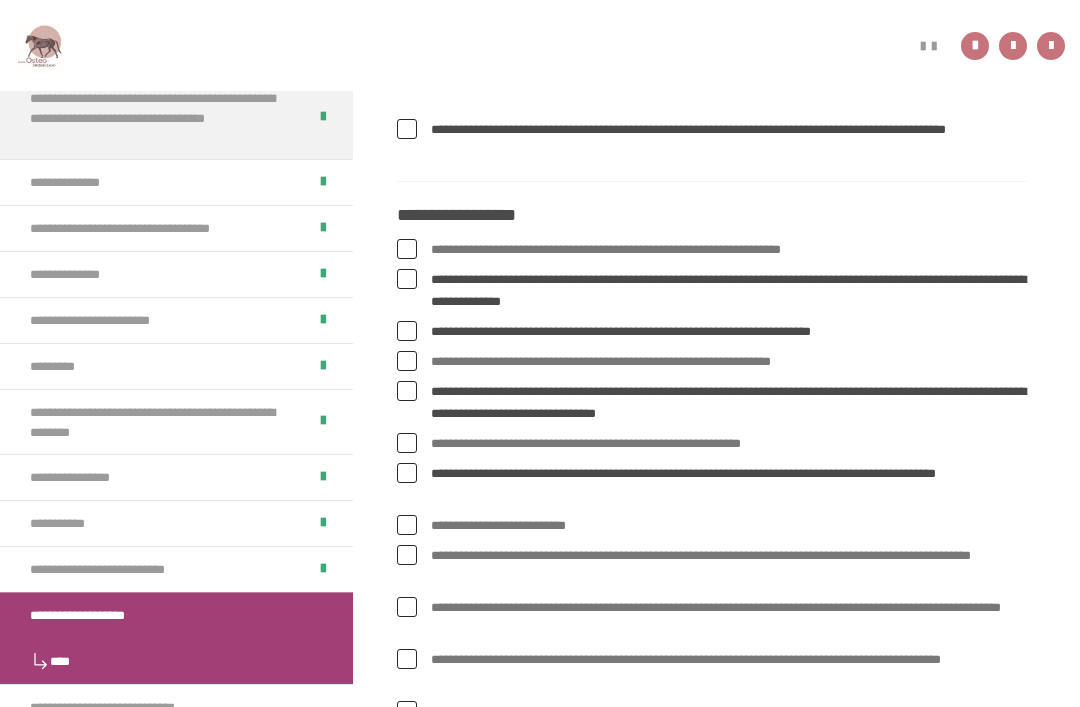 click at bounding box center (407, 525) 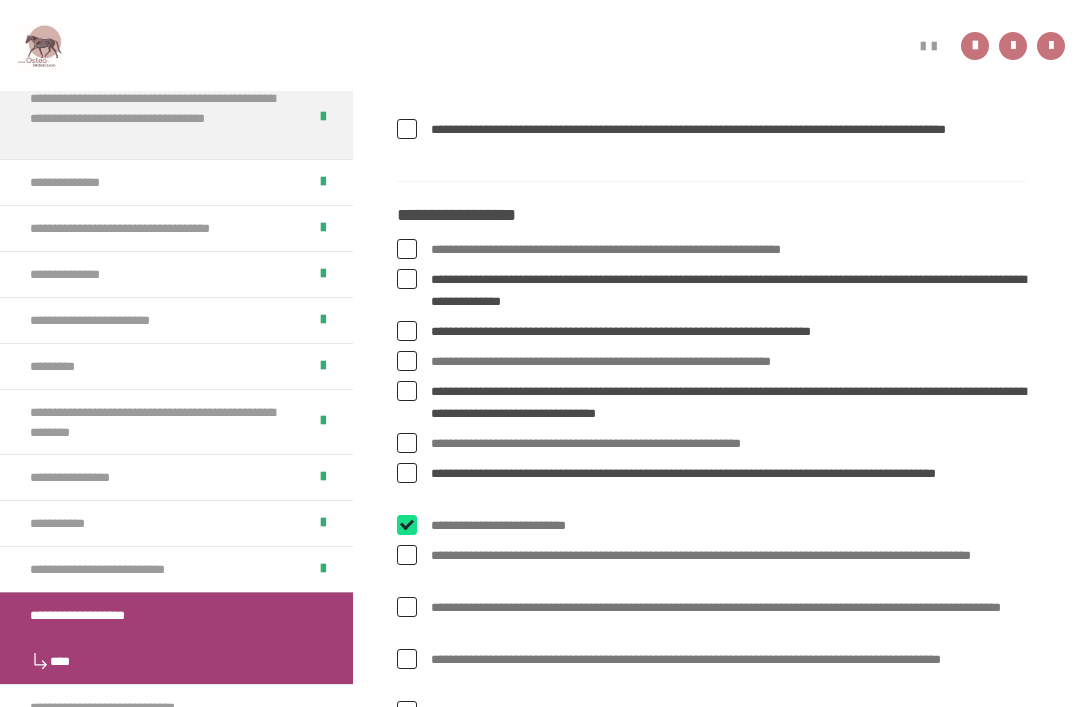 checkbox on "****" 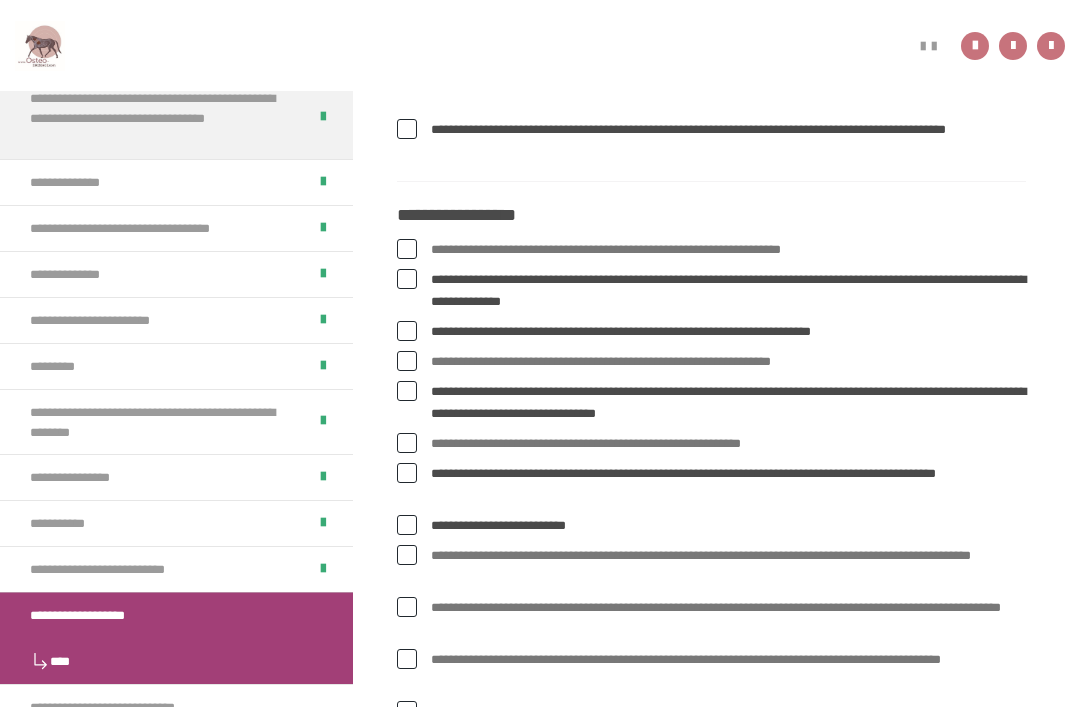 click on "**********" at bounding box center [711, 567] 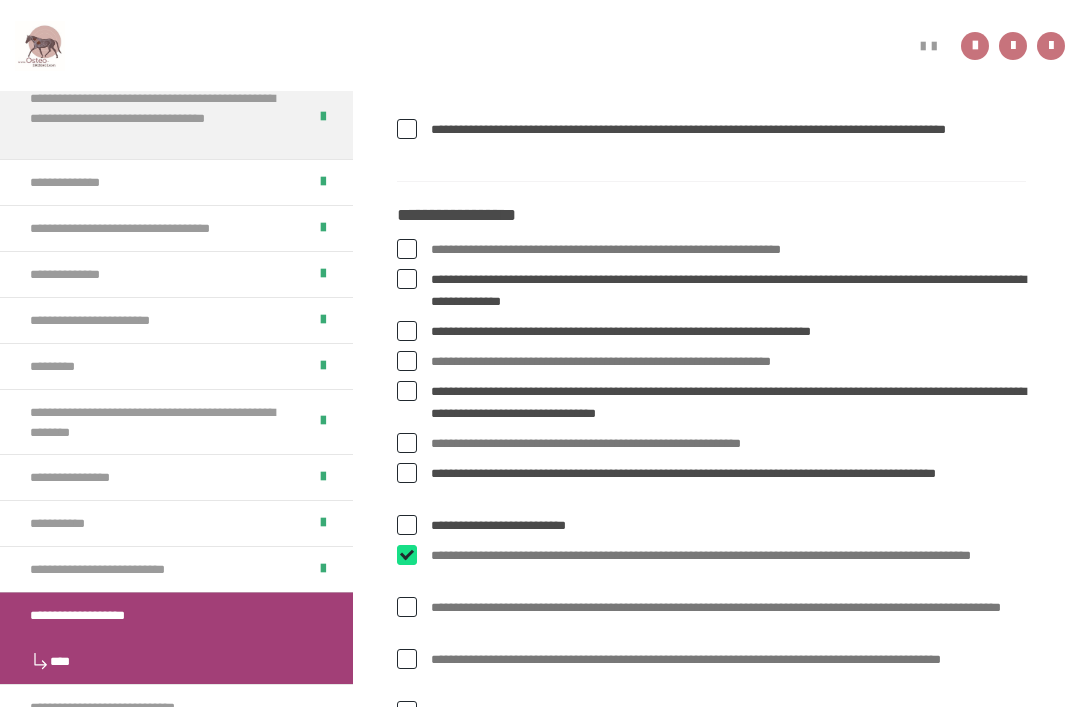 checkbox on "****" 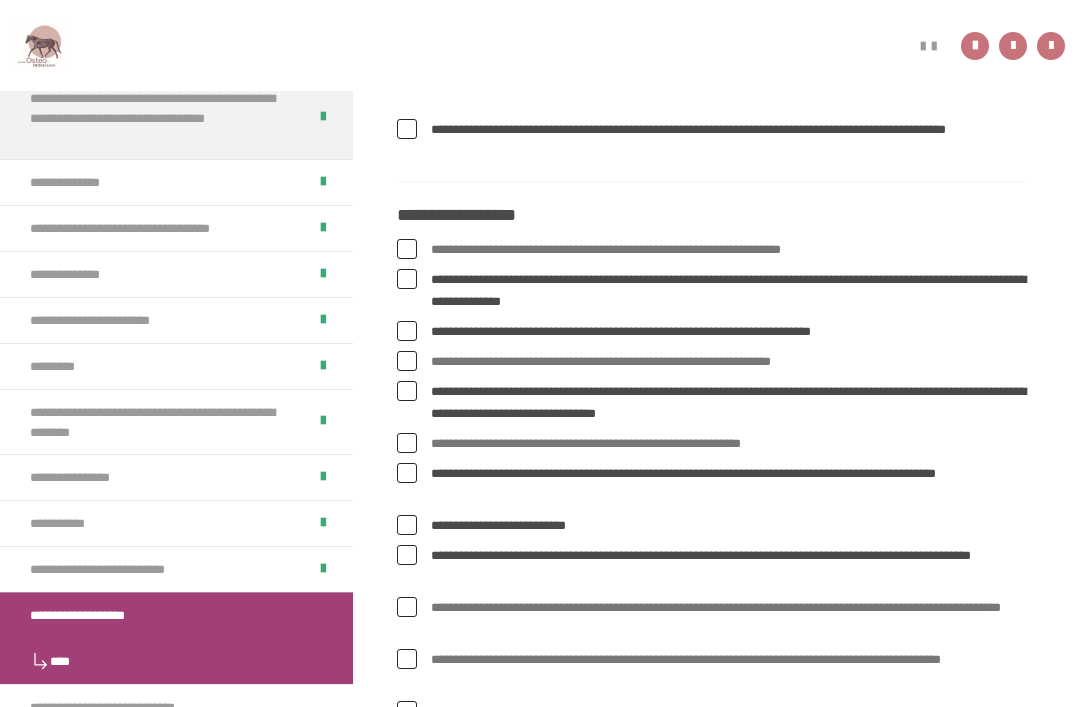 click on "**********" at bounding box center [711, 619] 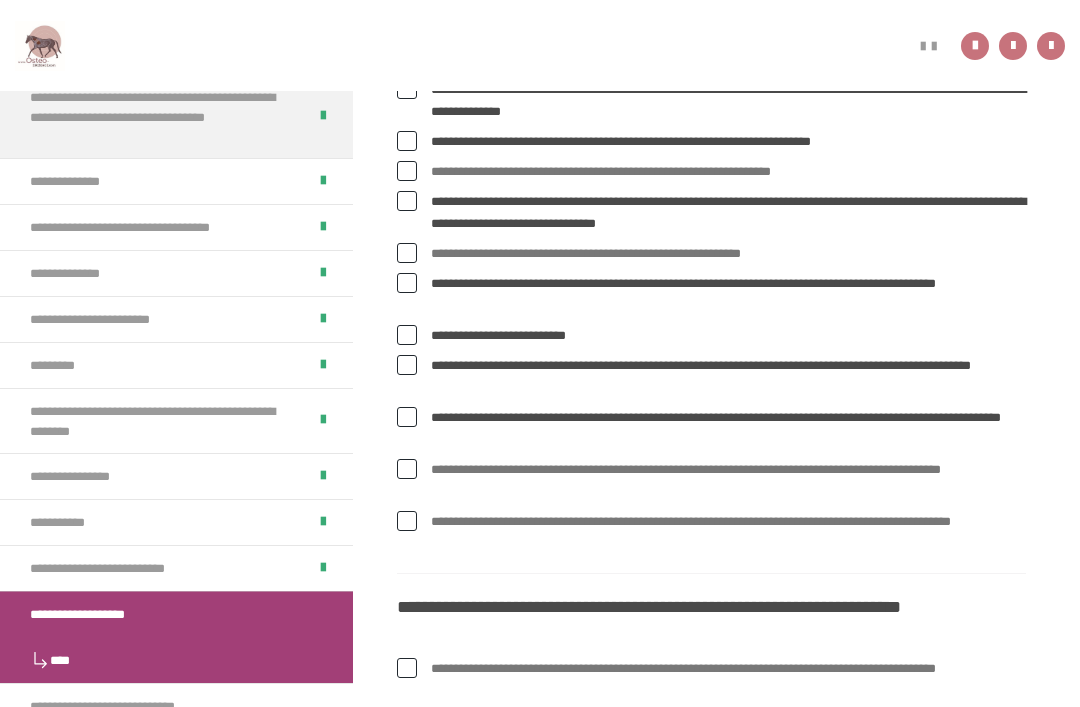 scroll, scrollTop: 1535, scrollLeft: 0, axis: vertical 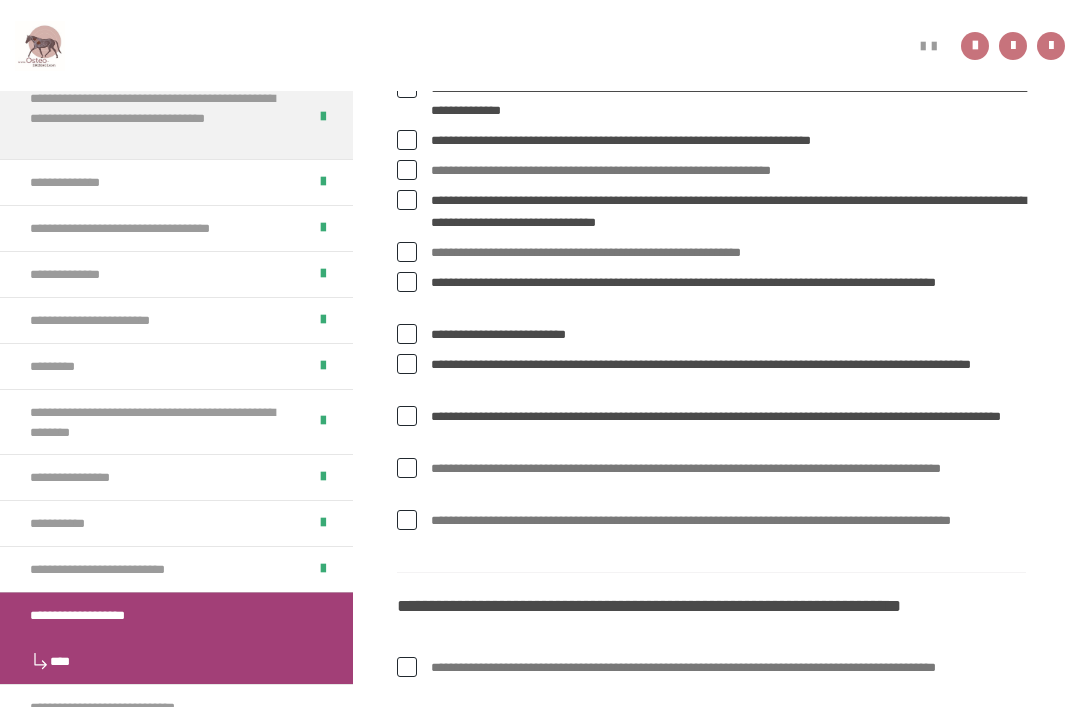 click at bounding box center (407, 520) 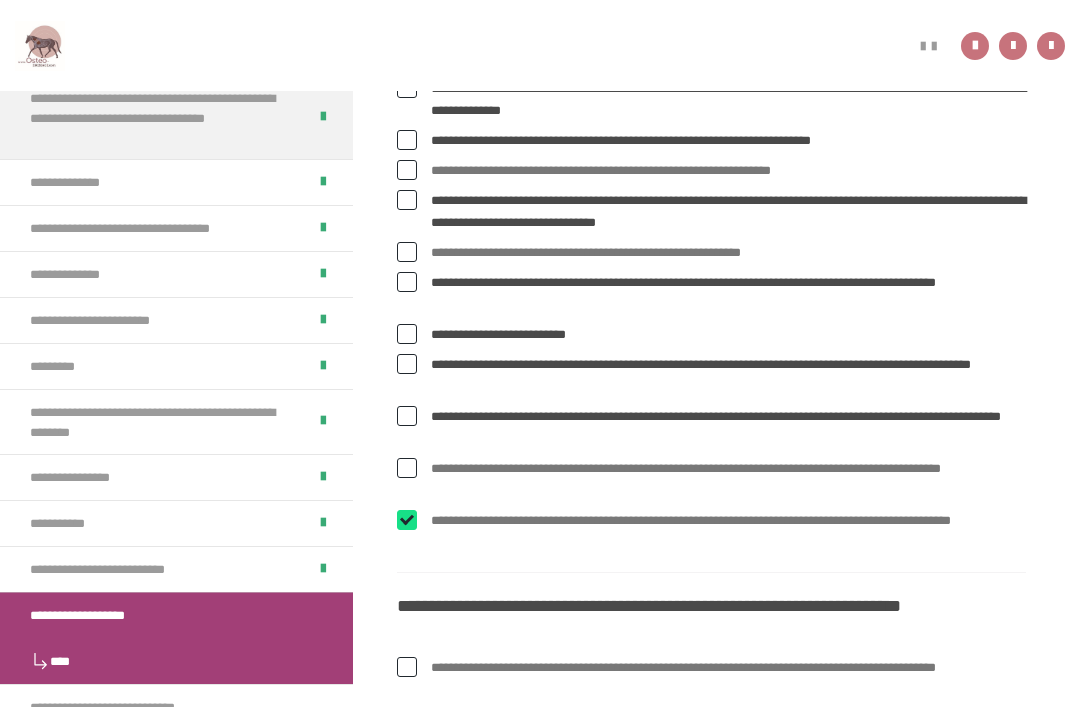 checkbox on "****" 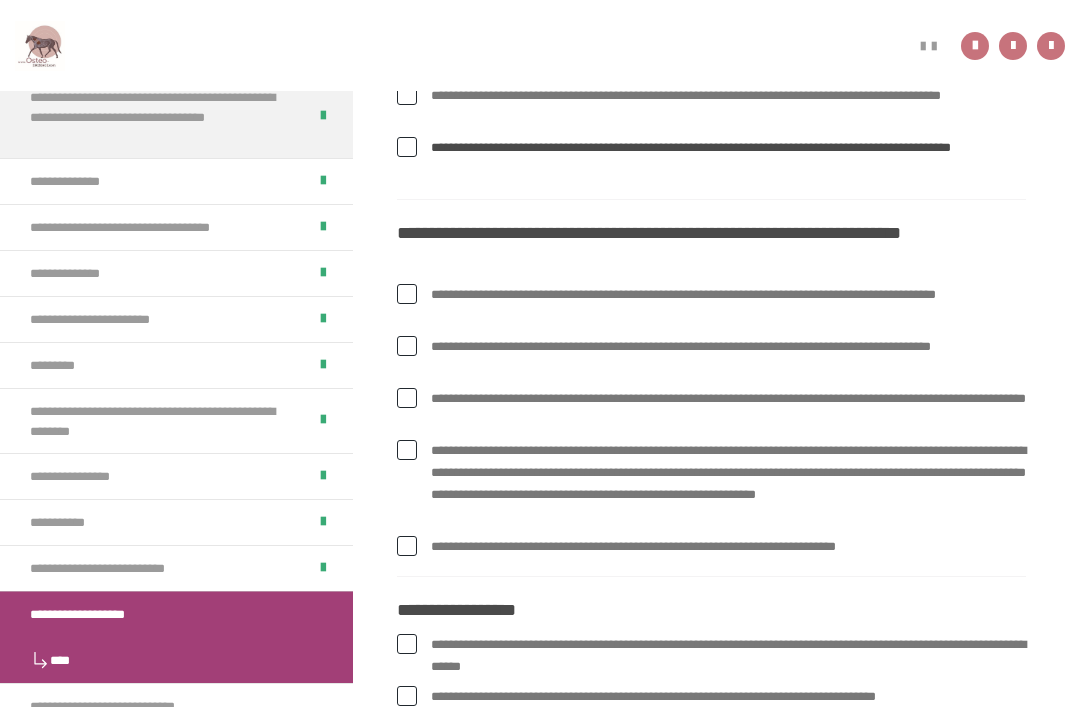 scroll, scrollTop: 1908, scrollLeft: 0, axis: vertical 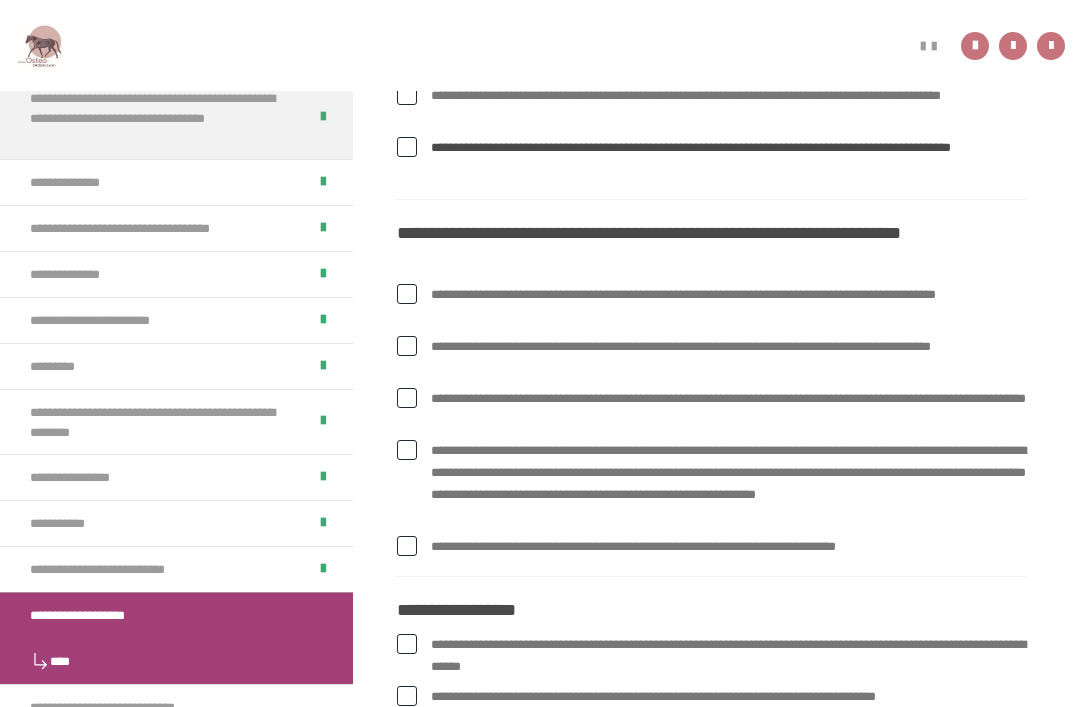 click at bounding box center [407, 346] 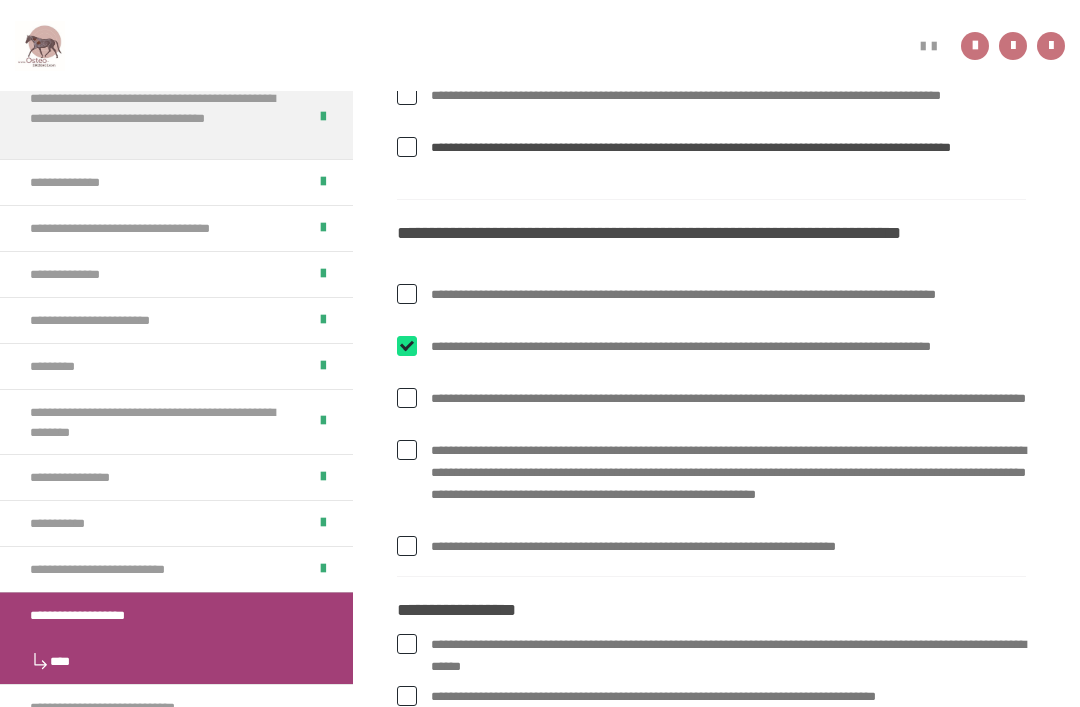 checkbox on "****" 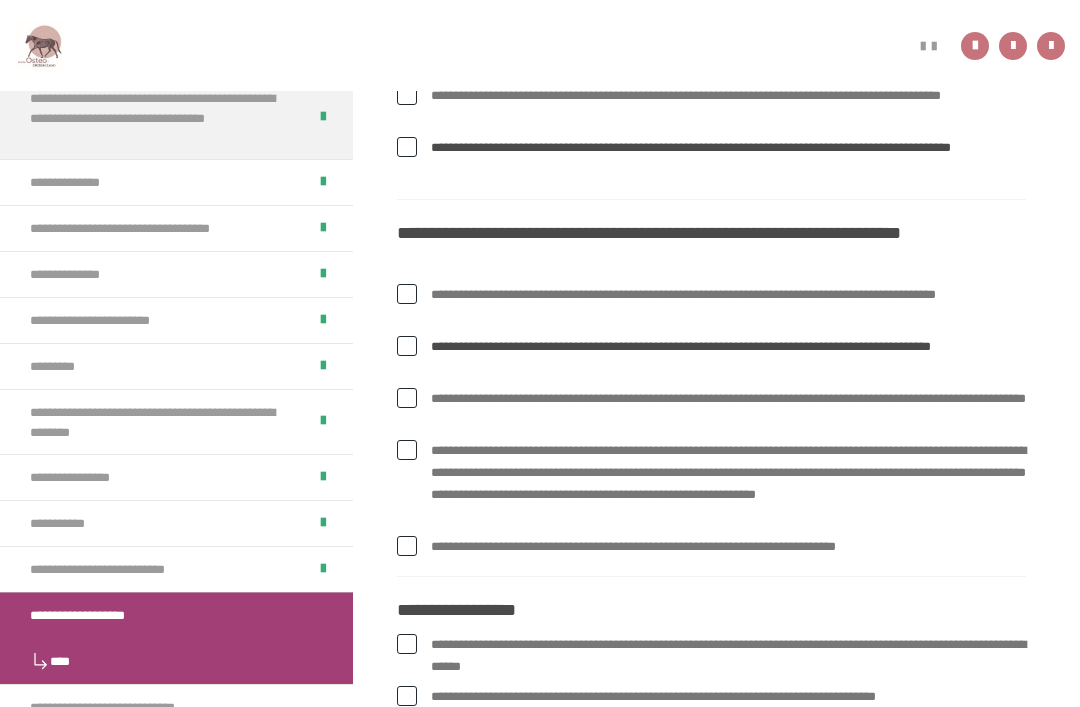 click on "**********" at bounding box center [711, 484] 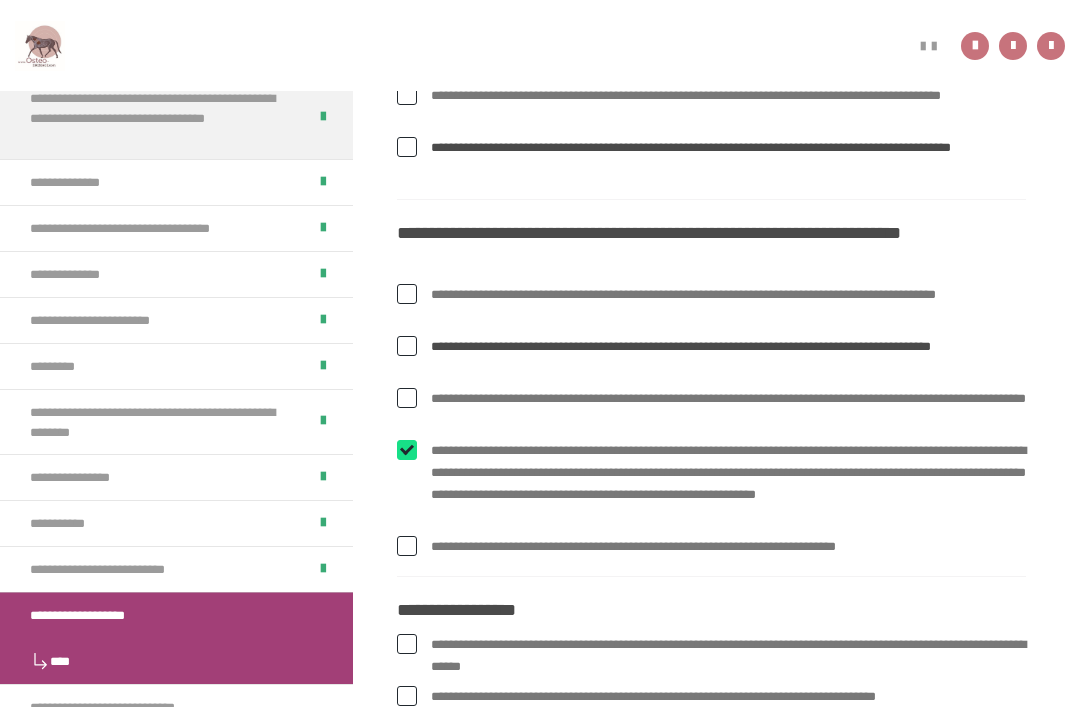 checkbox on "****" 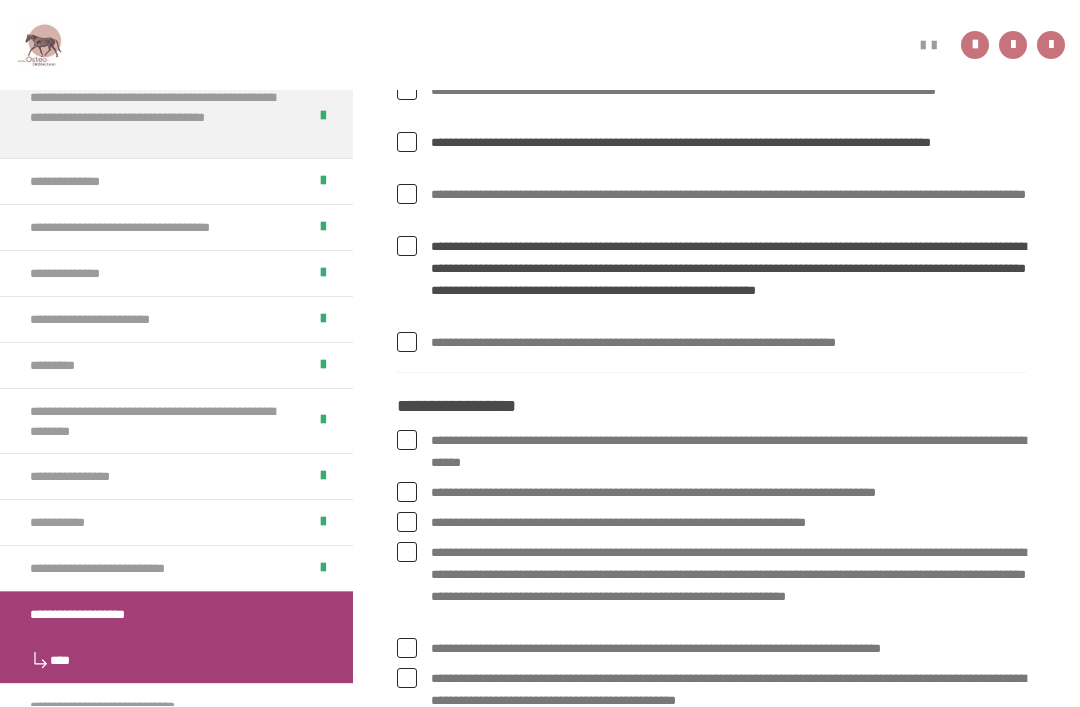scroll, scrollTop: 2112, scrollLeft: 0, axis: vertical 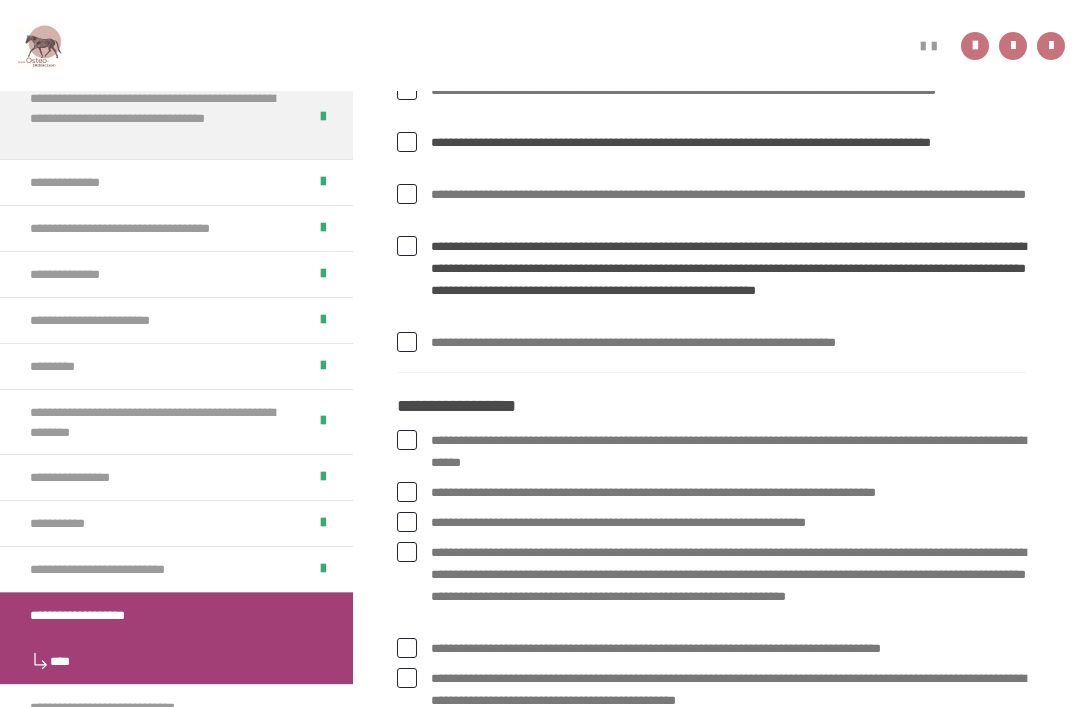 click at bounding box center (407, 492) 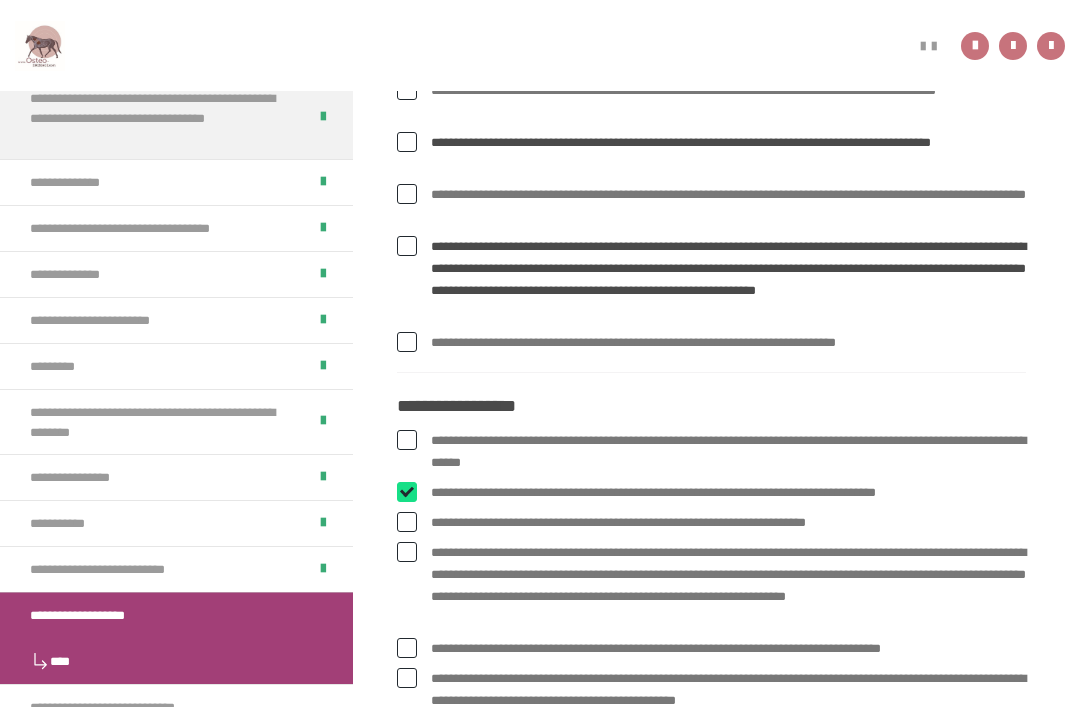 checkbox on "****" 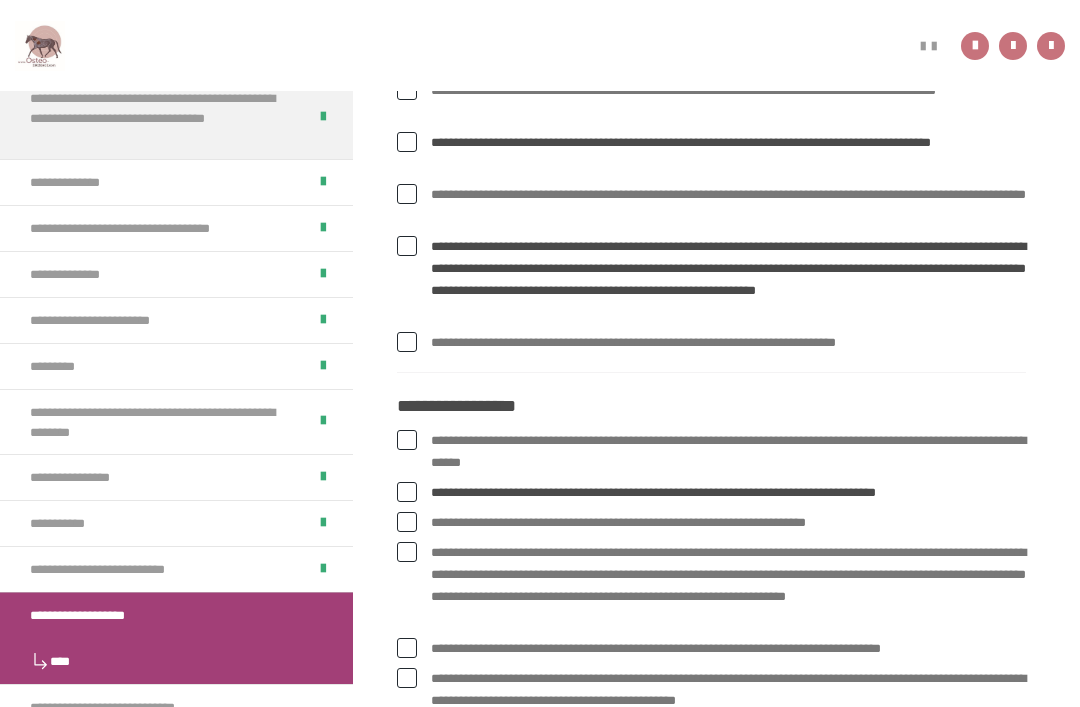 click at bounding box center (407, 522) 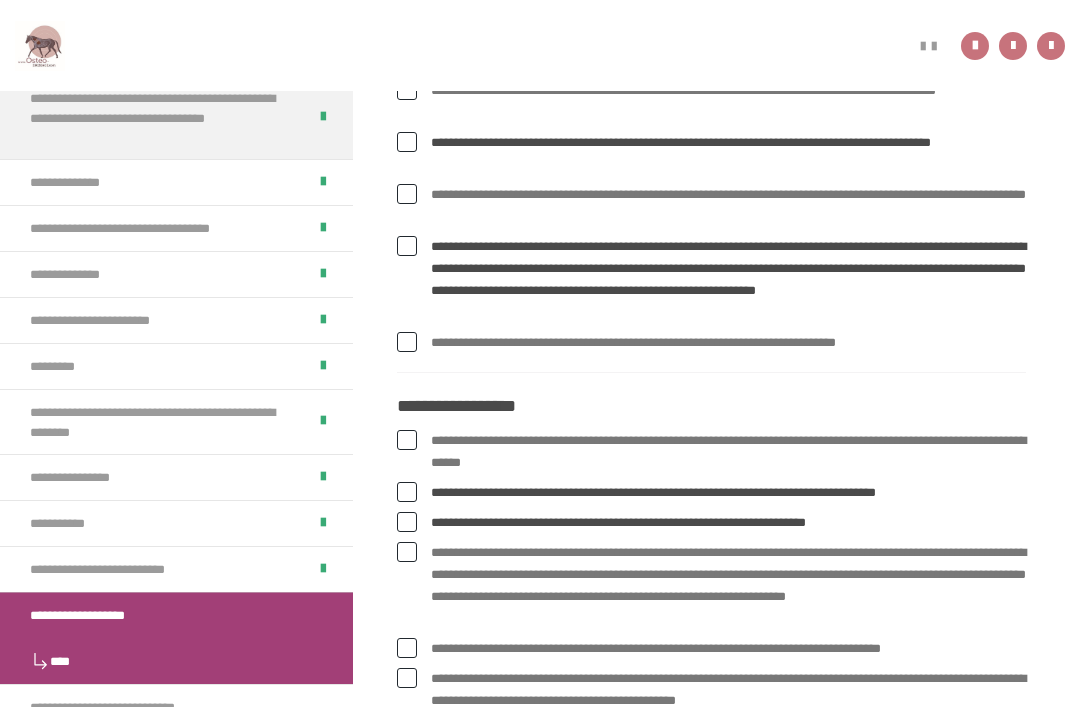 click on "**********" at bounding box center (711, 586) 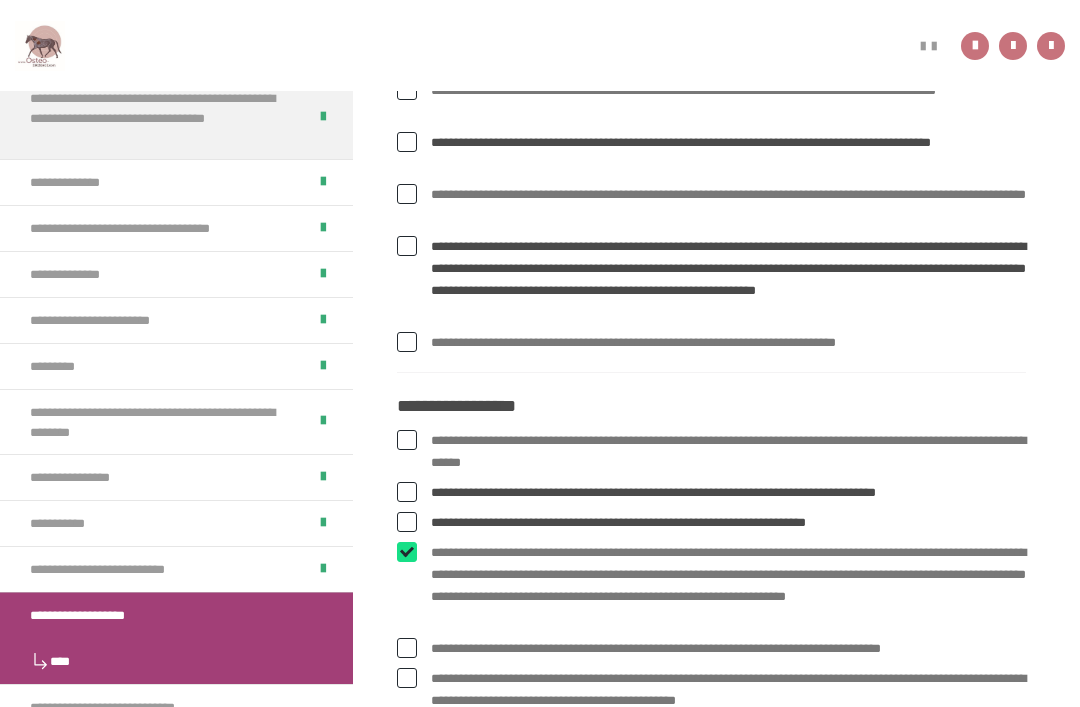 checkbox on "****" 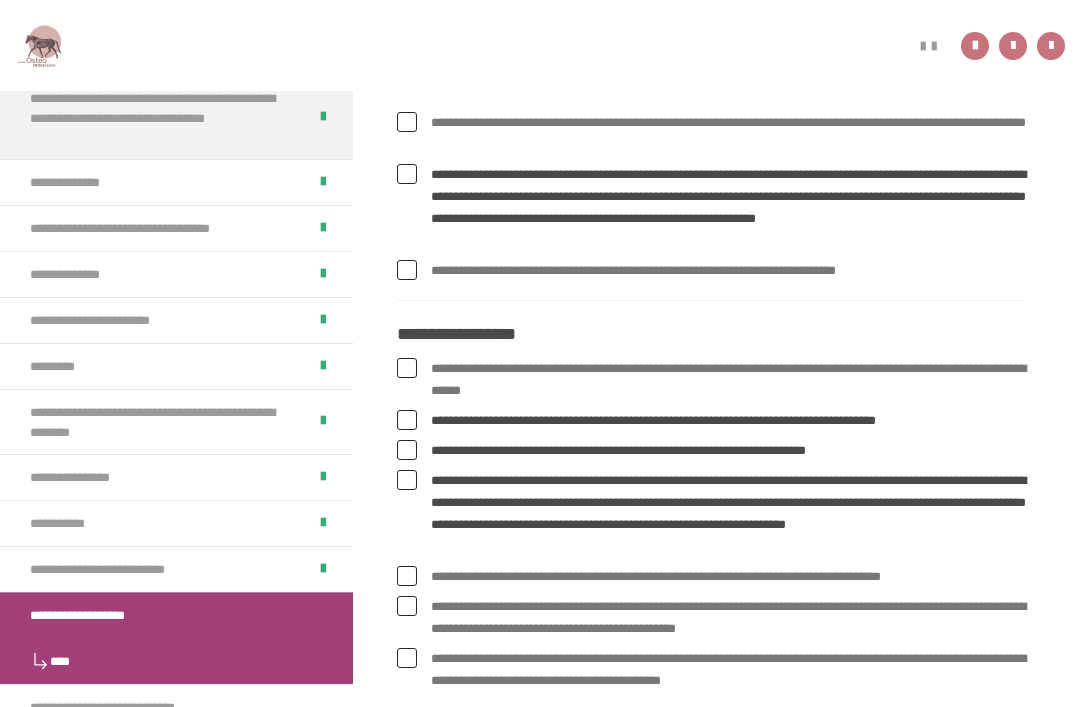 scroll, scrollTop: 2186, scrollLeft: 0, axis: vertical 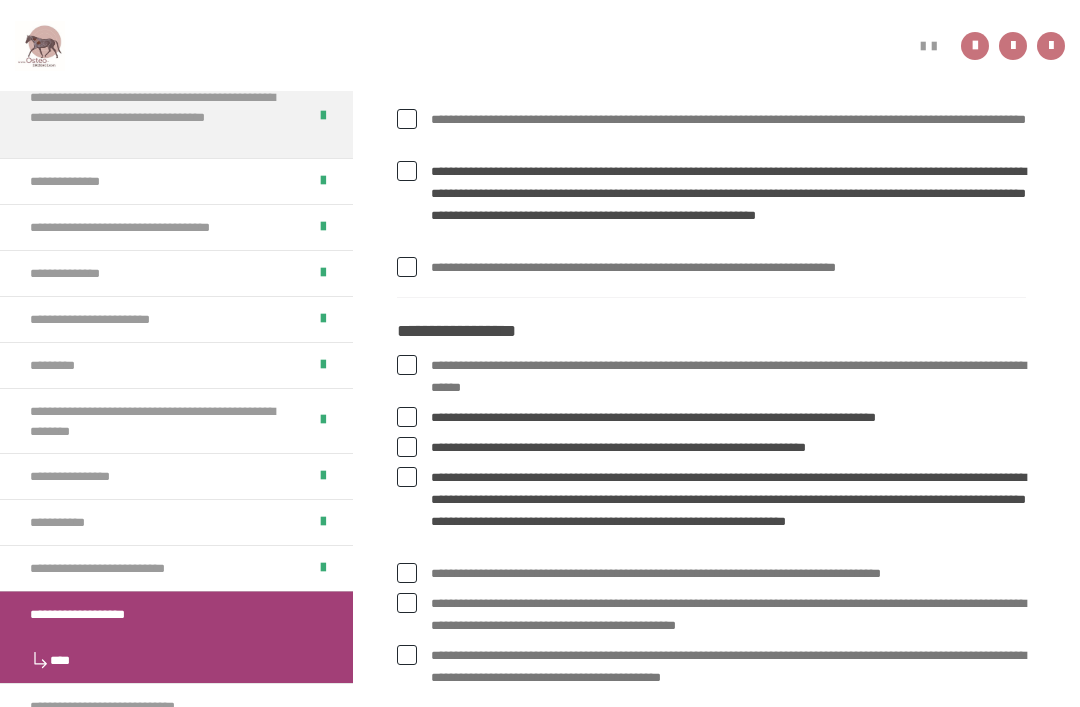 click at bounding box center [407, 574] 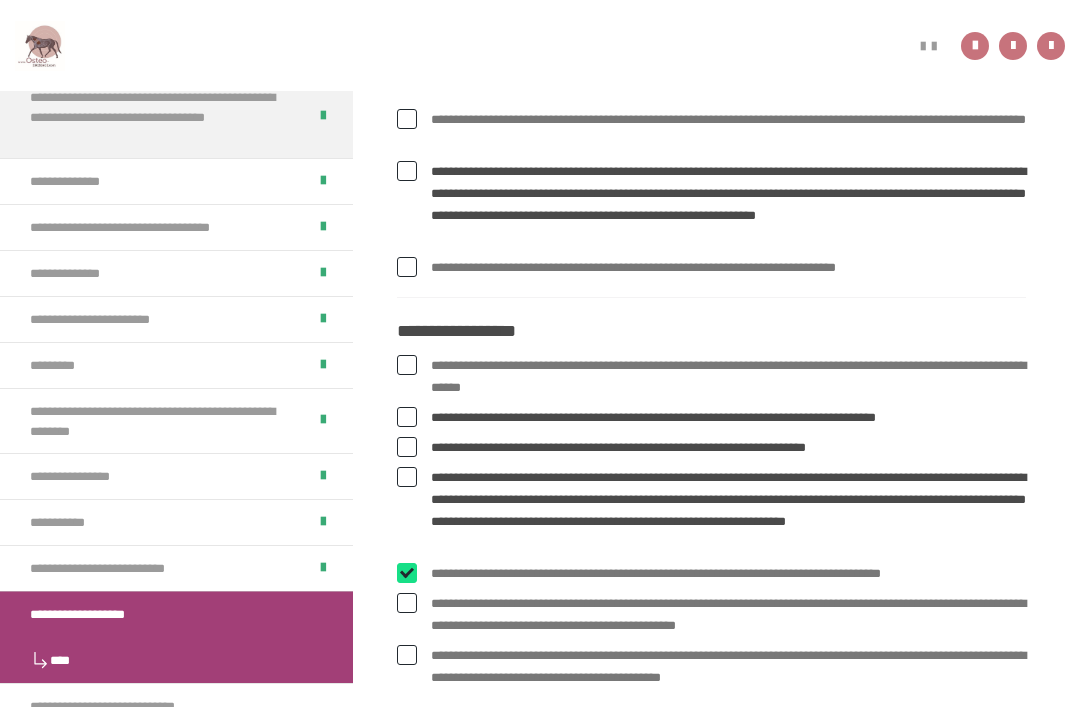 checkbox on "****" 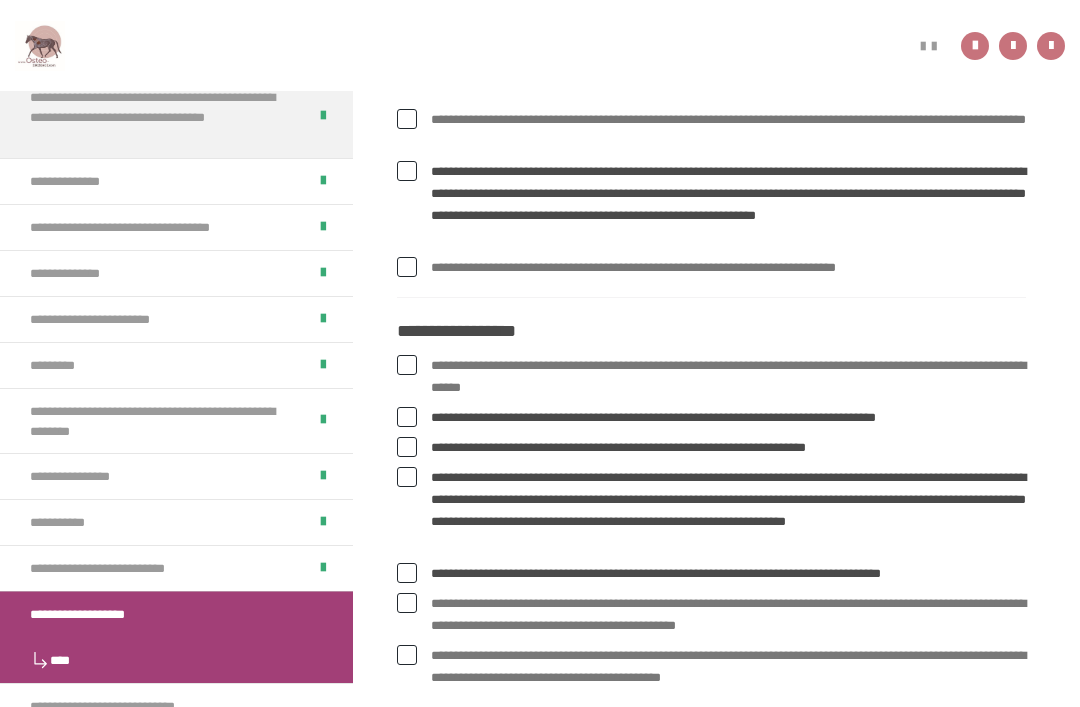 scroll, scrollTop: 2187, scrollLeft: 0, axis: vertical 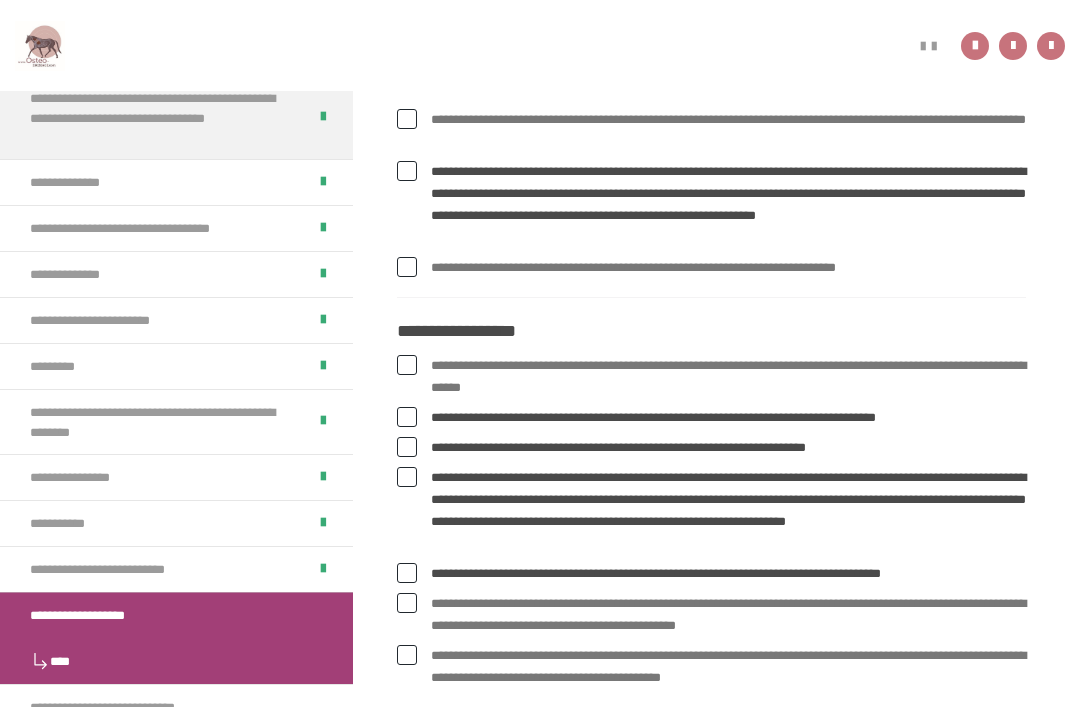 click on "**********" at bounding box center (711, 615) 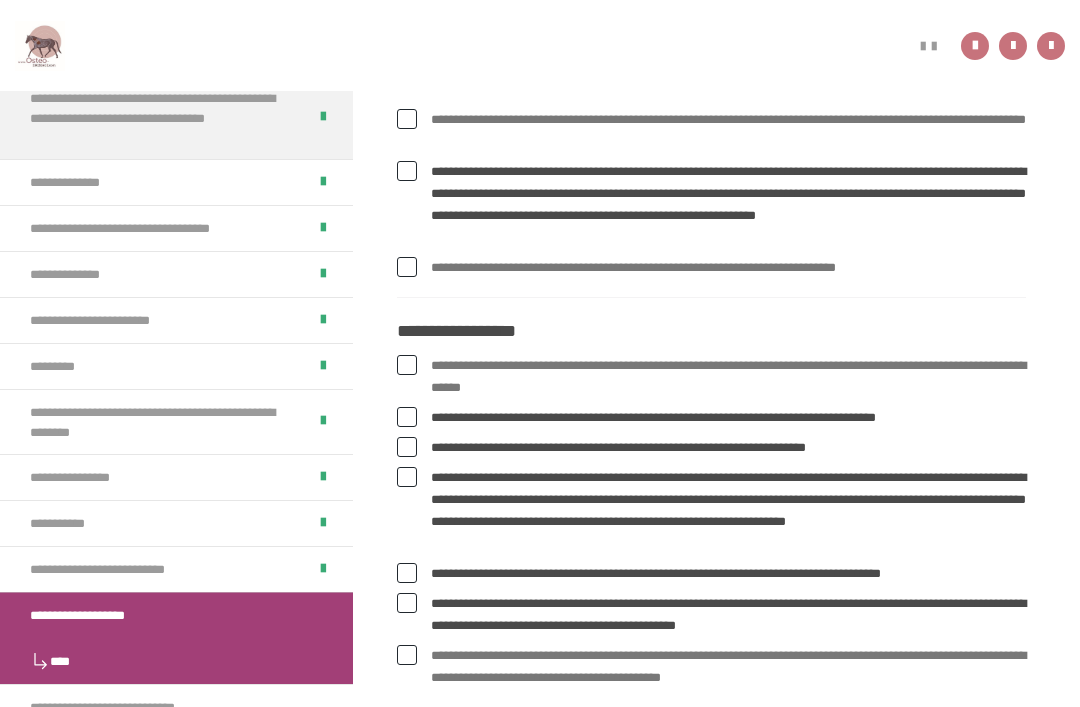 click on "**********" at bounding box center [711, 667] 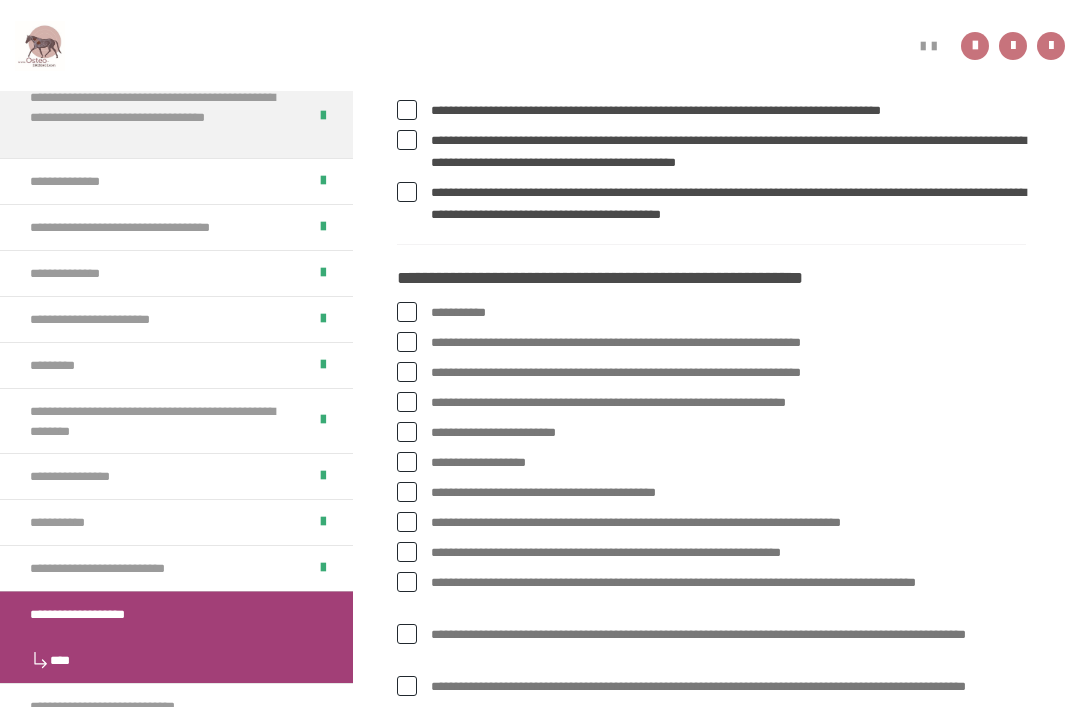 scroll, scrollTop: 2650, scrollLeft: 0, axis: vertical 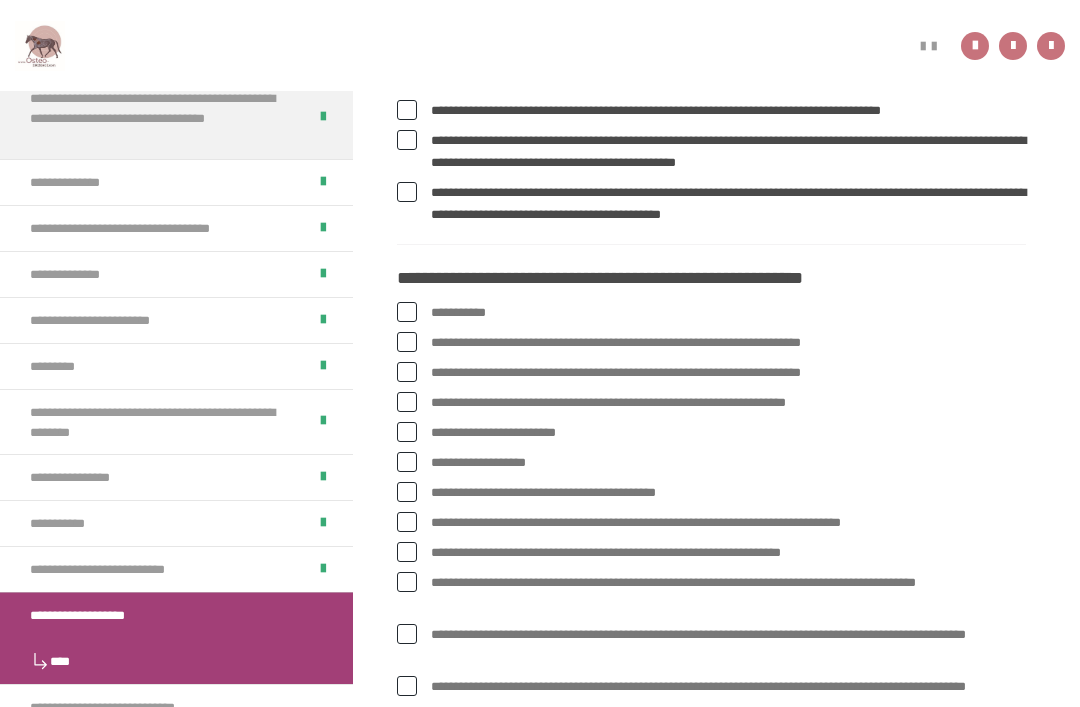 click on "**********" at bounding box center (711, 313) 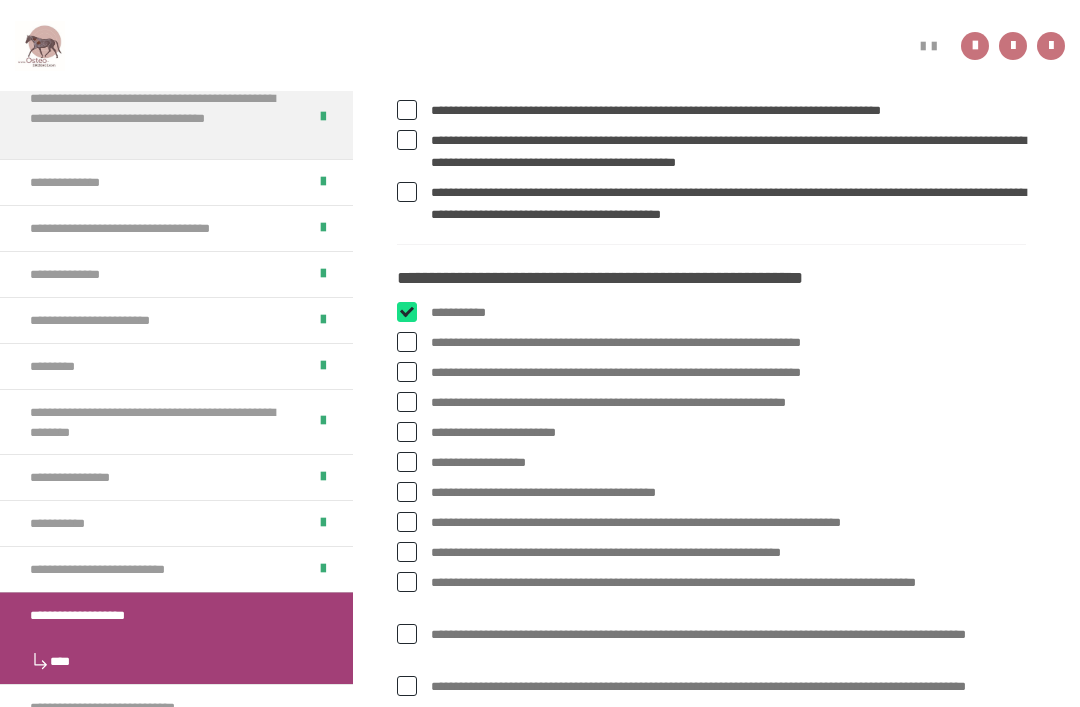 checkbox on "****" 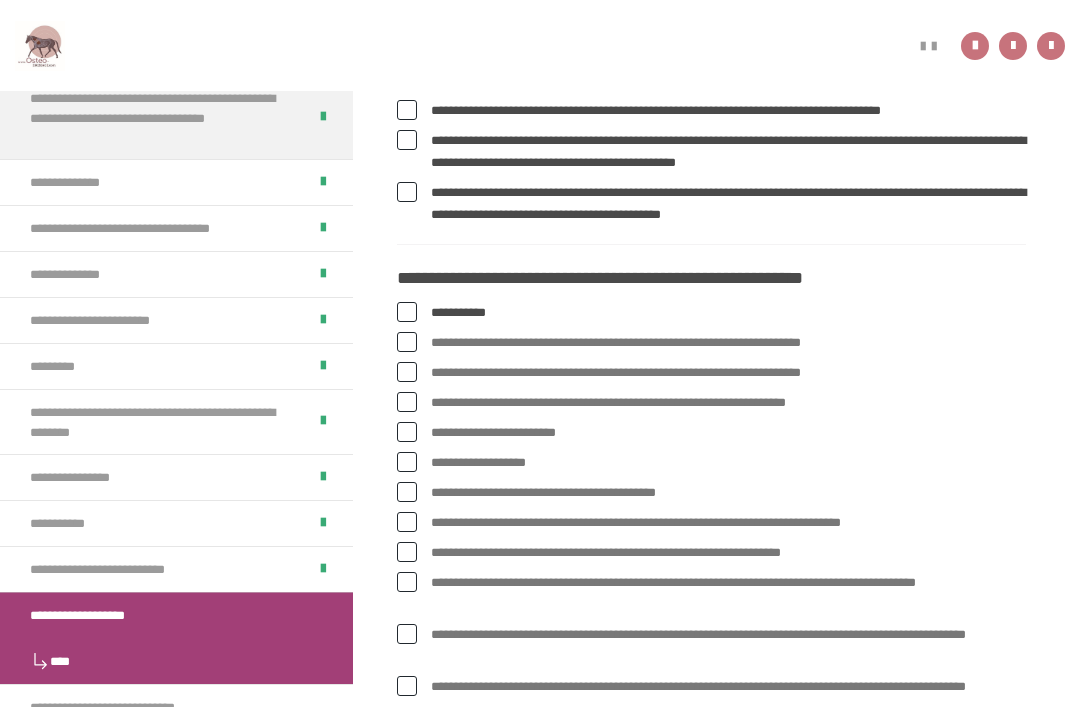 click at bounding box center [407, 372] 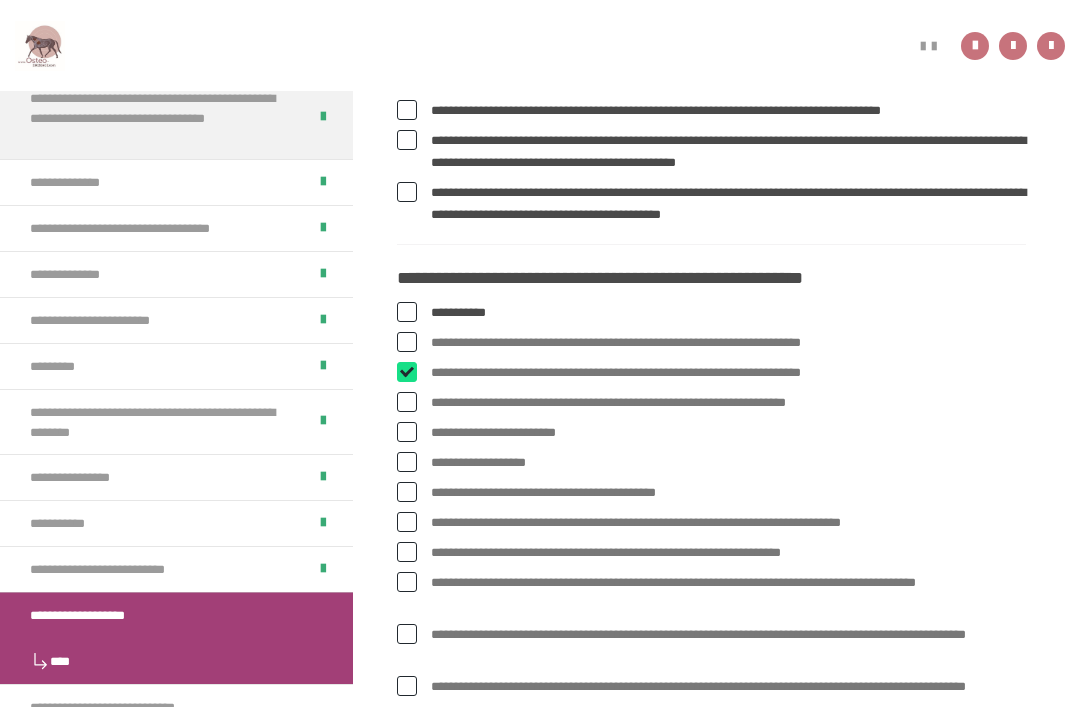 checkbox on "****" 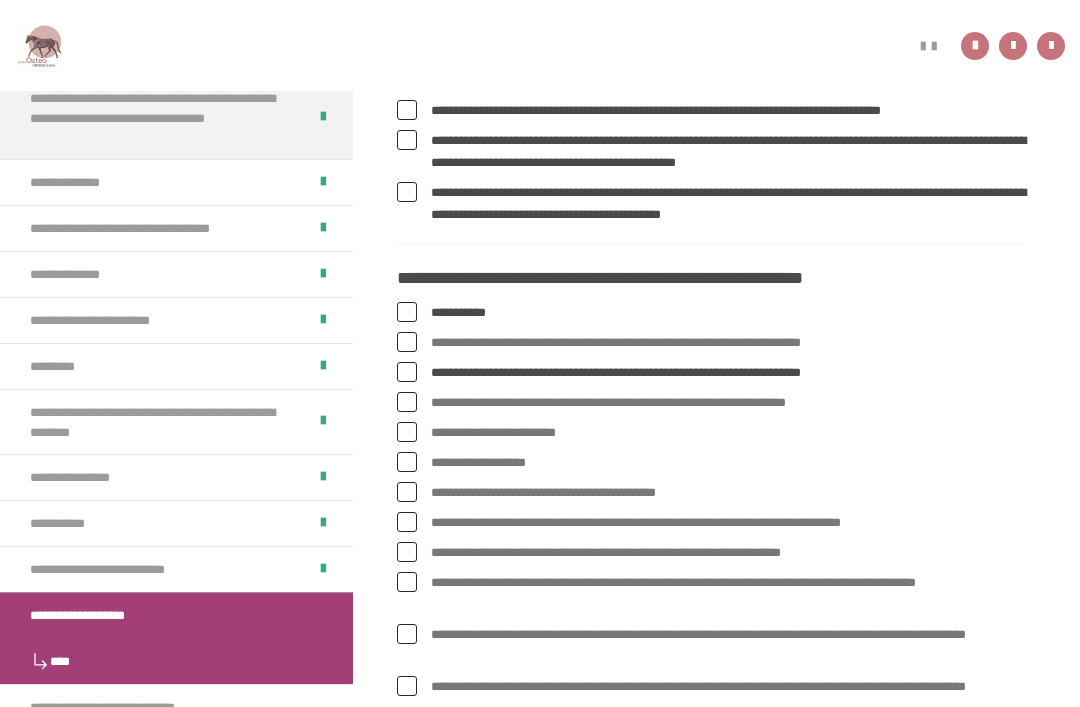 click at bounding box center [407, 432] 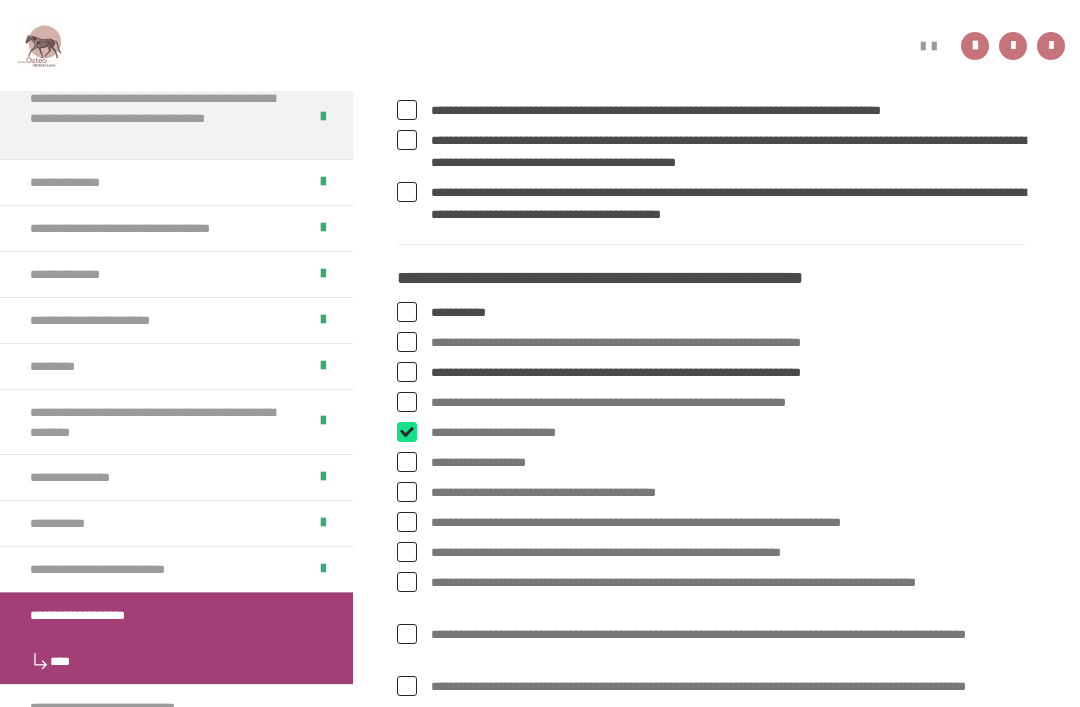 checkbox on "****" 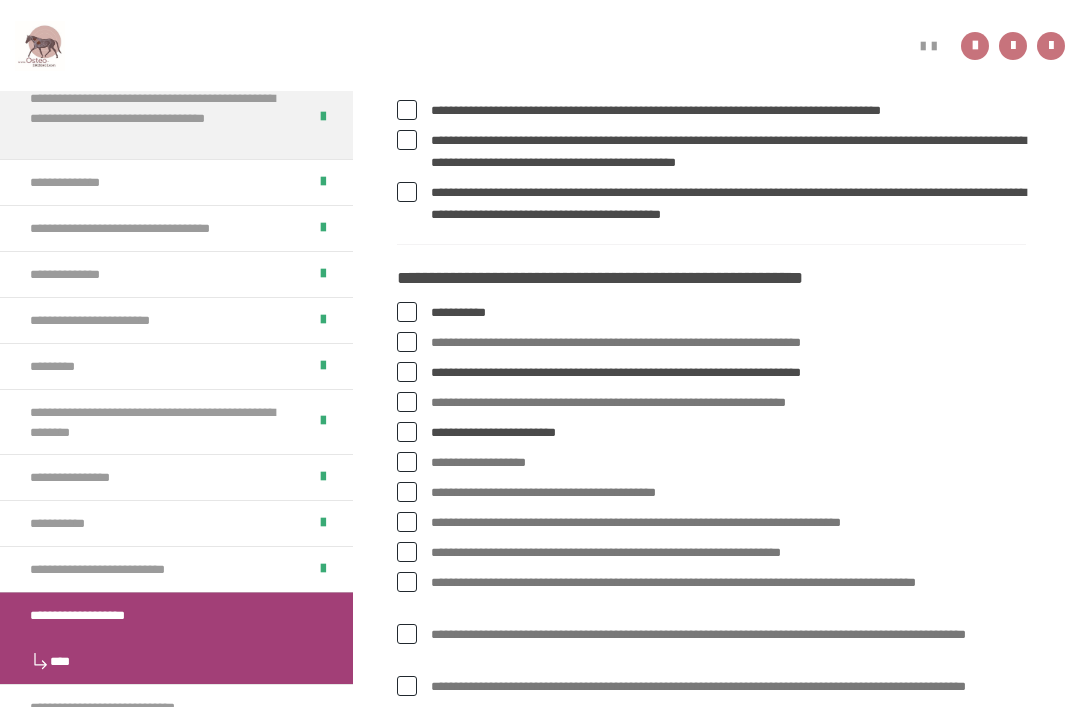 click on "**********" at bounding box center [711, 523] 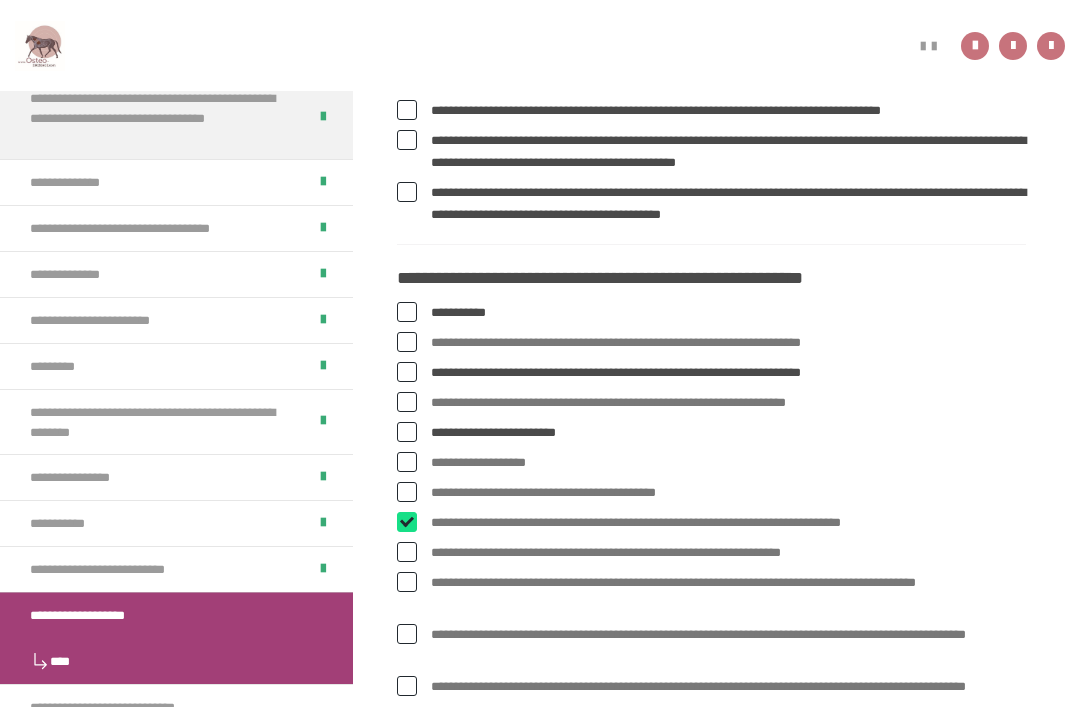 checkbox on "****" 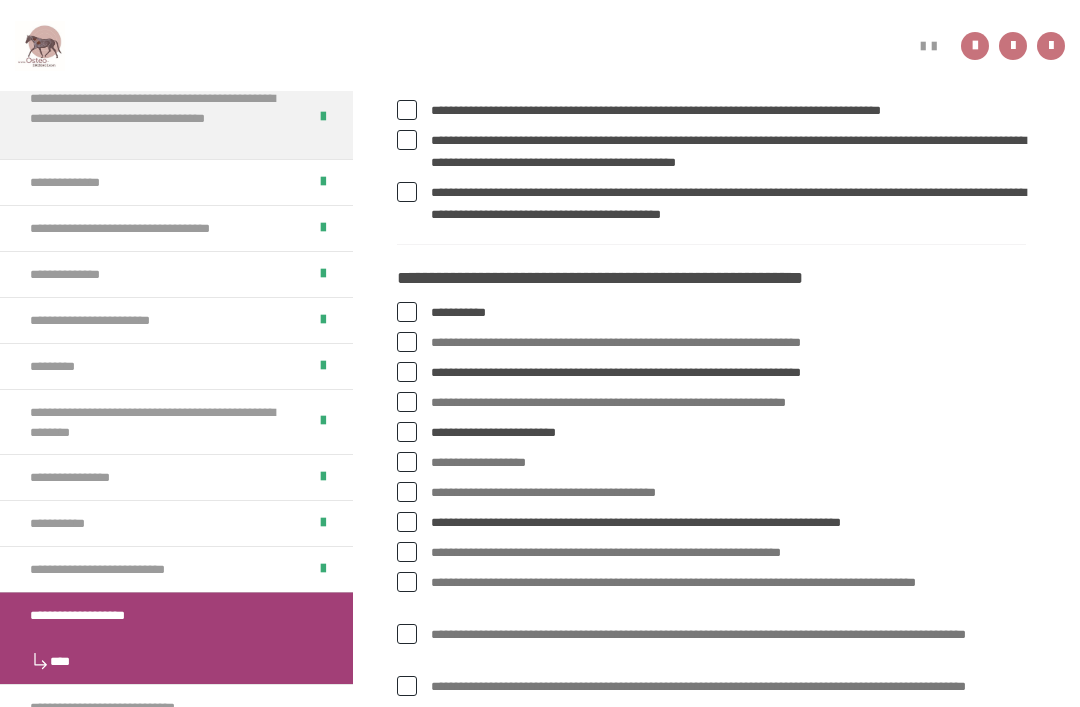 click on "**********" at bounding box center (711, 594) 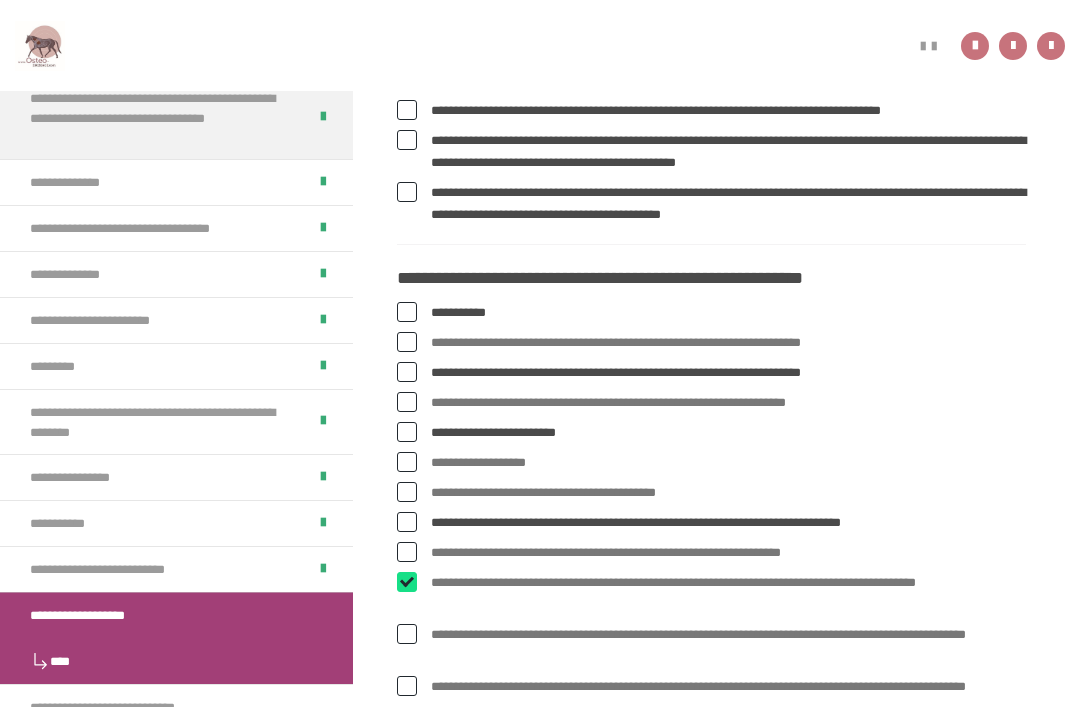 checkbox on "****" 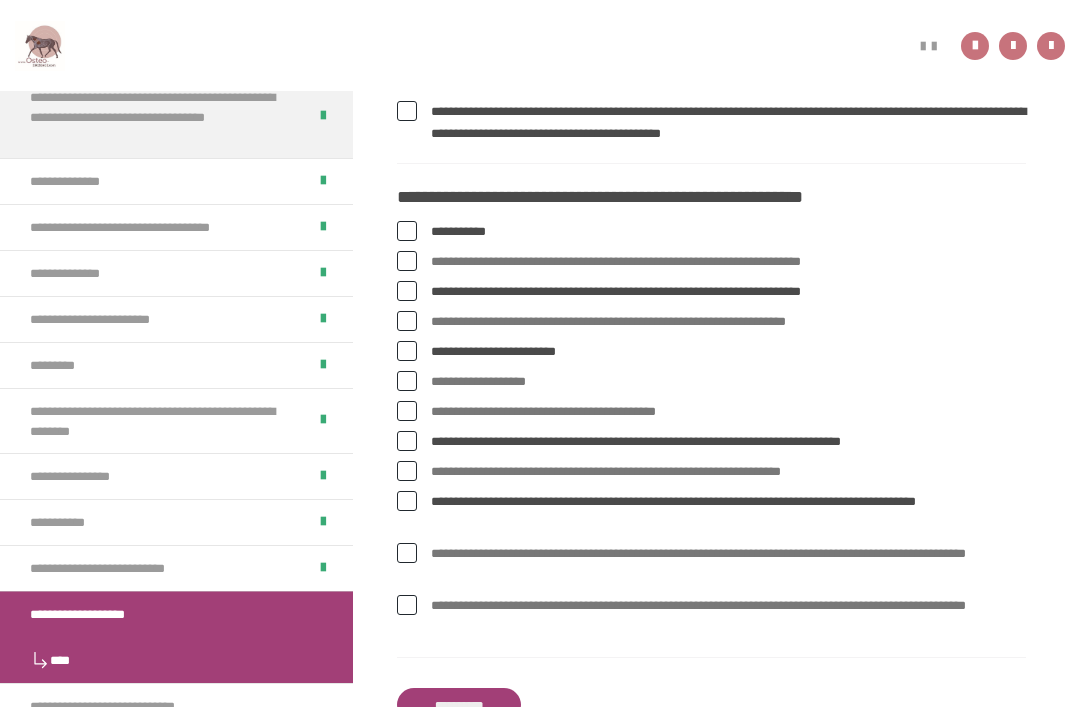scroll, scrollTop: 2745, scrollLeft: 0, axis: vertical 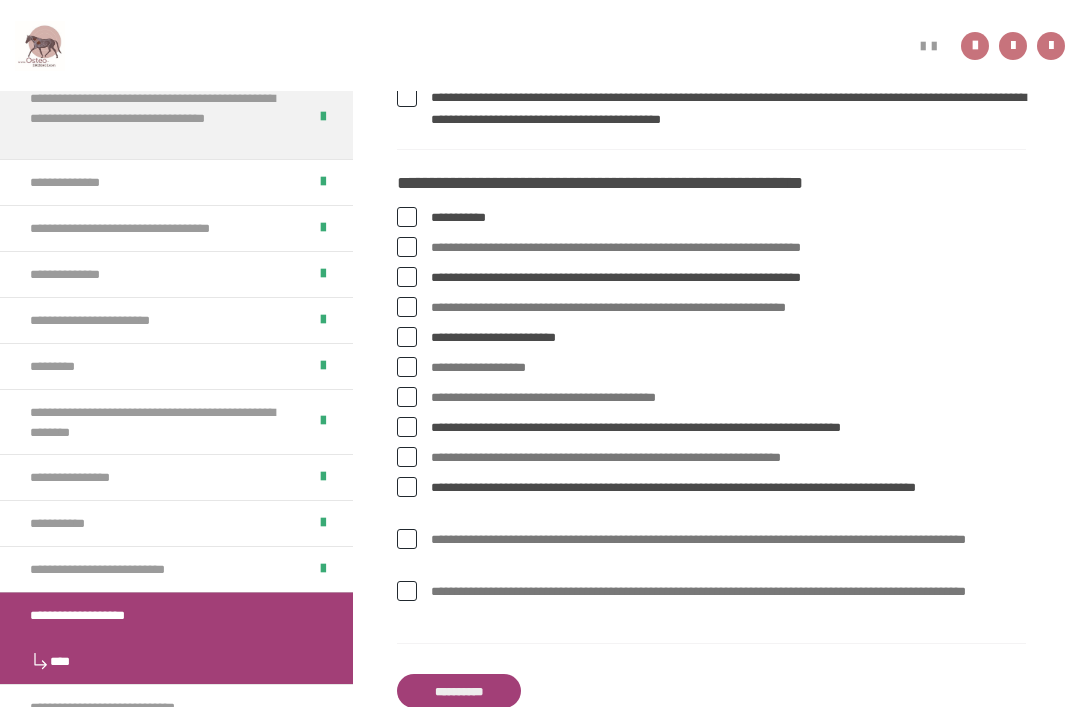 click on "**********" at bounding box center (711, 603) 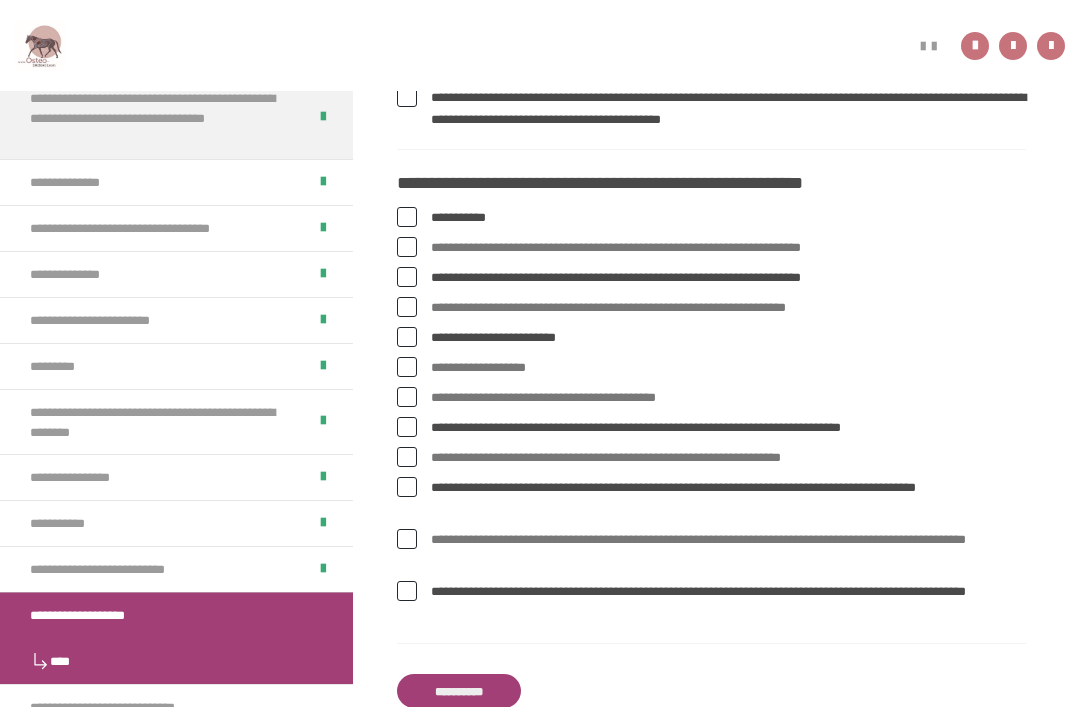 click on "**********" at bounding box center [459, 691] 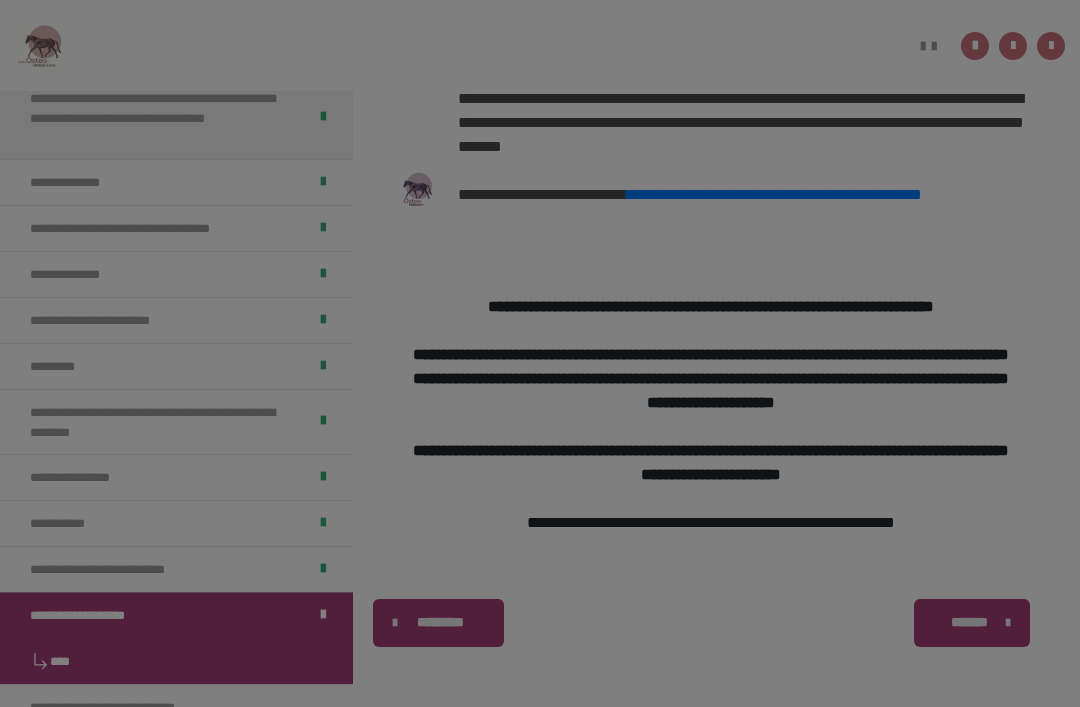 scroll, scrollTop: 340, scrollLeft: 0, axis: vertical 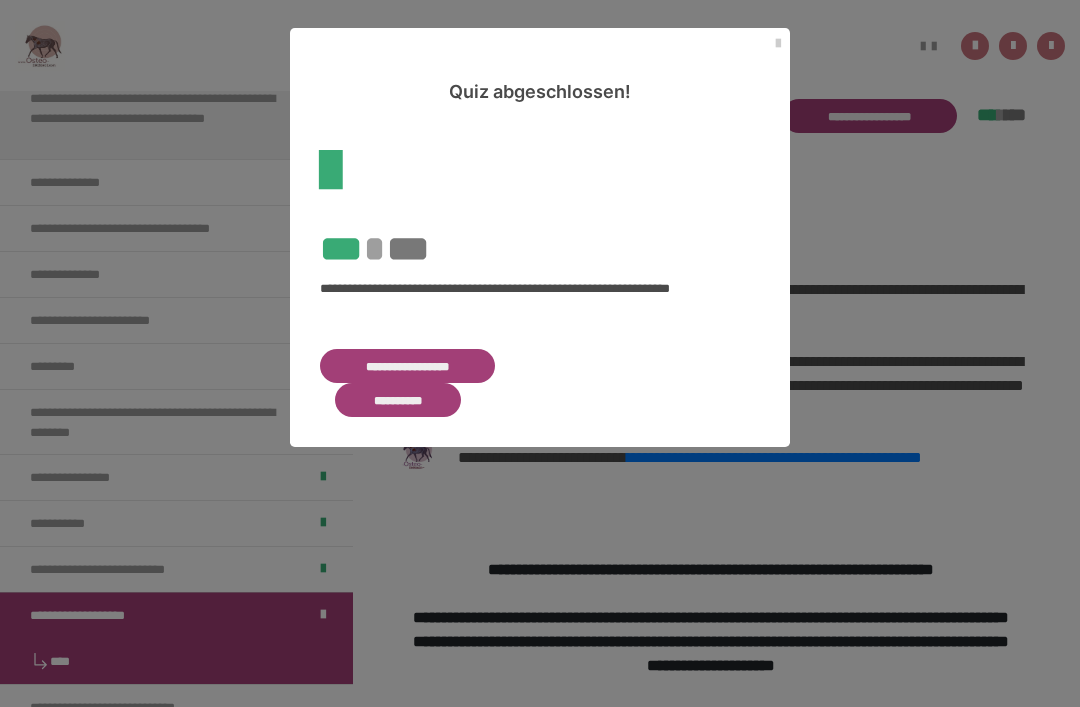 click on "**********" at bounding box center (407, 366) 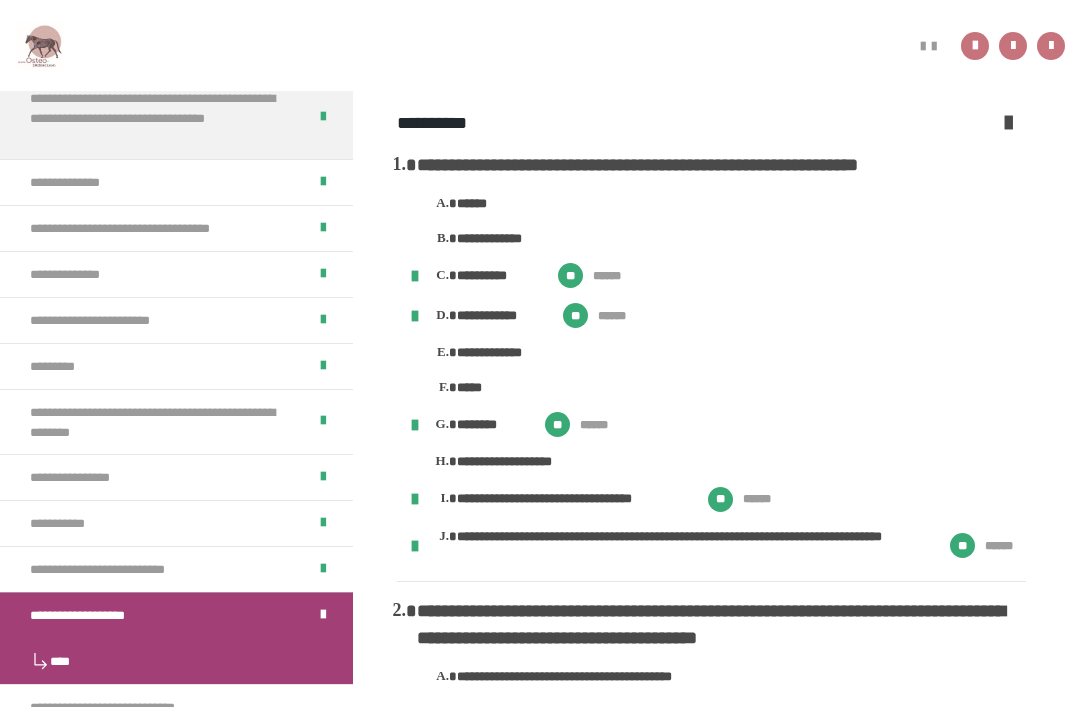 scroll, scrollTop: 294, scrollLeft: 0, axis: vertical 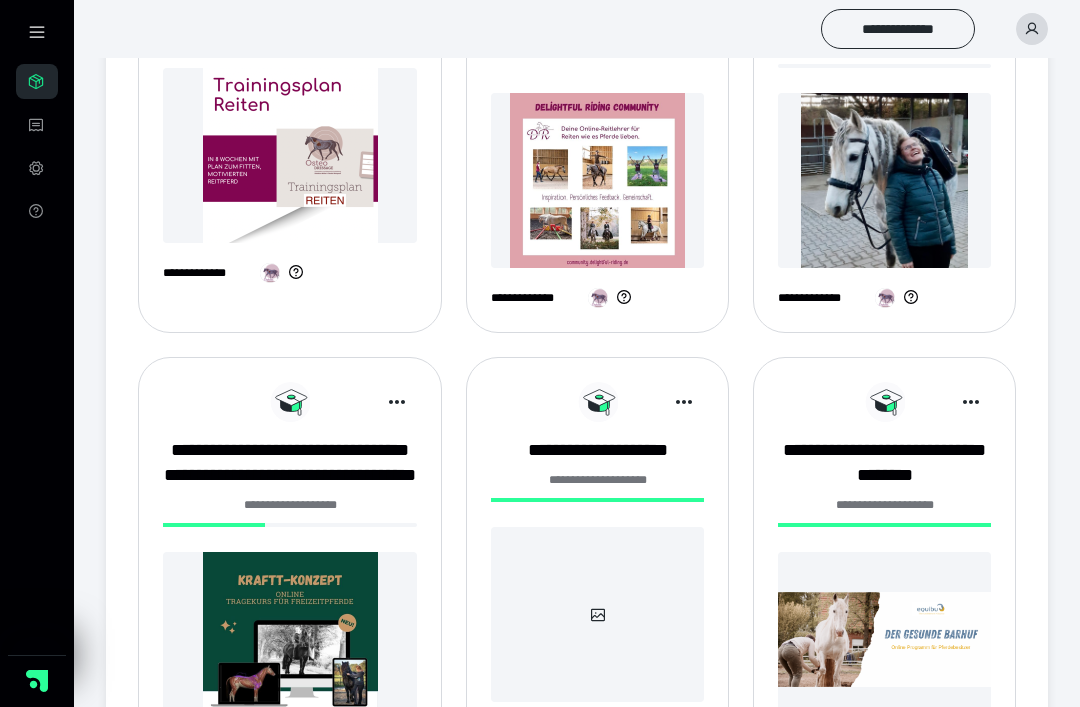 click on "**********" at bounding box center (884, 463) 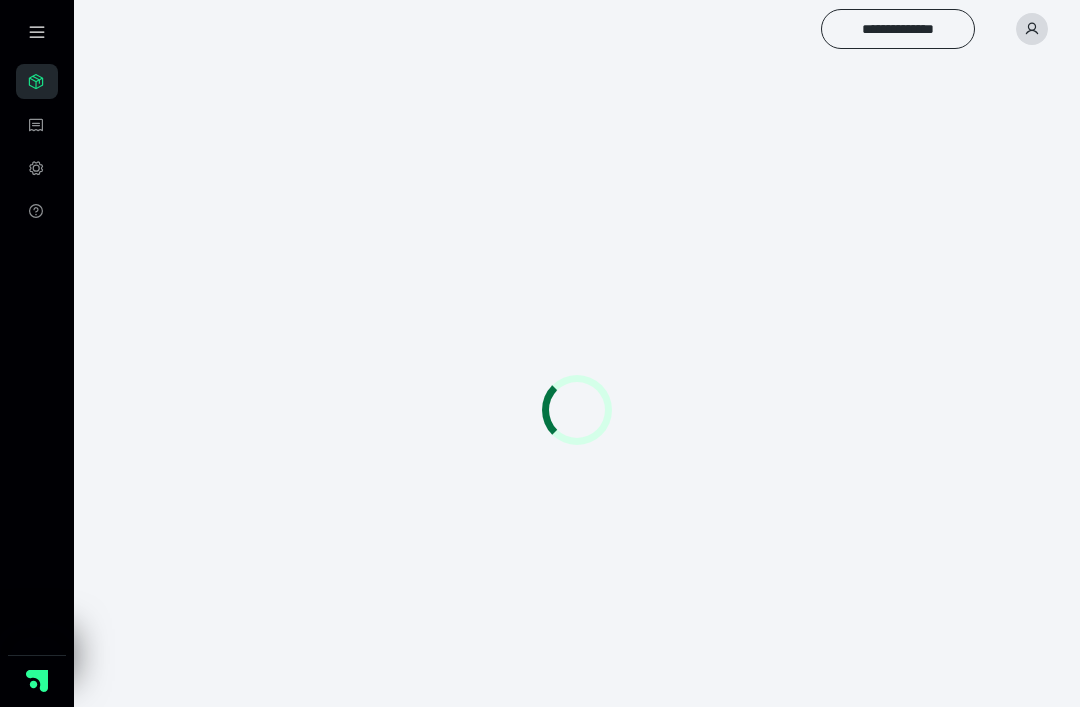 scroll, scrollTop: 0, scrollLeft: 0, axis: both 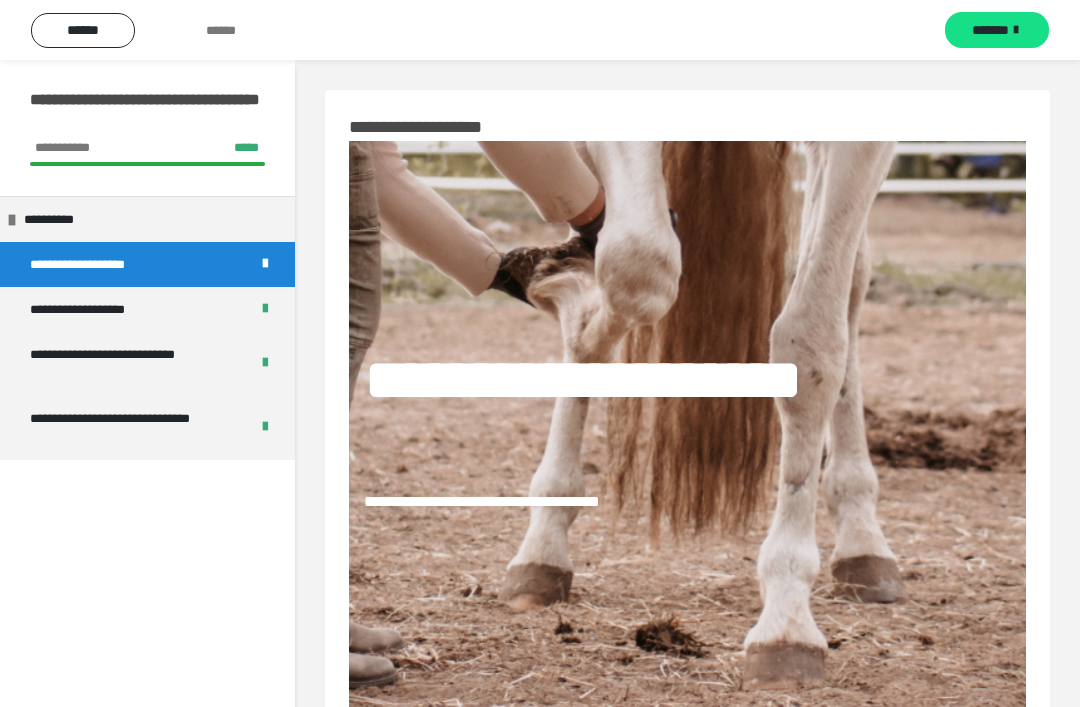 click on "**********" at bounding box center (131, 364) 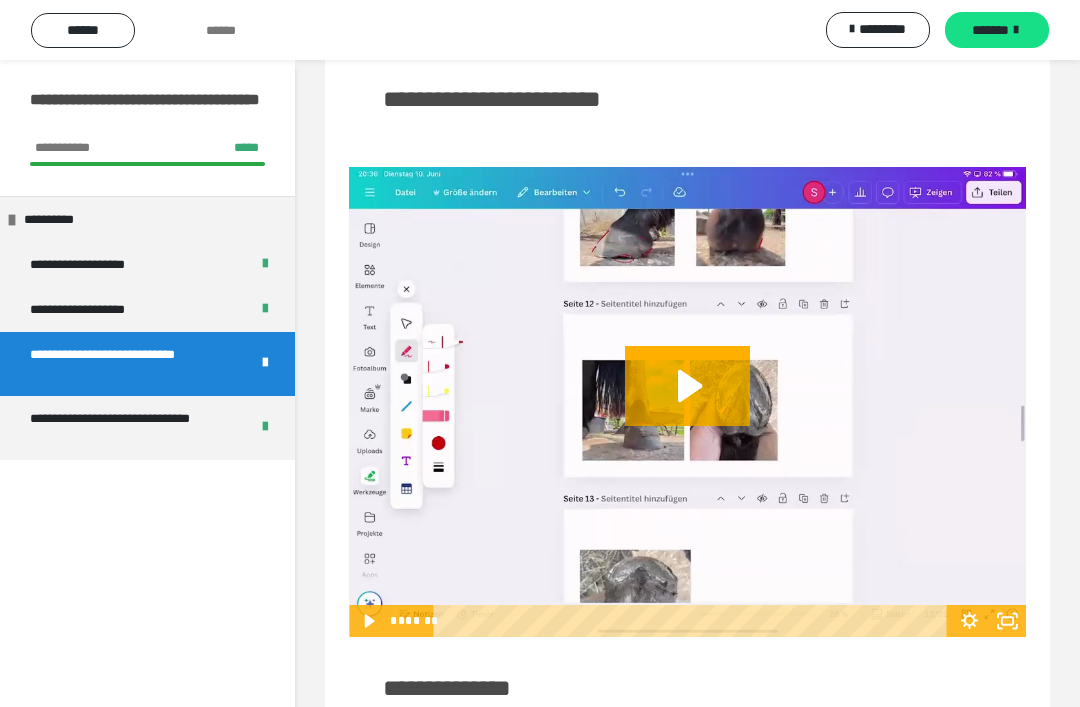 scroll, scrollTop: 1904, scrollLeft: 0, axis: vertical 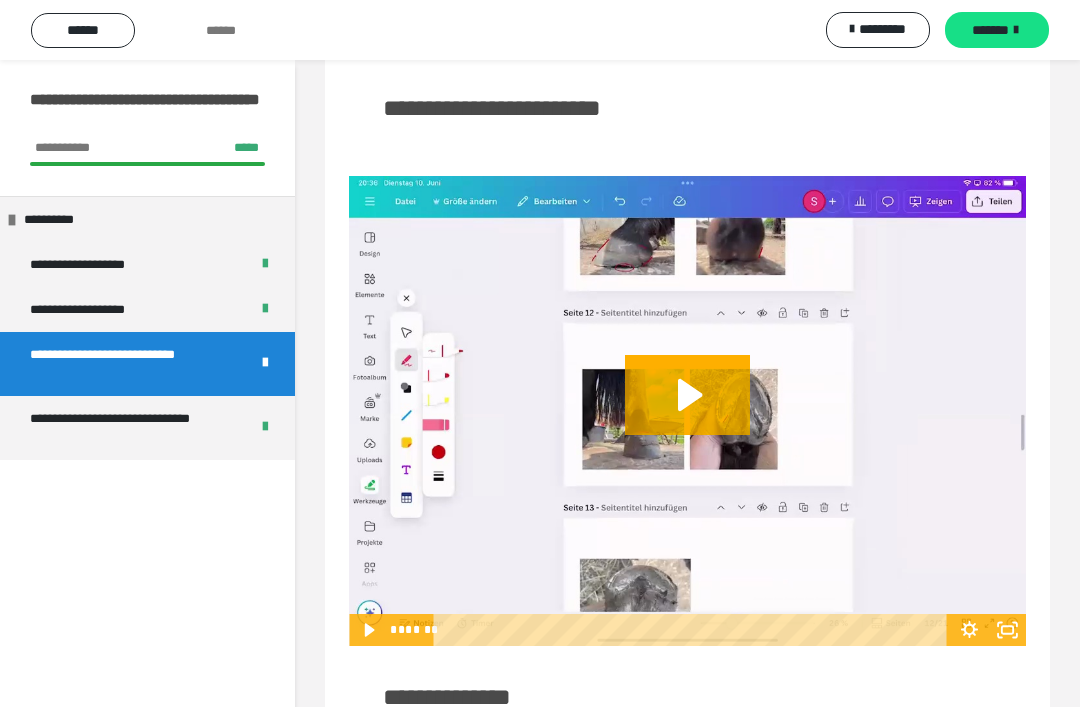 click 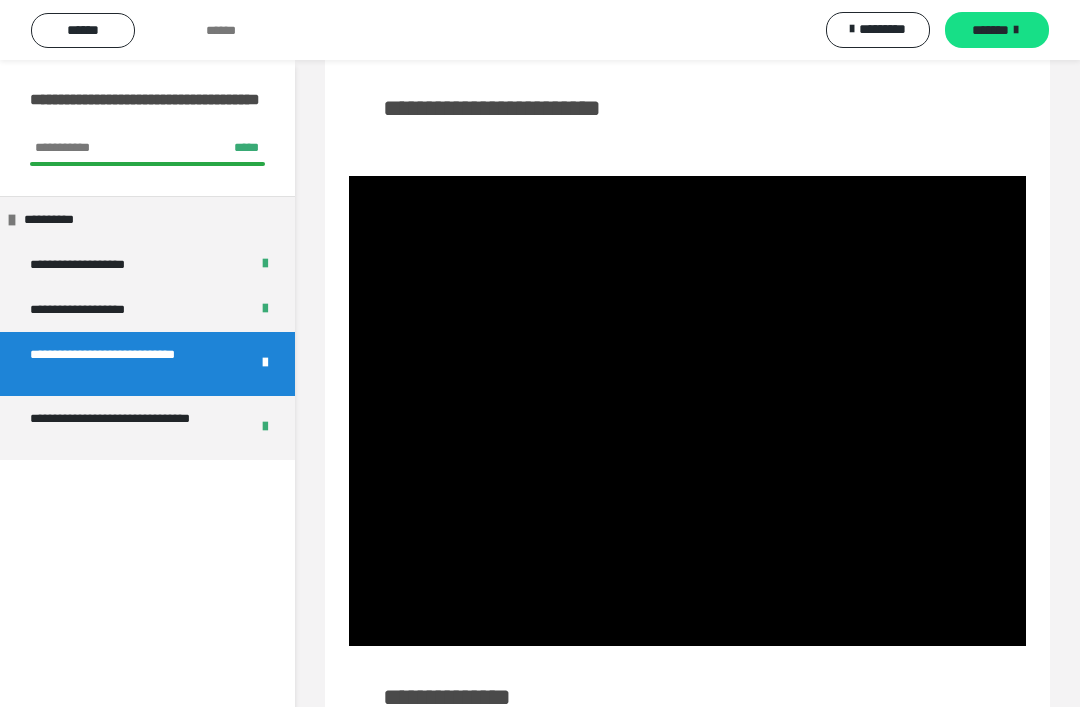 click at bounding box center (687, 411) 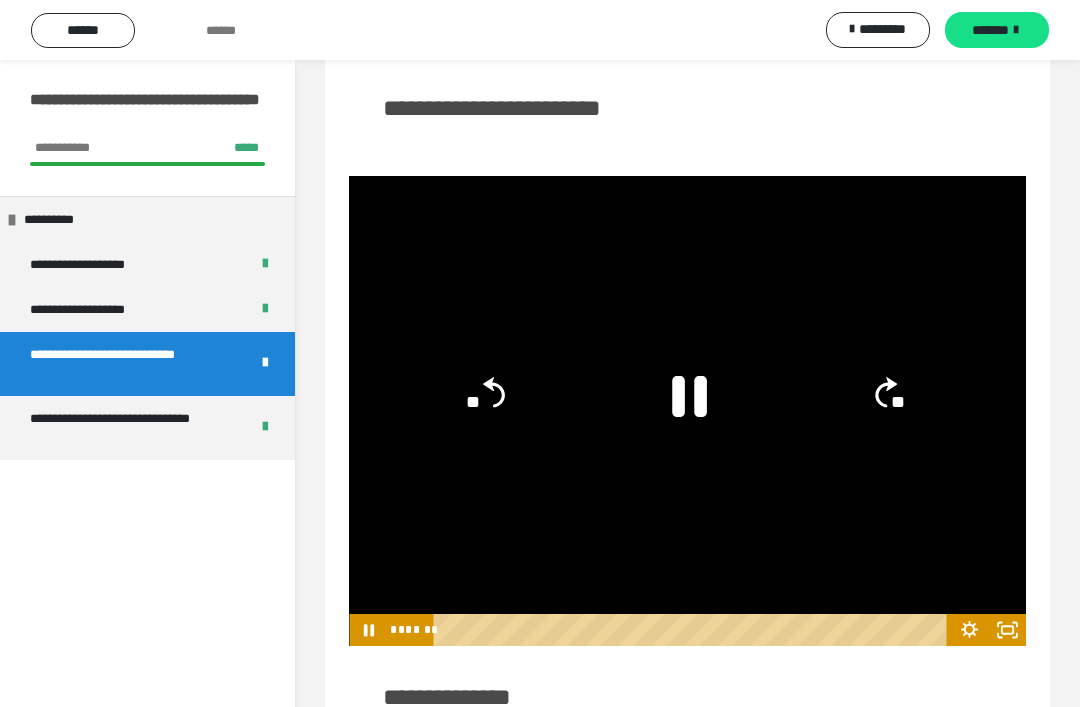 click 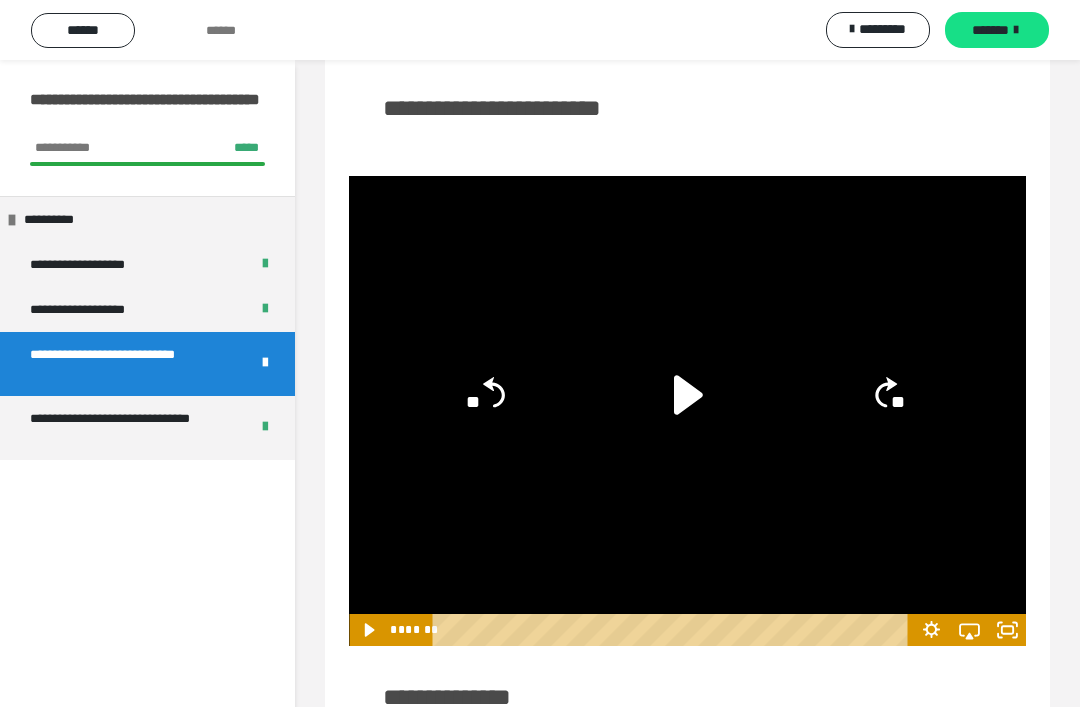 click 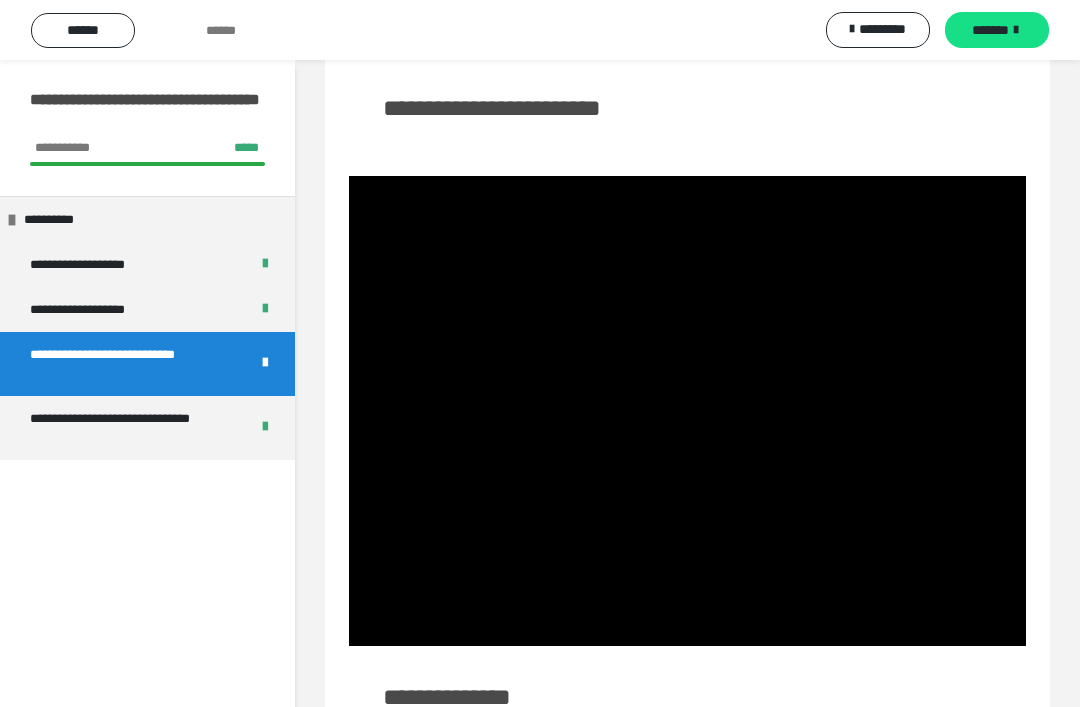 click at bounding box center [687, 411] 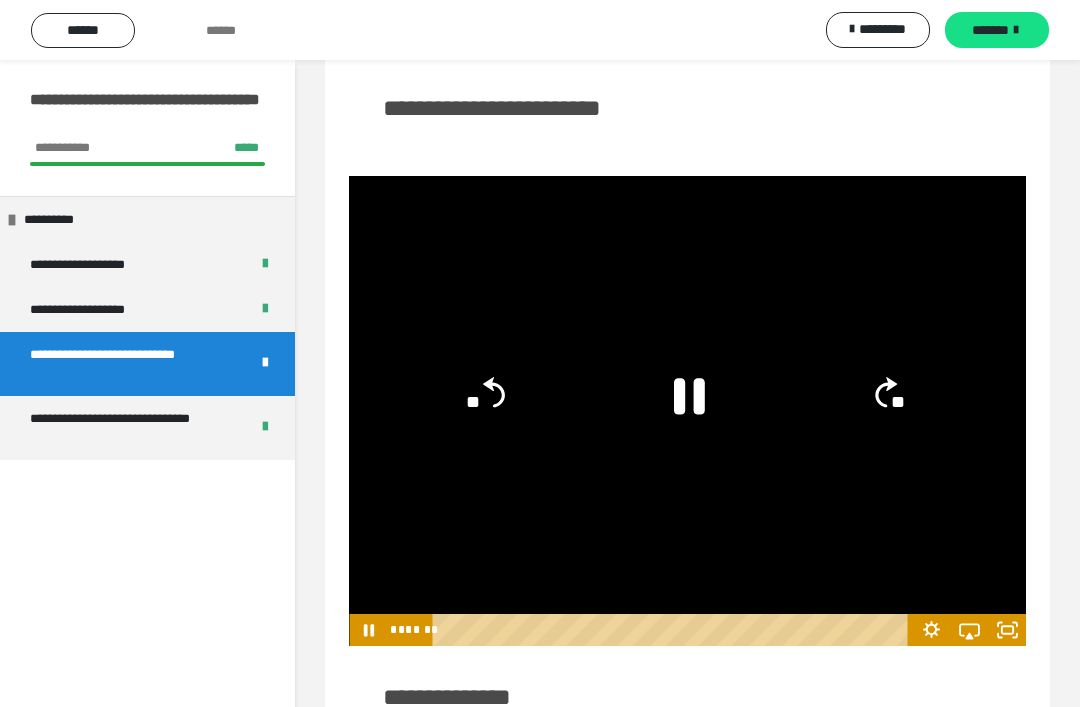 click on "**" 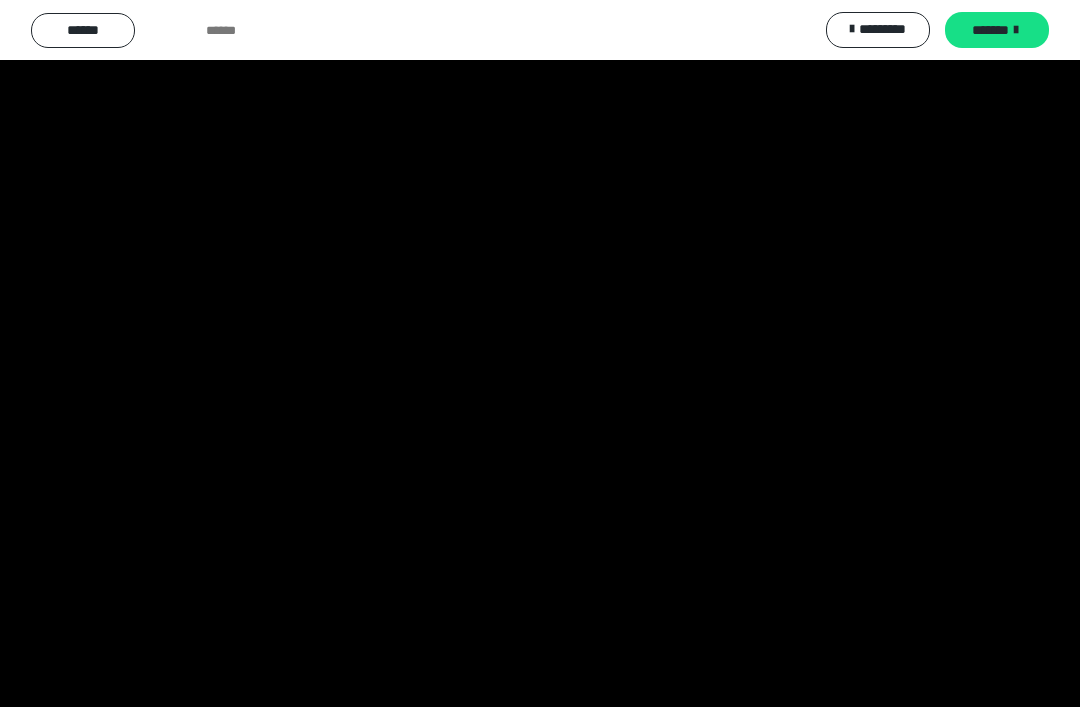 scroll, scrollTop: 1939, scrollLeft: 0, axis: vertical 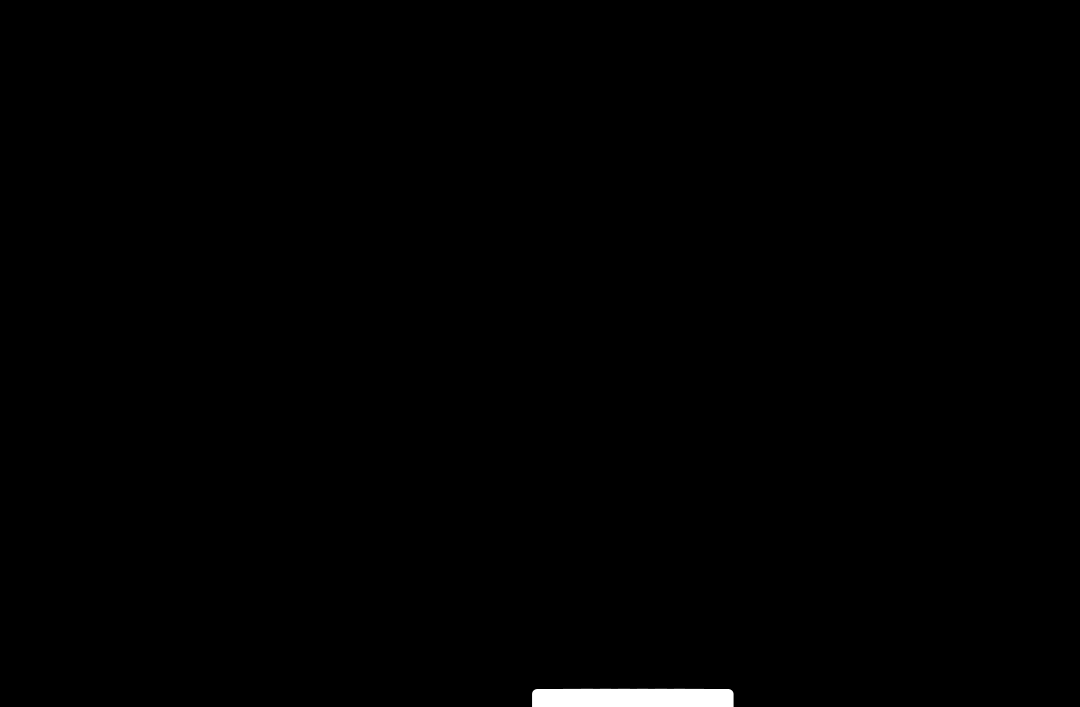 click at bounding box center [687, 376] 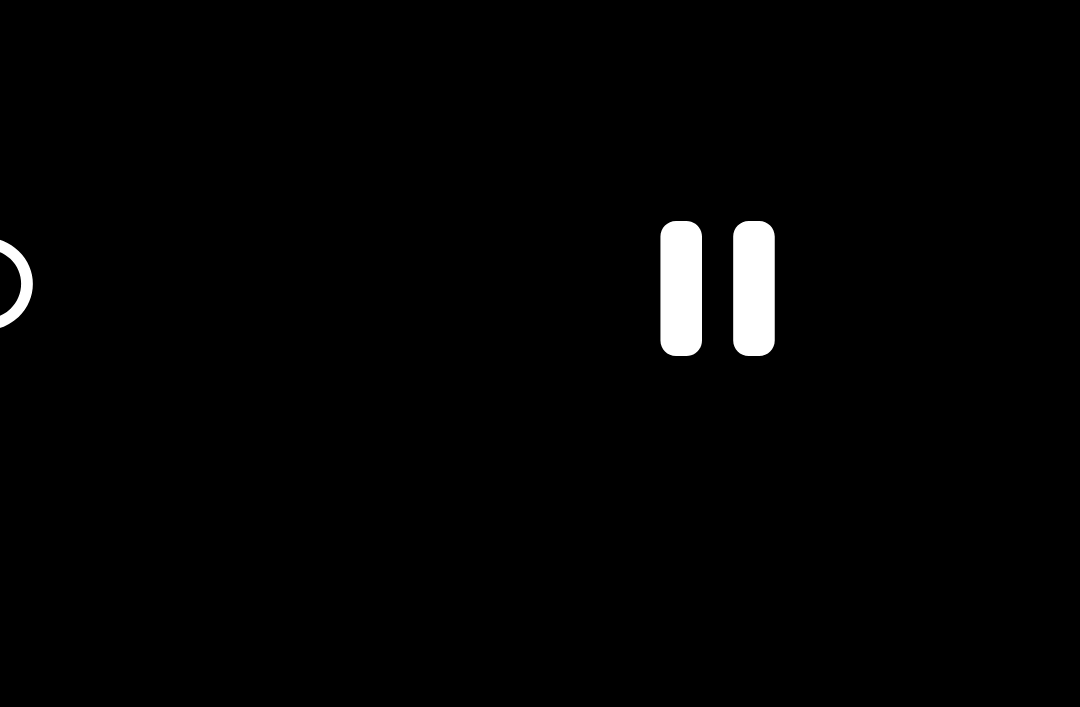 click 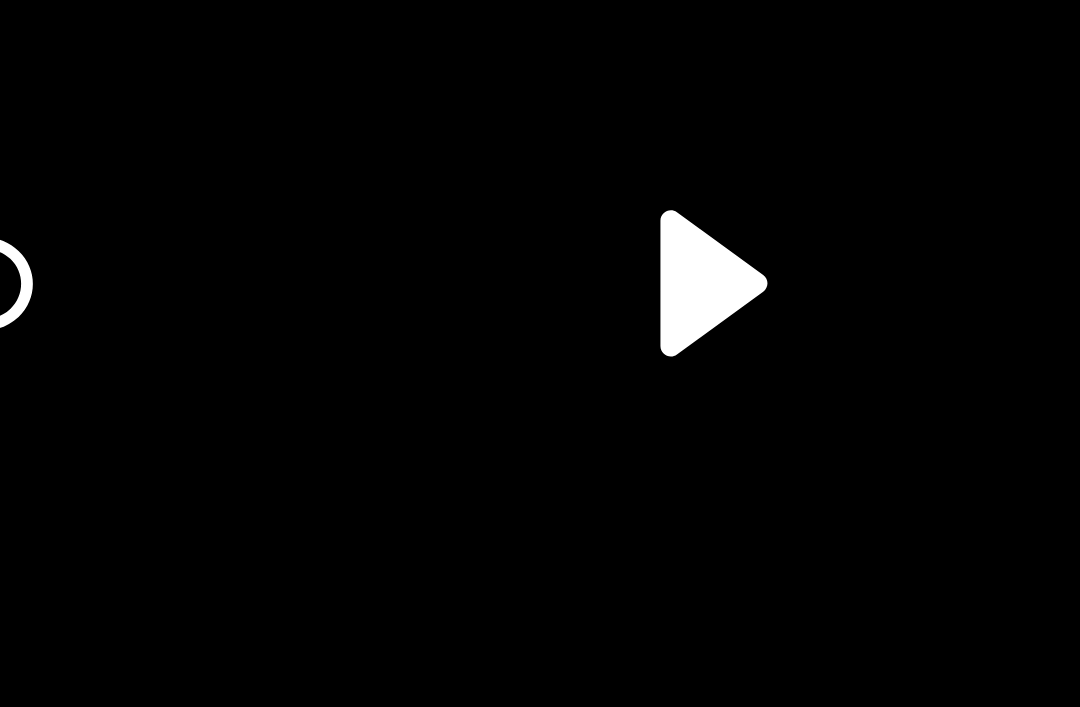 click at bounding box center [687, 376] 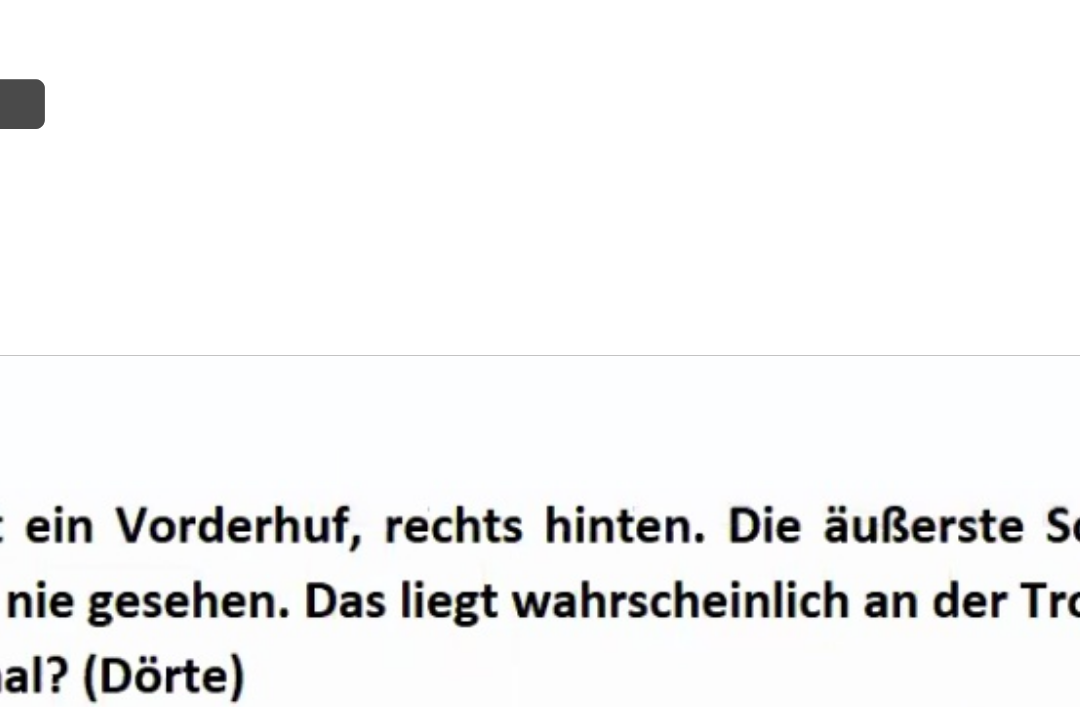 scroll, scrollTop: 2093, scrollLeft: 0, axis: vertical 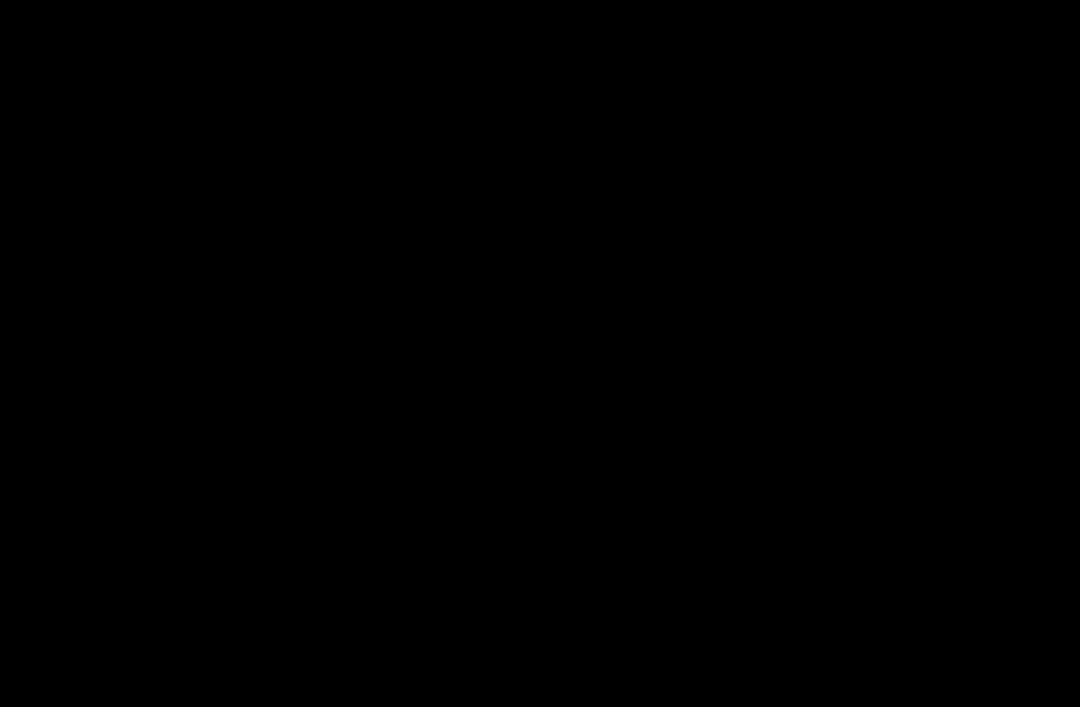 click at bounding box center [687, 222] 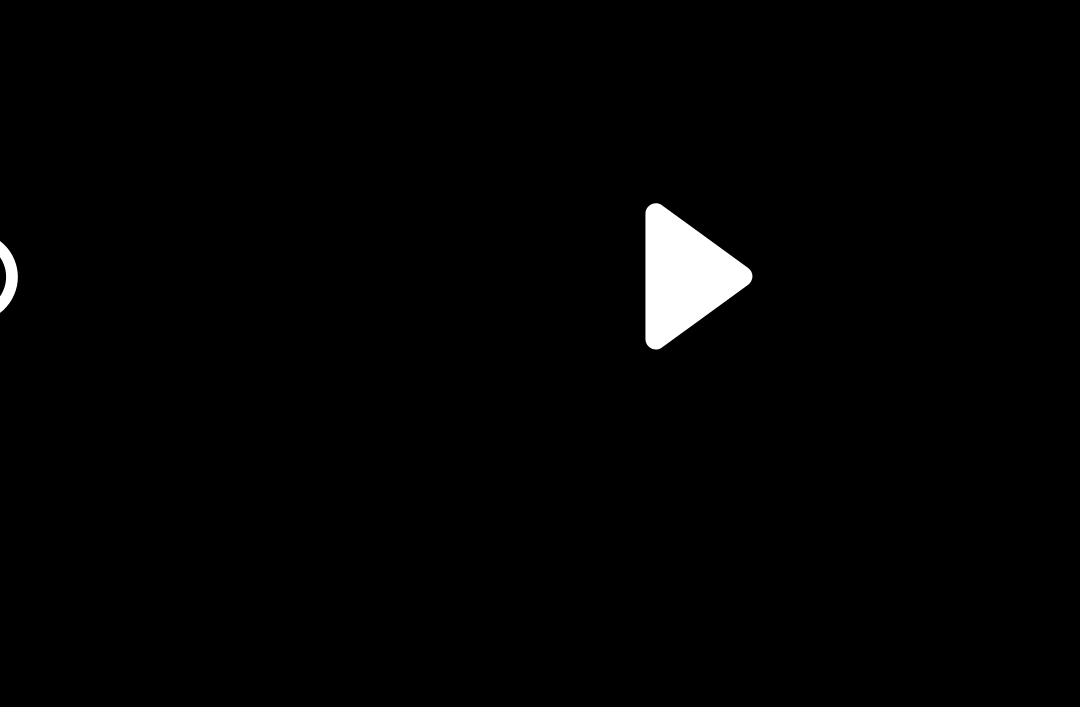 click 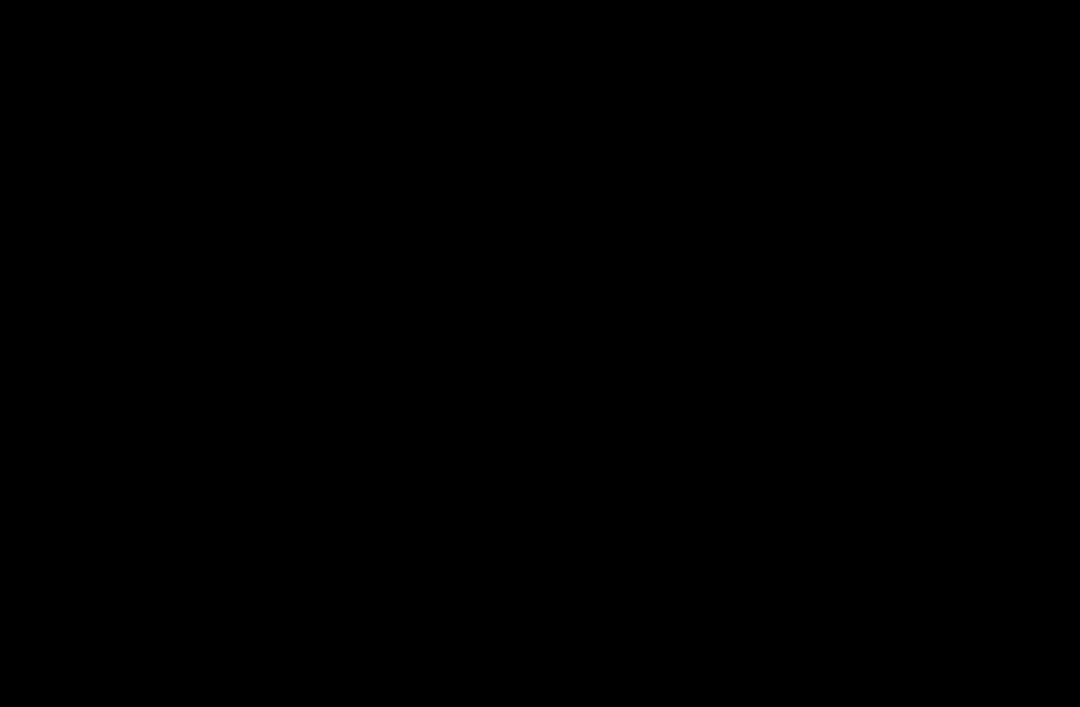click at bounding box center (687, 222) 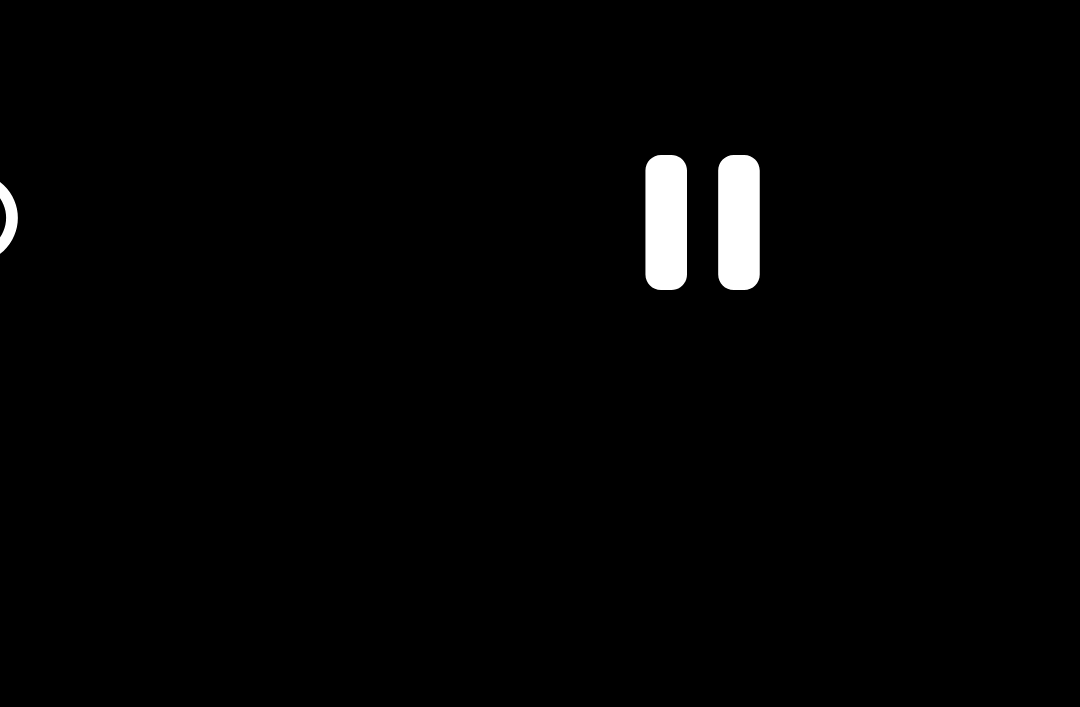 click on "**" 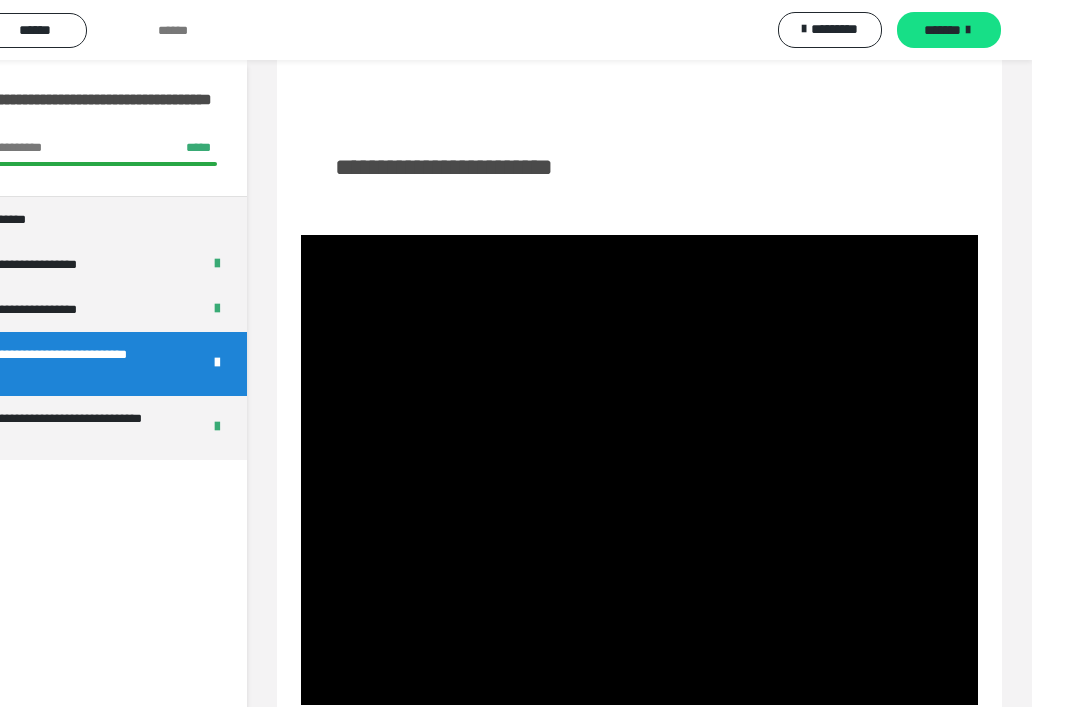 scroll, scrollTop: 1862, scrollLeft: 0, axis: vertical 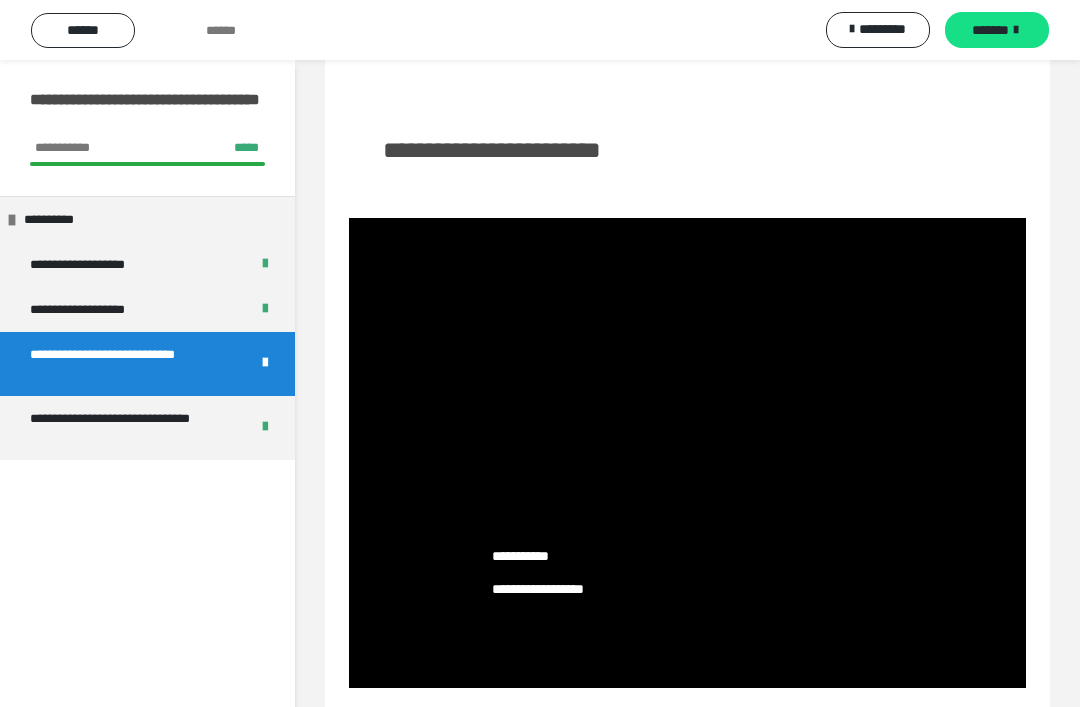 click on "*********" at bounding box center [882, 29] 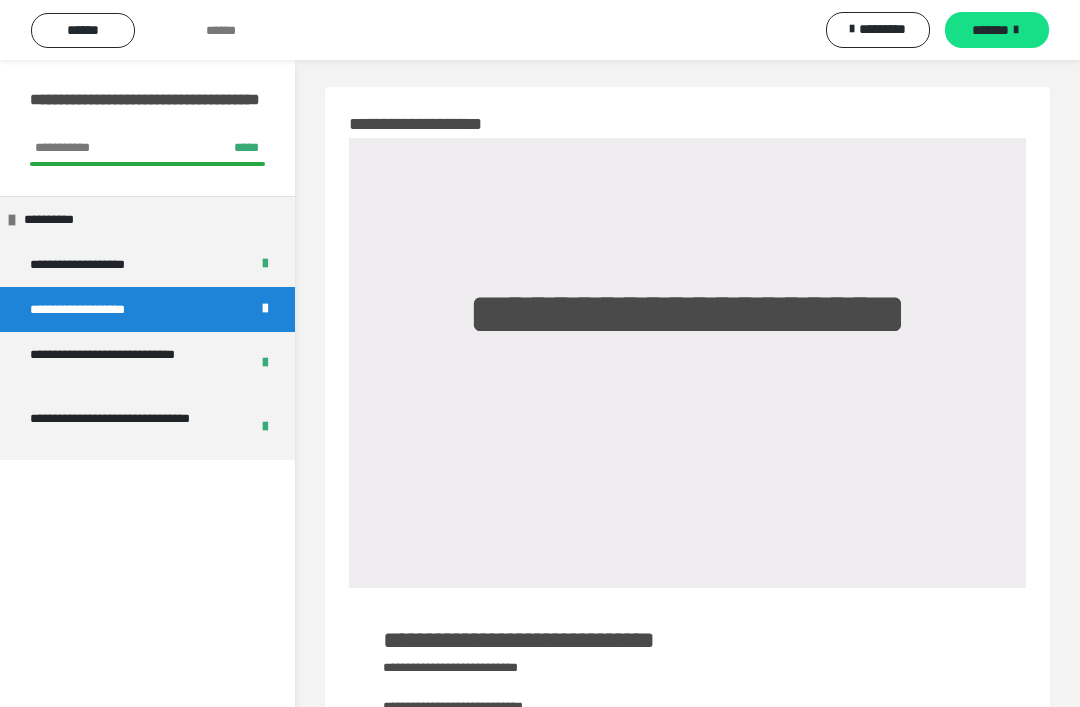 scroll, scrollTop: 0, scrollLeft: 0, axis: both 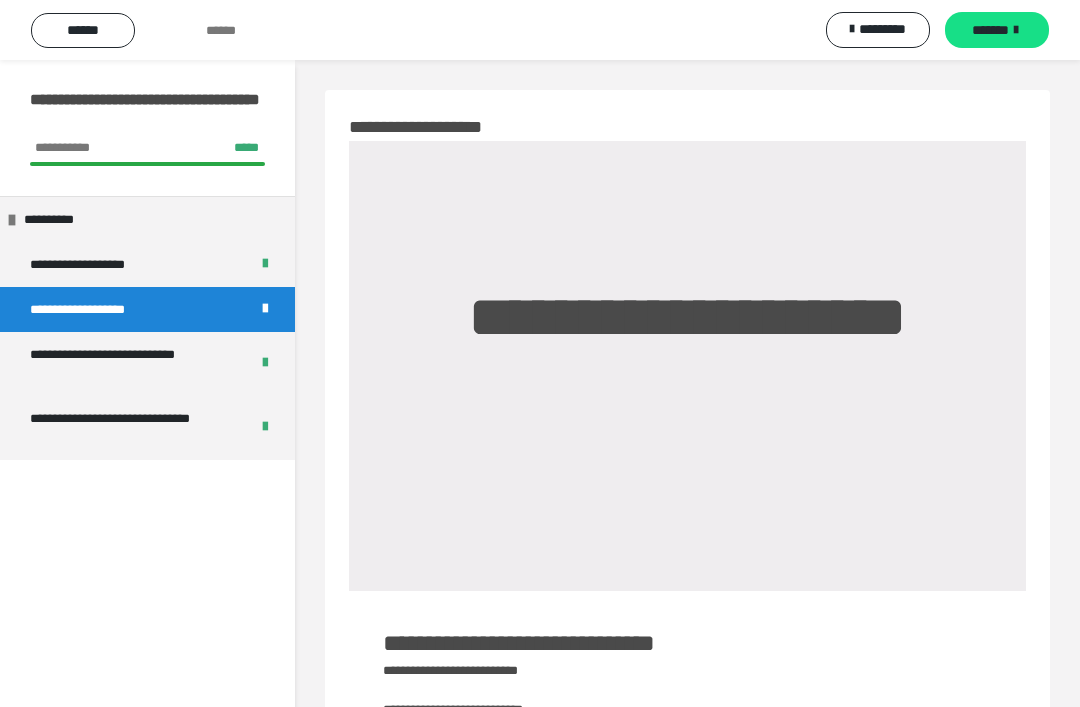 click on "**********" at bounding box center (100, 264) 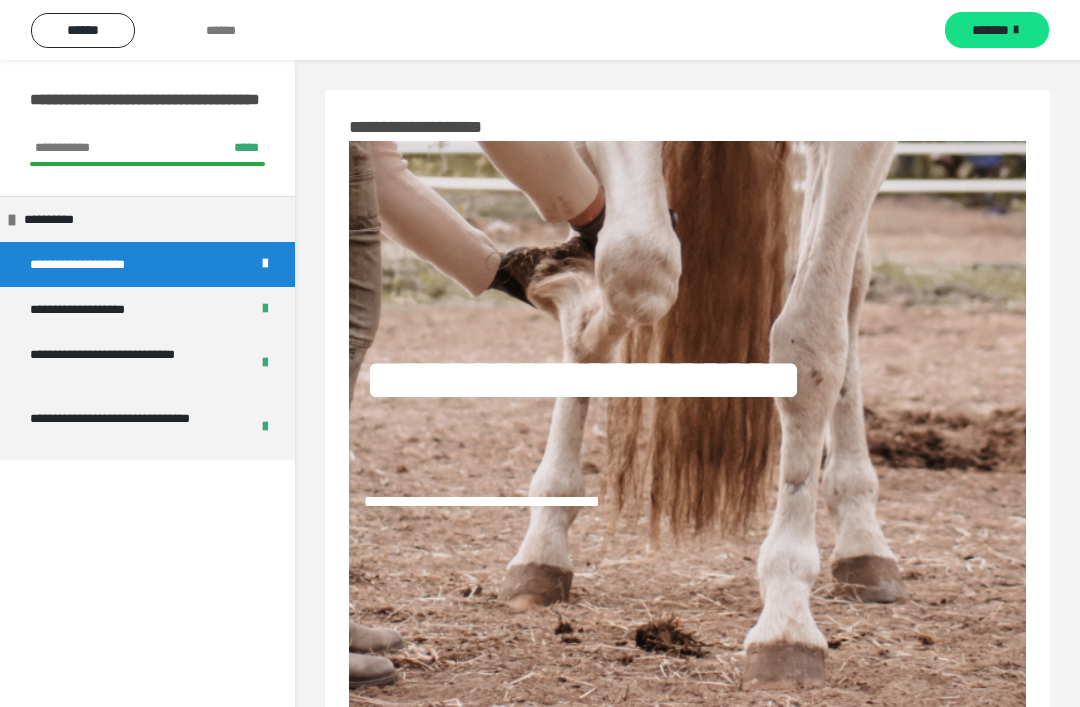 click on "**********" at bounding box center (131, 364) 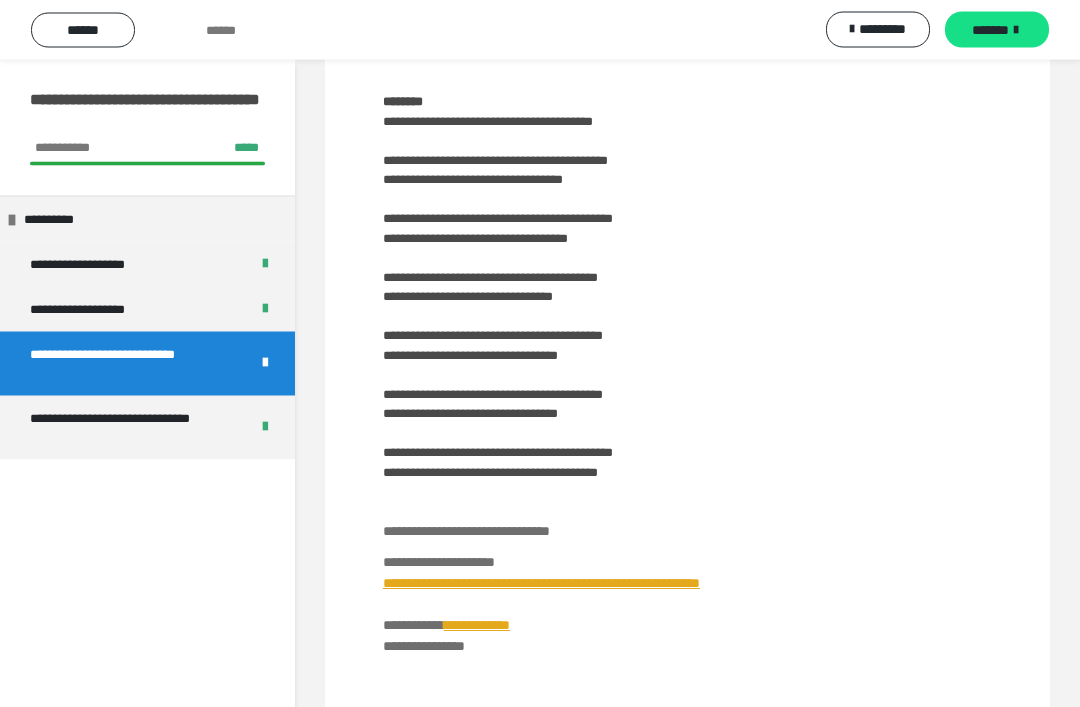 scroll, scrollTop: 1254, scrollLeft: 0, axis: vertical 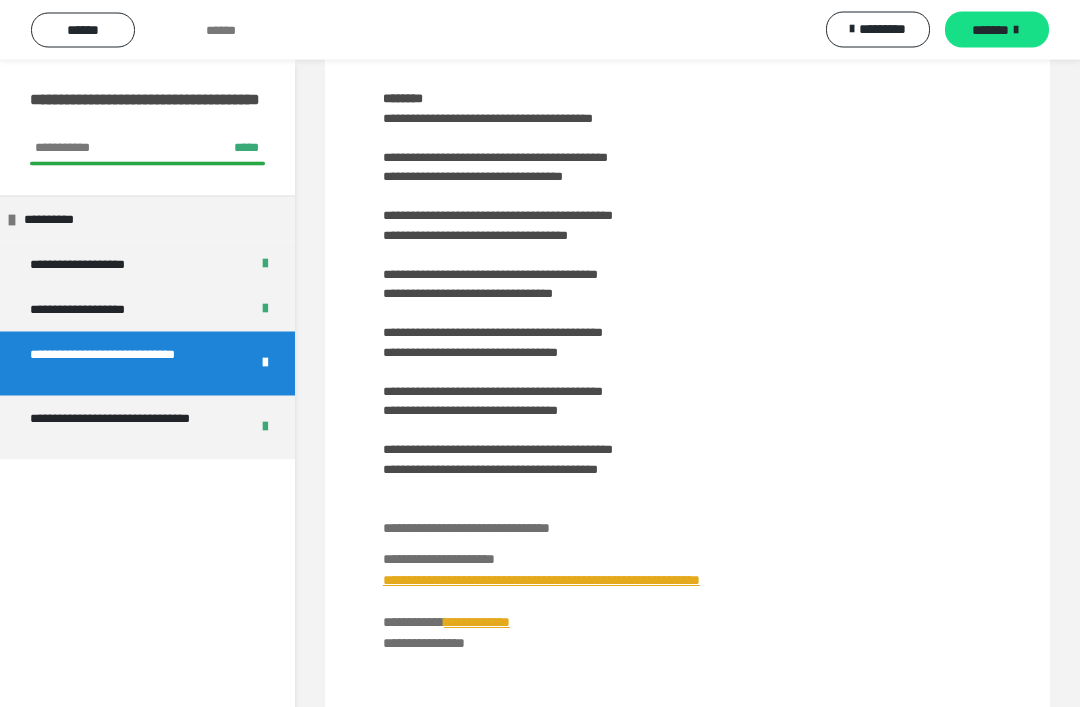 click on "**********" at bounding box center [687, 308] 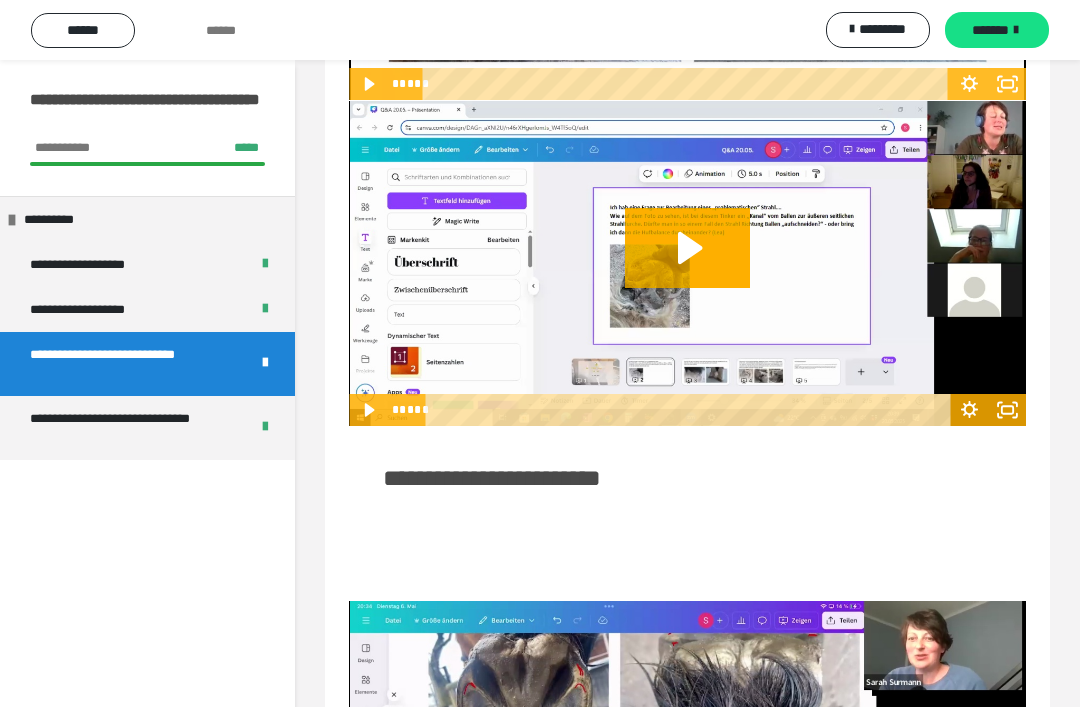 scroll, scrollTop: 2947, scrollLeft: 0, axis: vertical 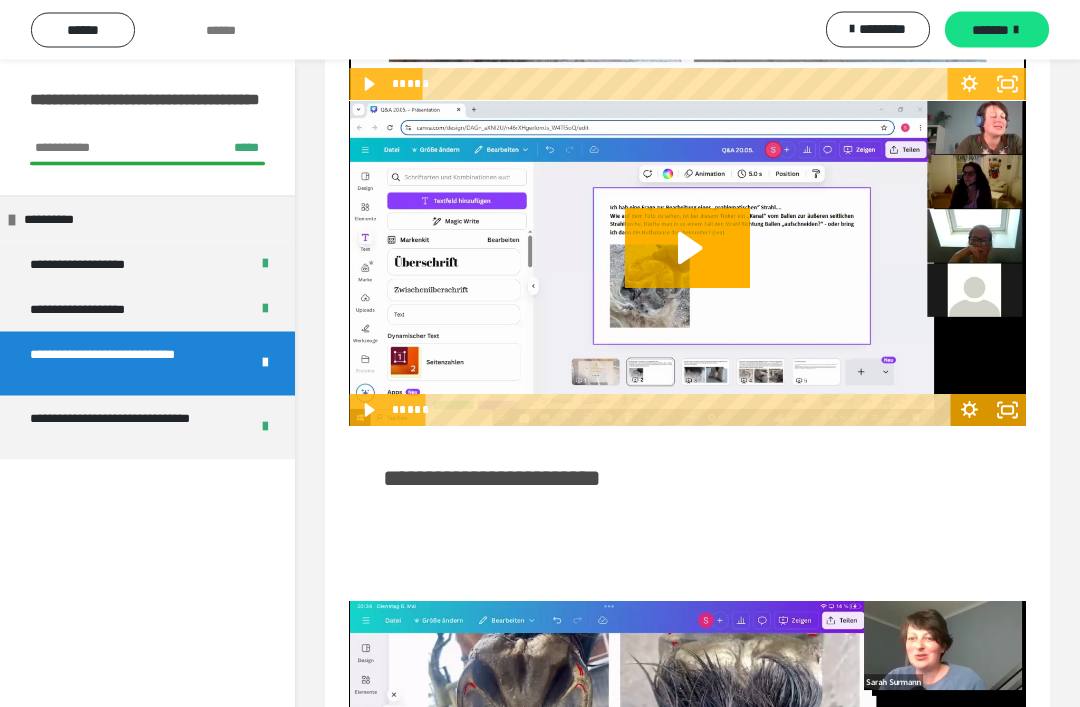 click on "******" at bounding box center [83, 30] 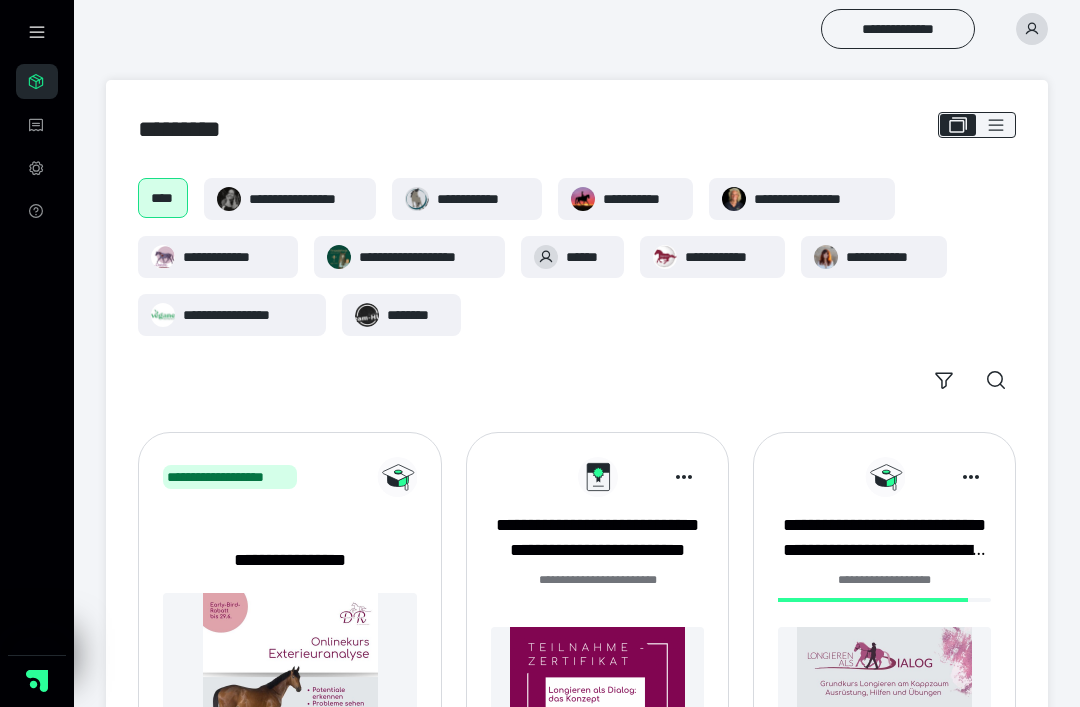 scroll, scrollTop: 0, scrollLeft: 0, axis: both 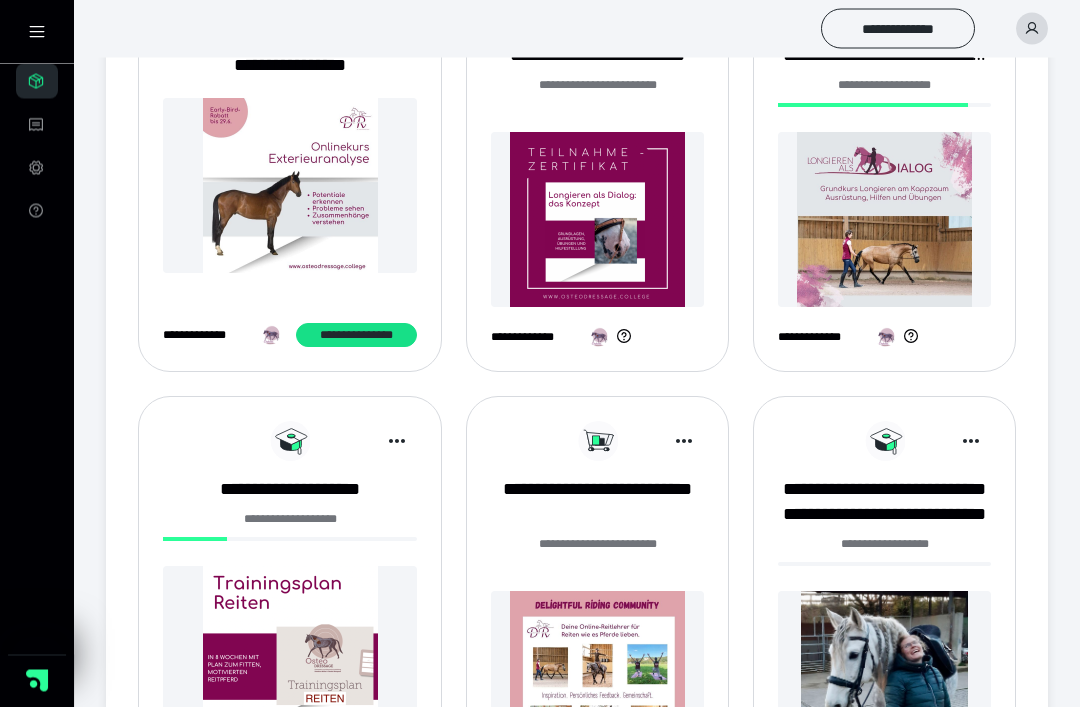 click at bounding box center (884, 220) 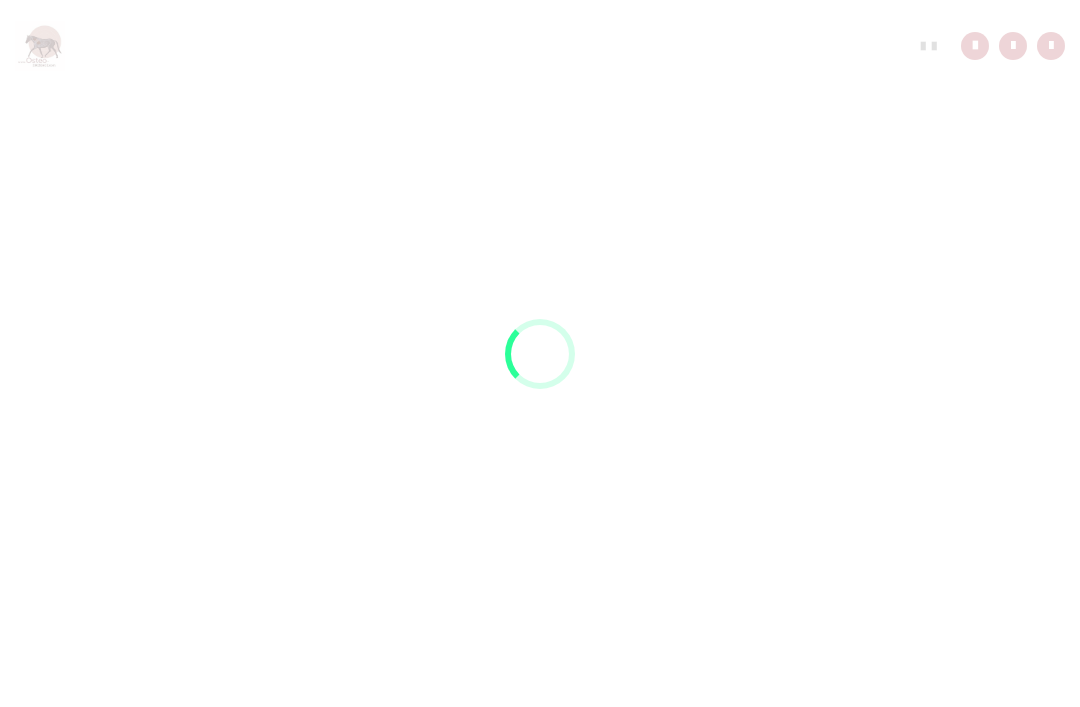 scroll, scrollTop: 0, scrollLeft: 0, axis: both 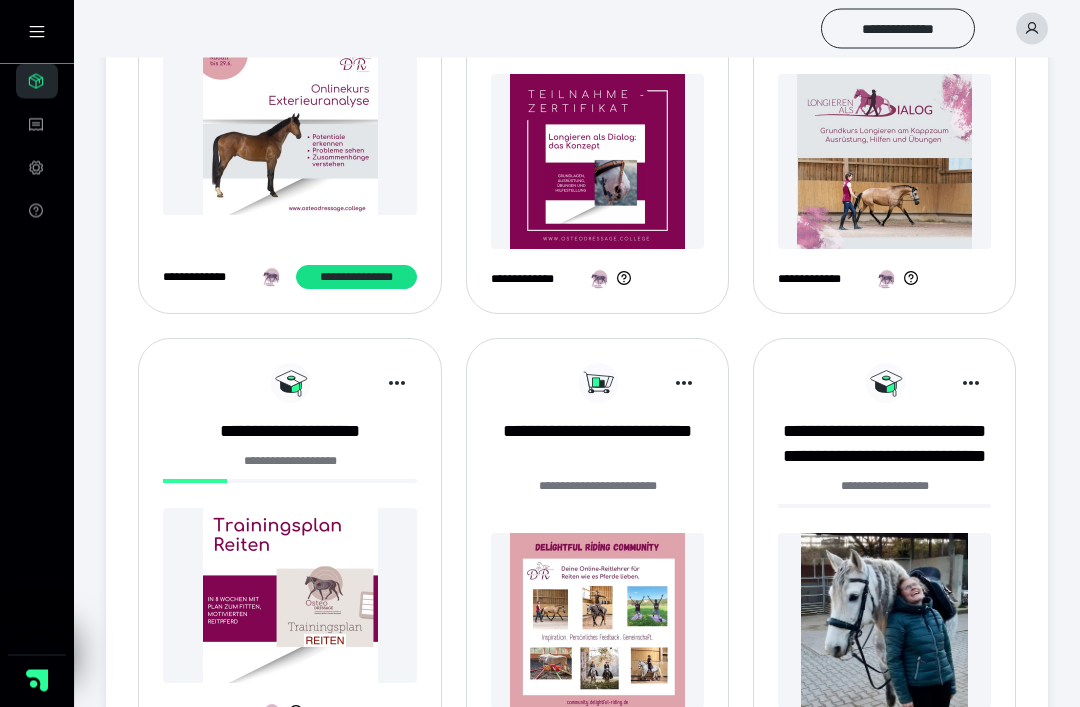 click at bounding box center [290, 596] 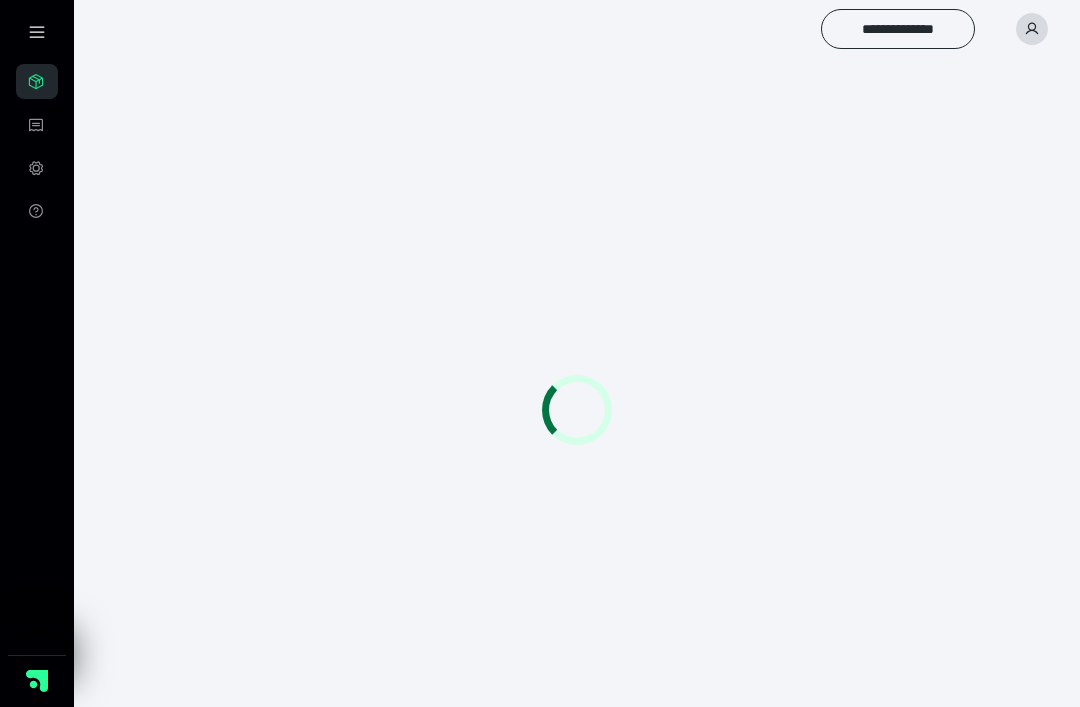 scroll, scrollTop: 0, scrollLeft: 0, axis: both 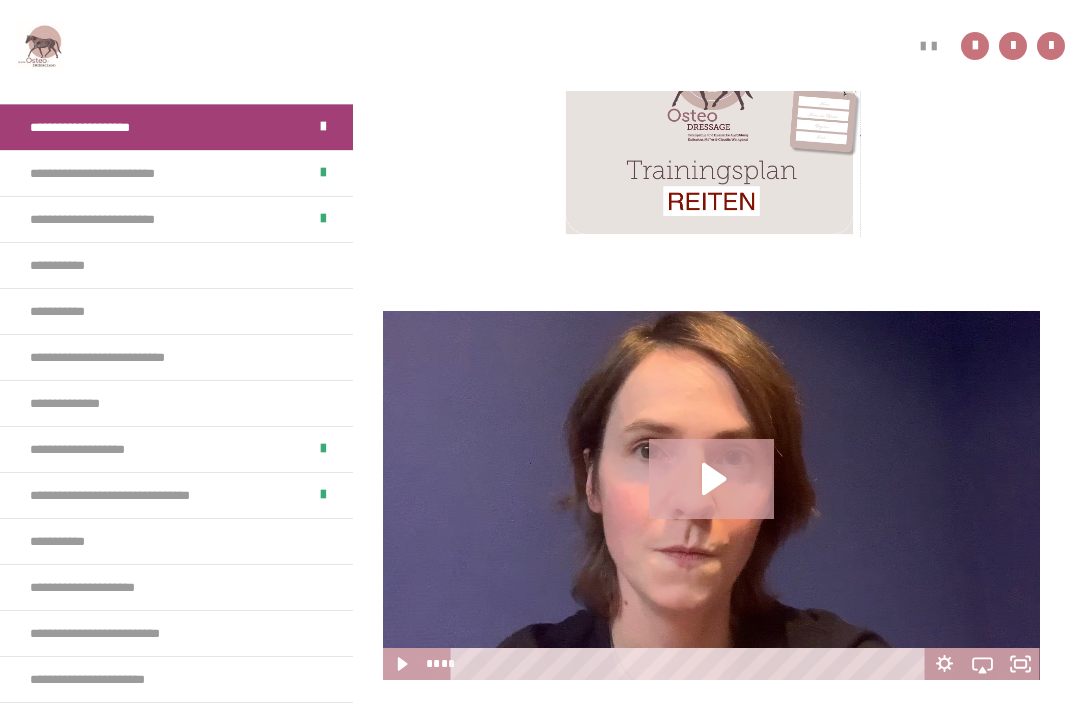 click on "**********" at bounding box center [127, 357] 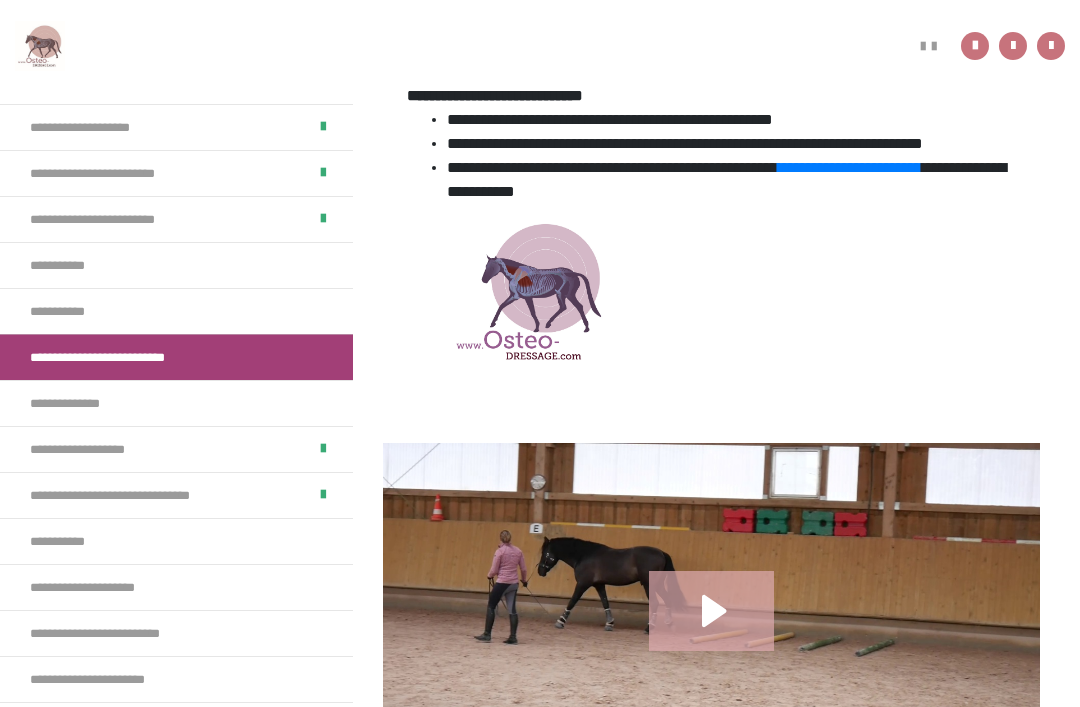 click on "**********" at bounding box center [176, 541] 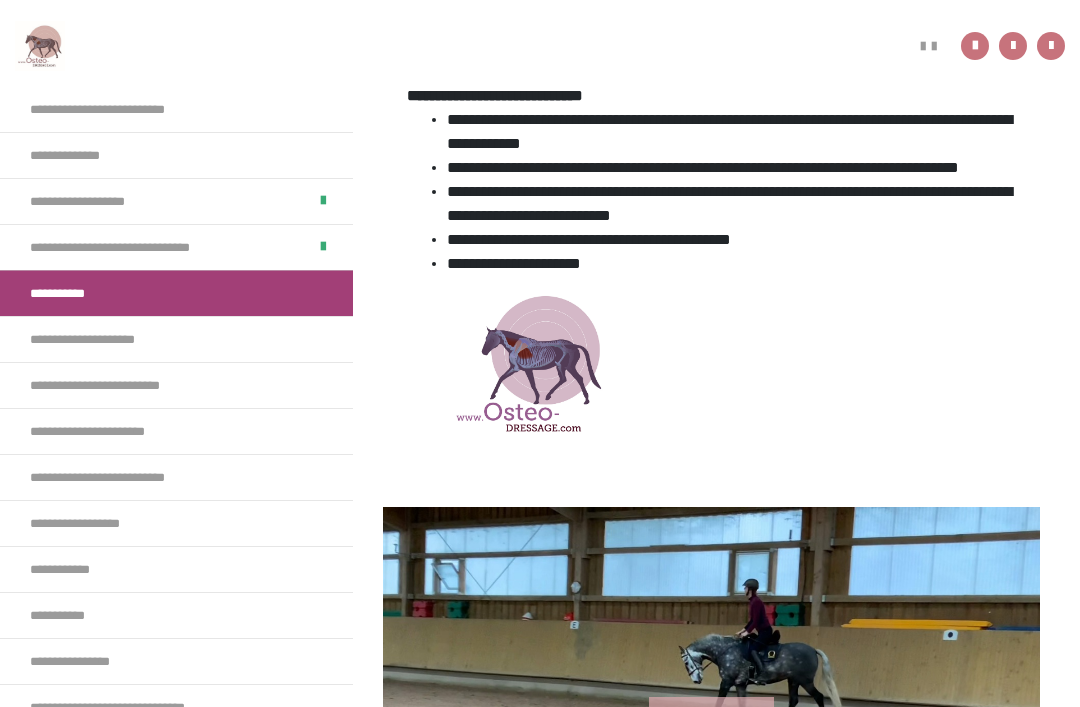 scroll, scrollTop: 248, scrollLeft: 0, axis: vertical 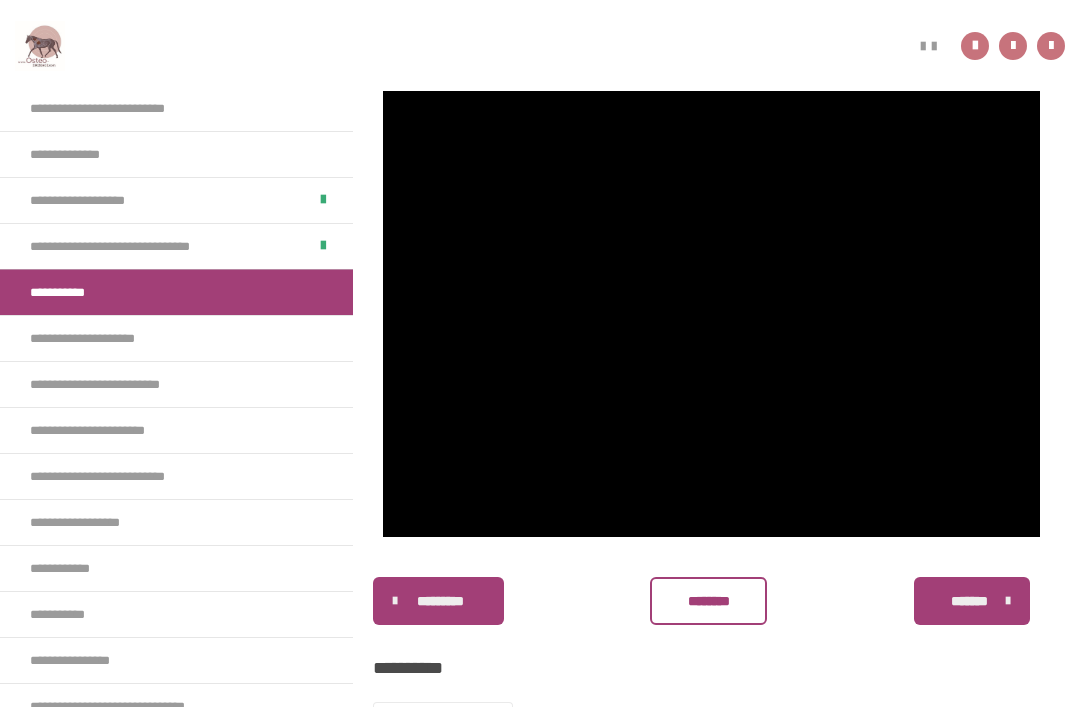 click at bounding box center [711, 292] 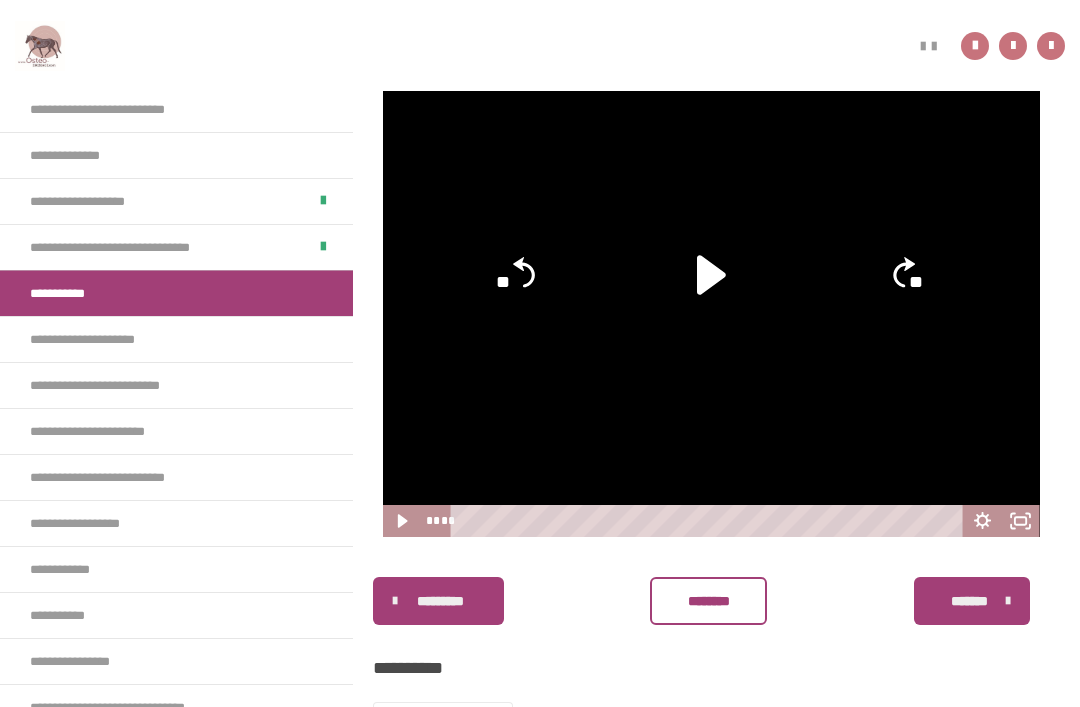 click 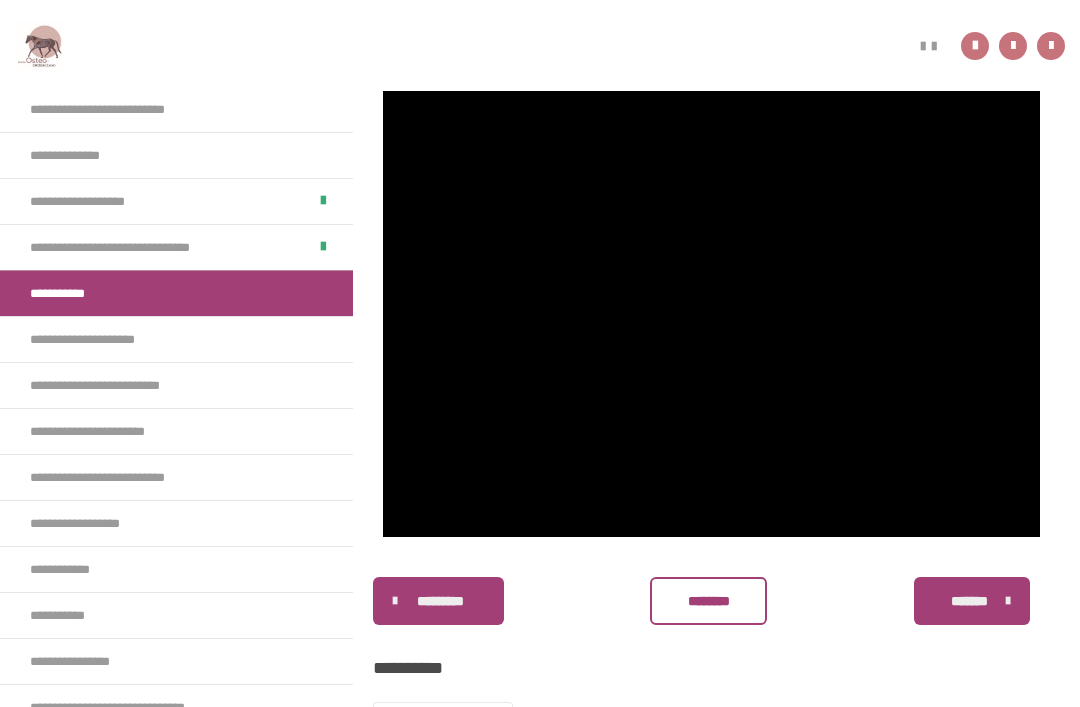 click on "**********" at bounding box center (103, 339) 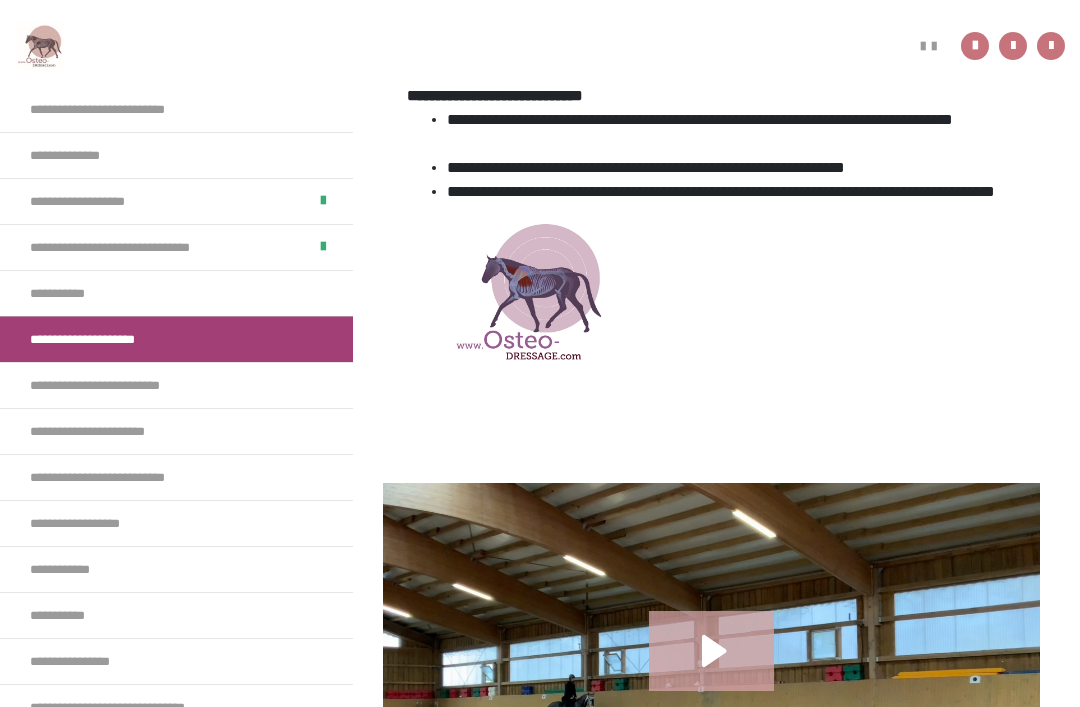 click 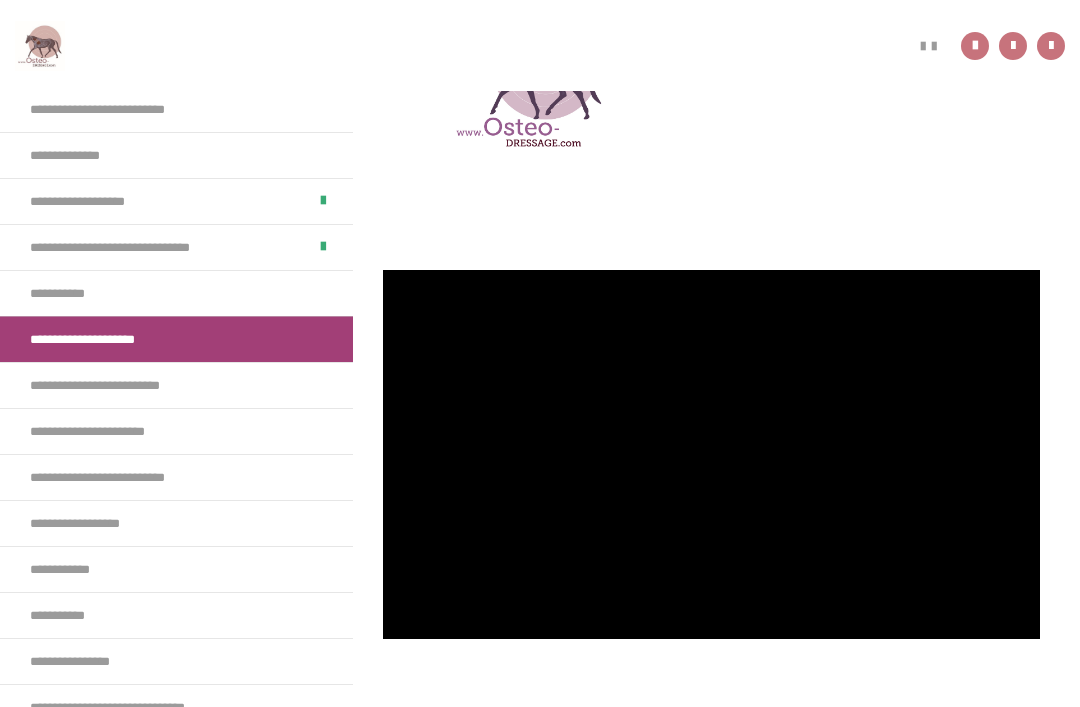 scroll, scrollTop: 534, scrollLeft: 0, axis: vertical 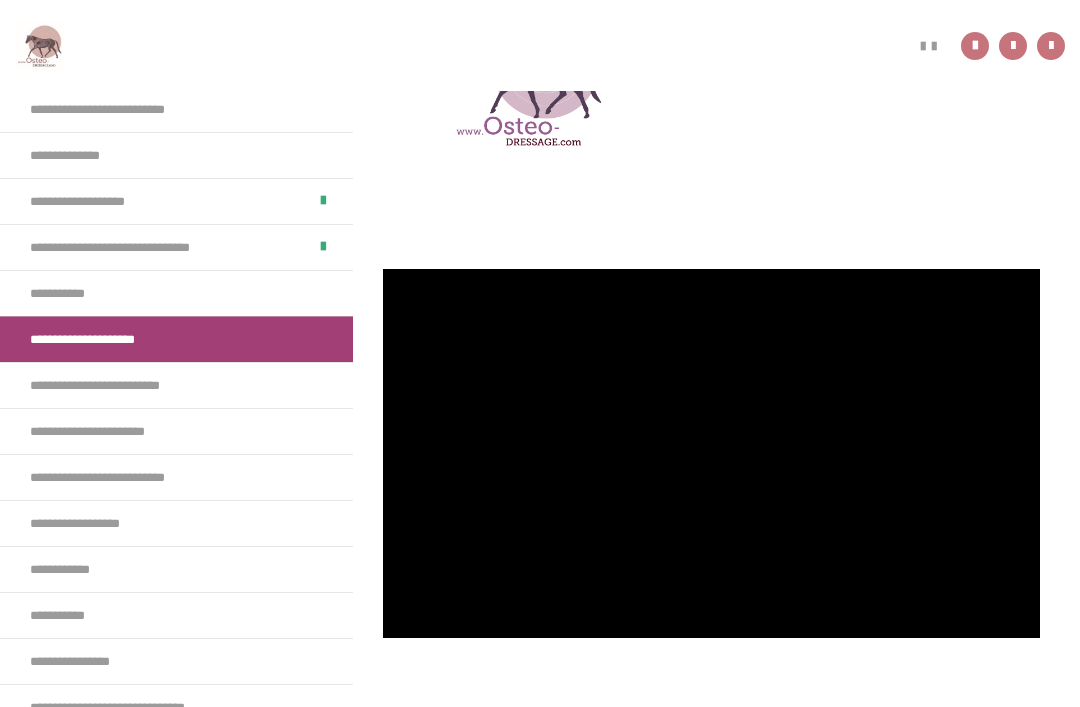 click at bounding box center [711, 454] 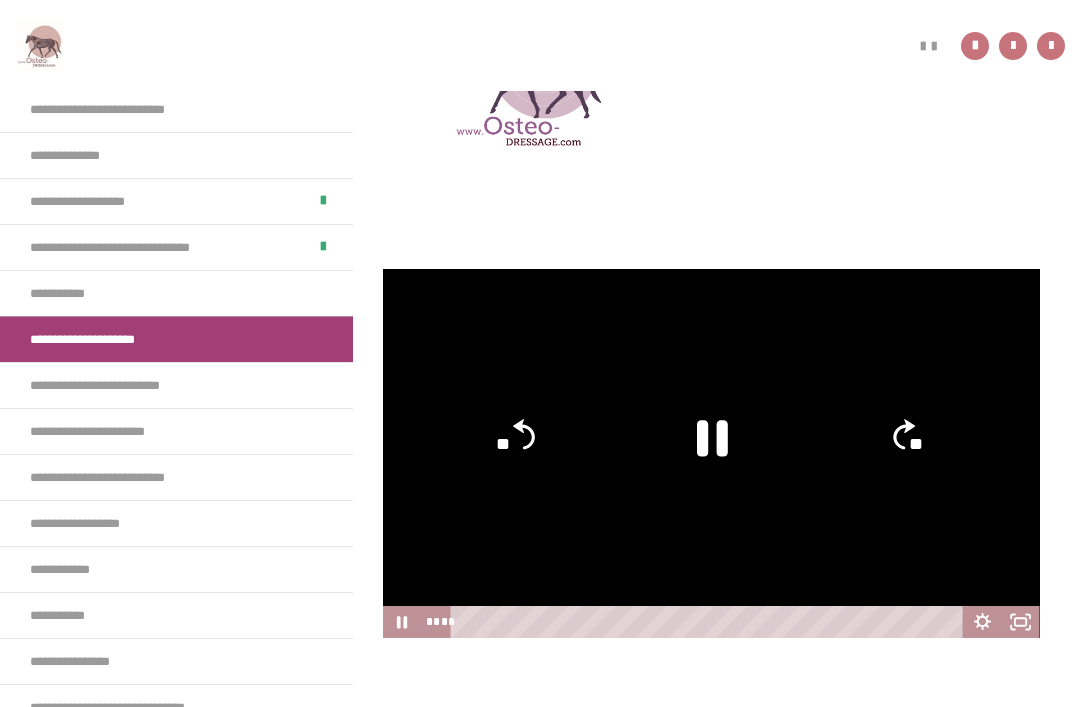 click on "**********" at bounding box center (133, 385) 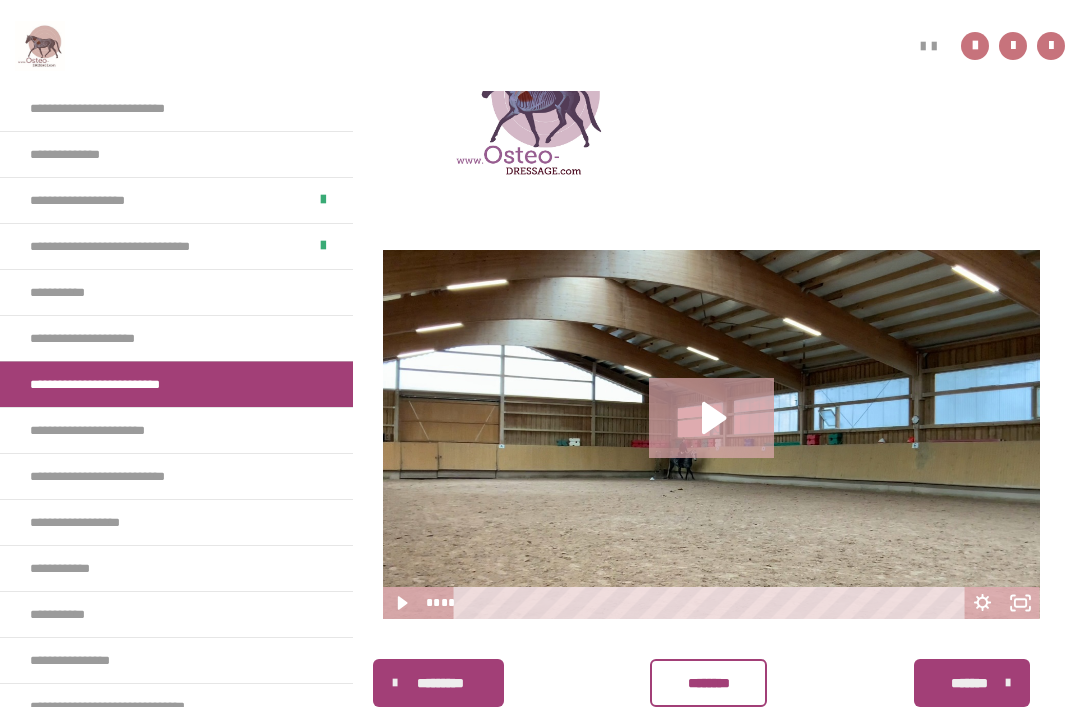 scroll, scrollTop: 530, scrollLeft: 0, axis: vertical 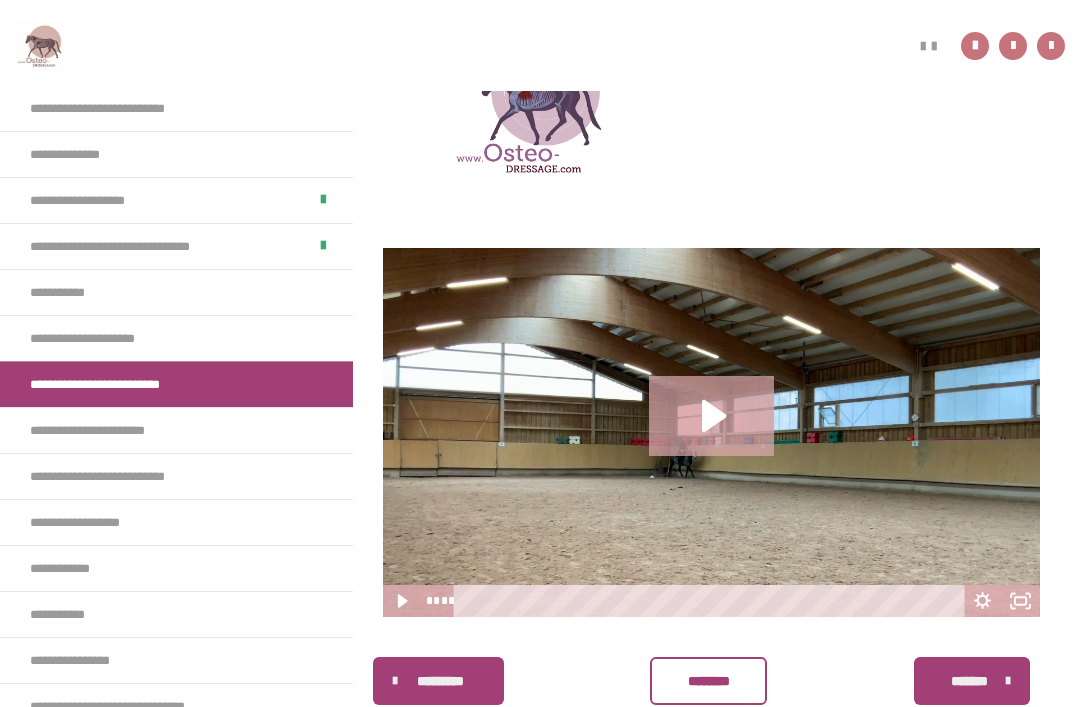 click 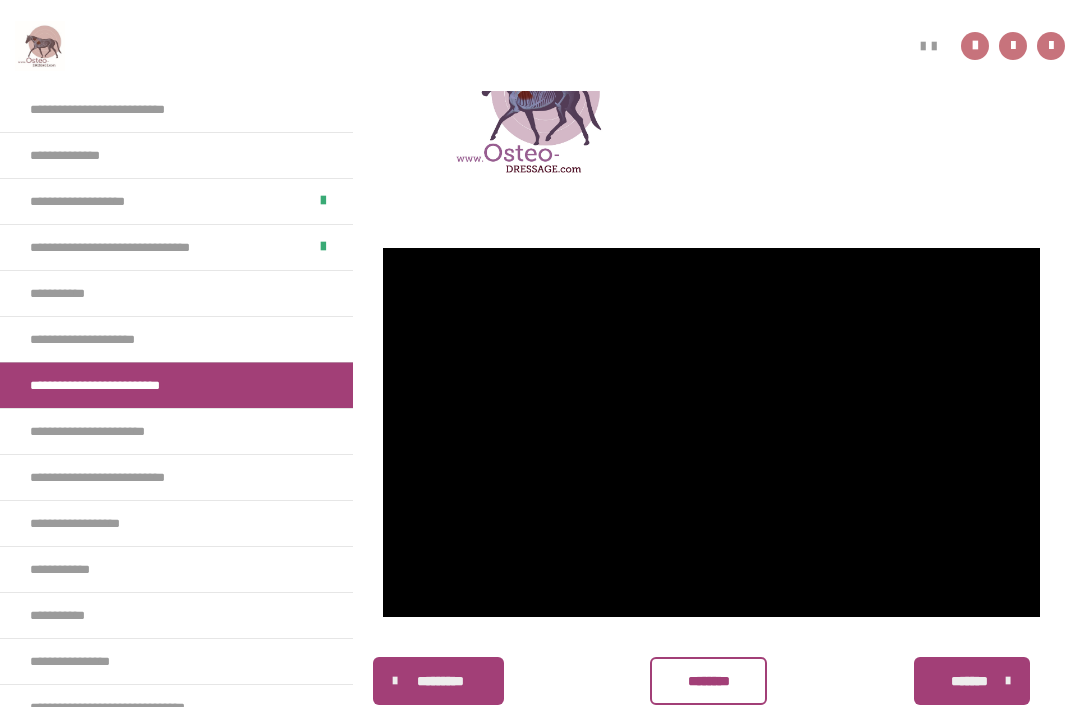 click on "**********" at bounding box center (113, 431) 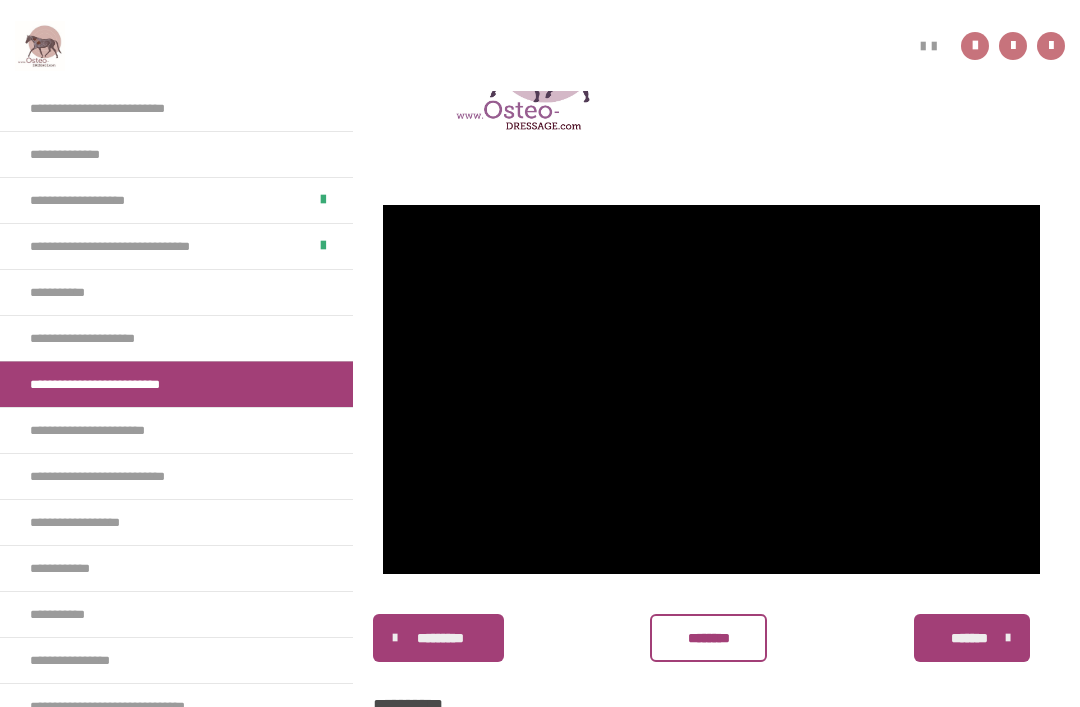 scroll, scrollTop: 574, scrollLeft: 0, axis: vertical 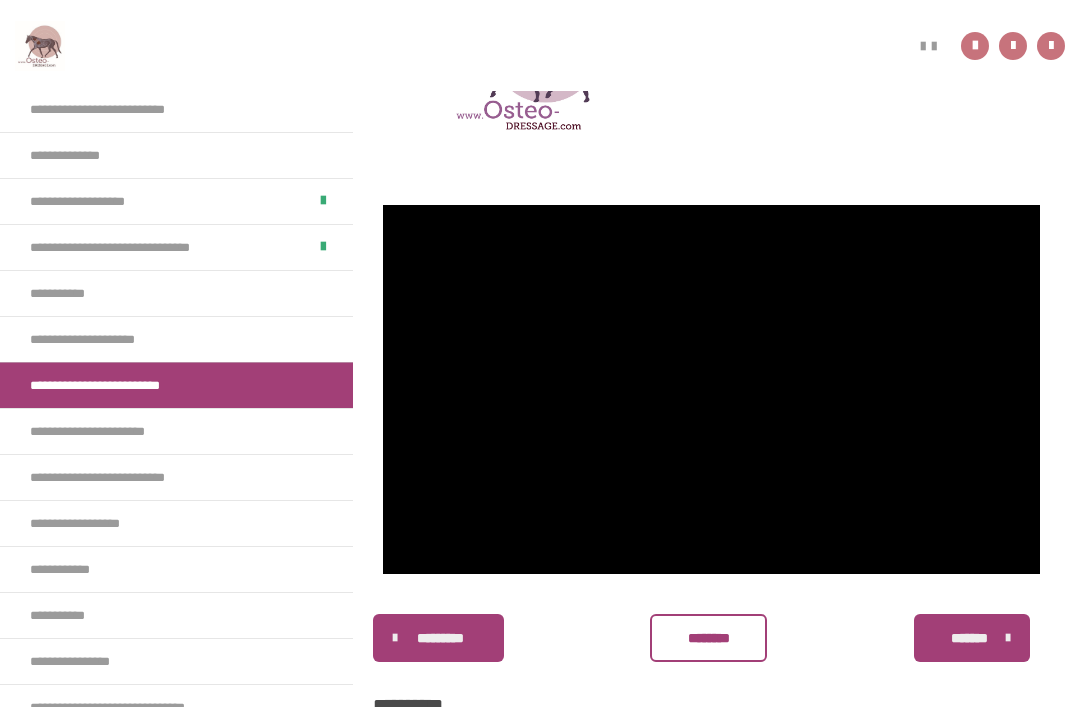 click on "**********" at bounding box center [113, 431] 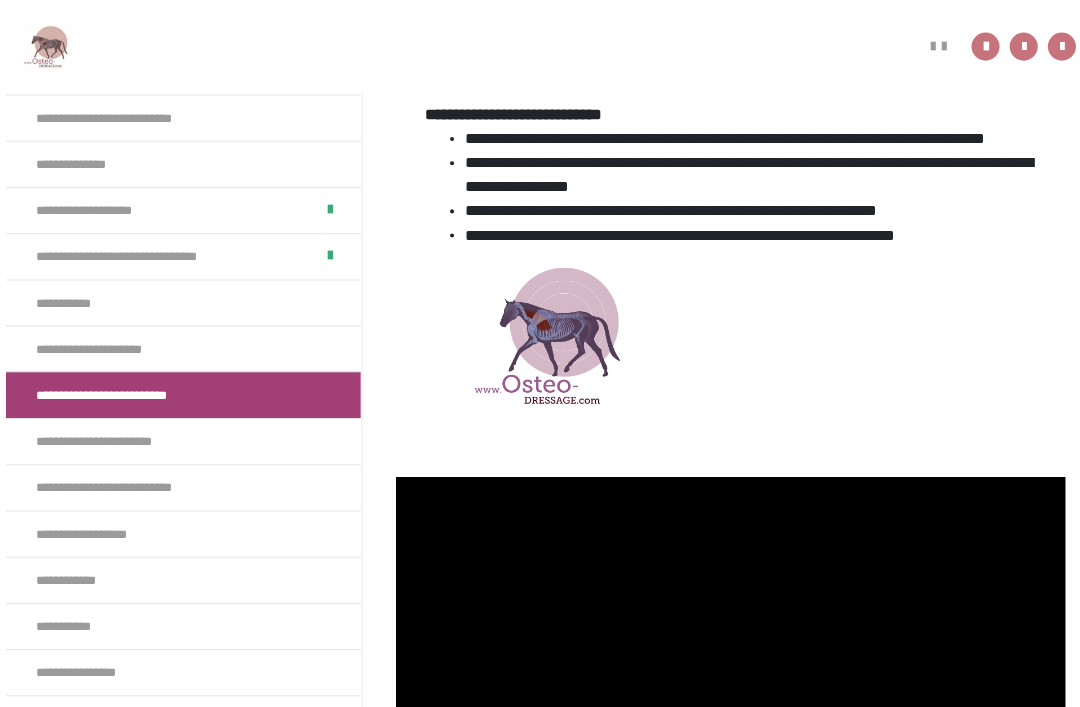 scroll, scrollTop: 278, scrollLeft: 0, axis: vertical 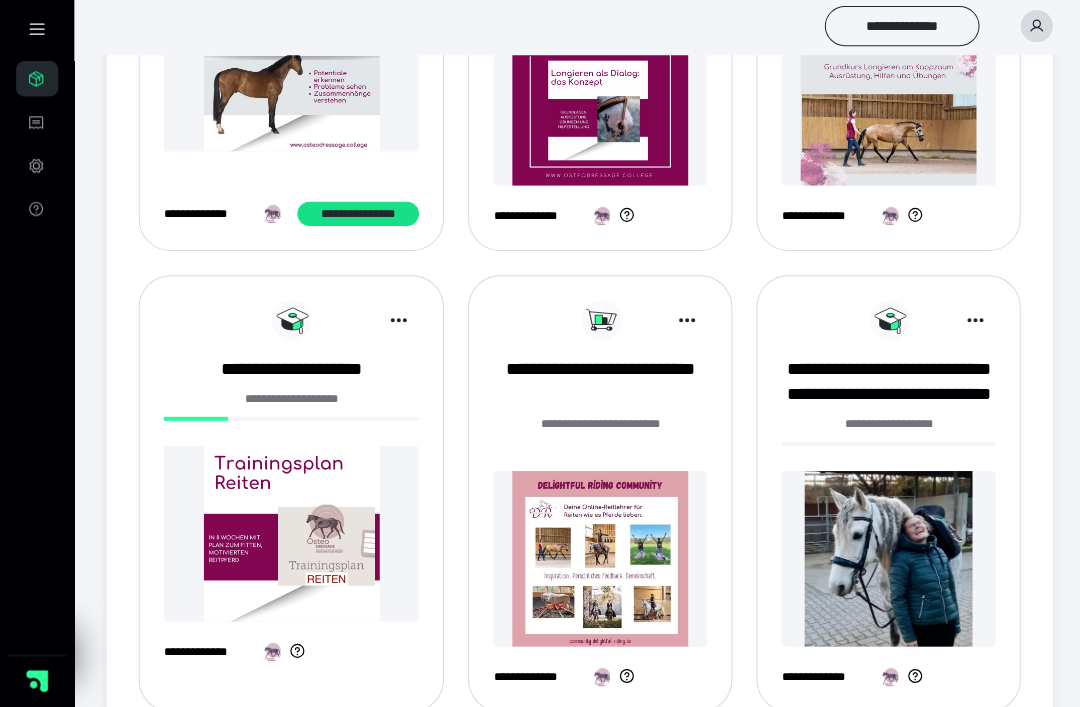 click at bounding box center (290, 534) 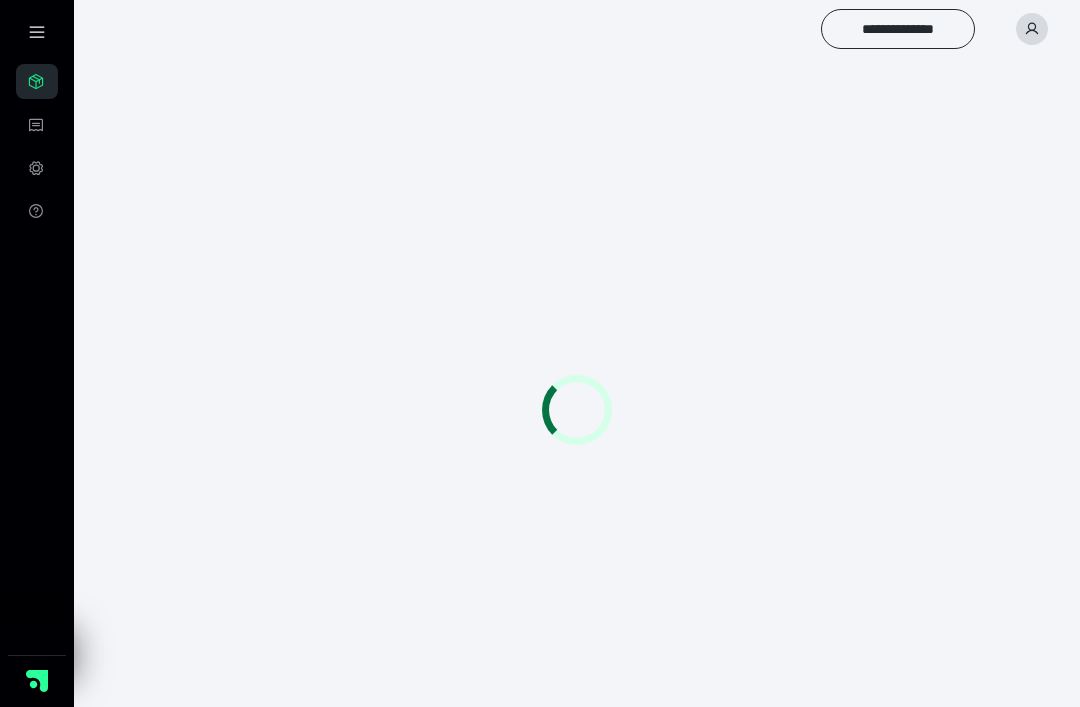 scroll, scrollTop: 0, scrollLeft: 0, axis: both 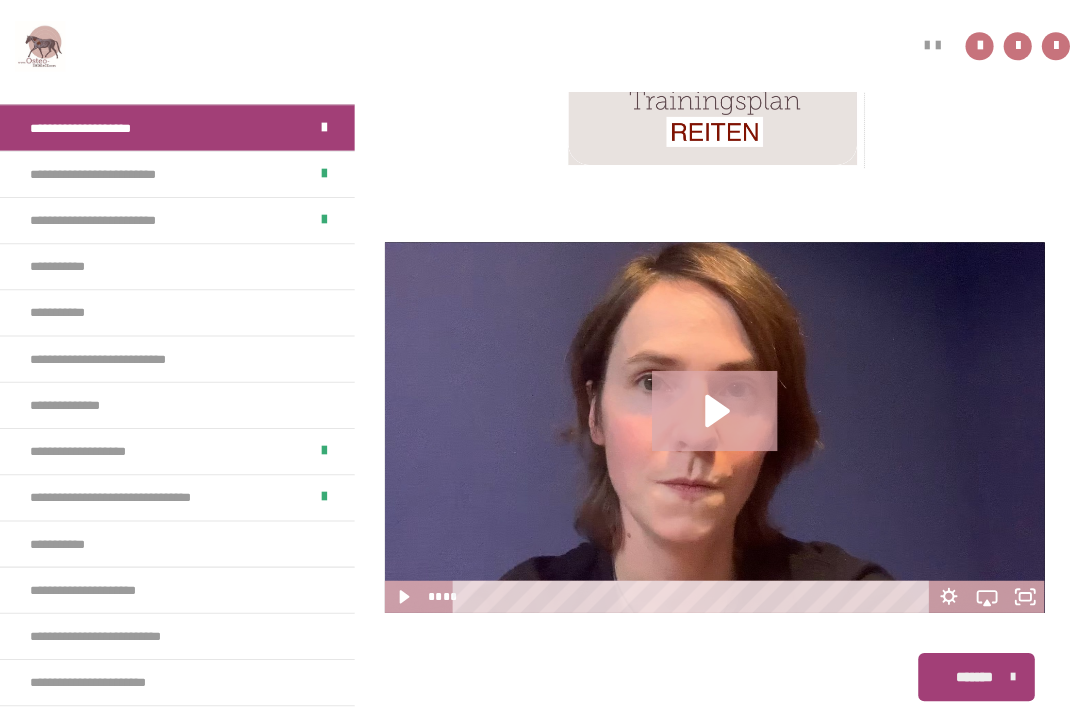 click on "**********" at bounding box center (176, 541) 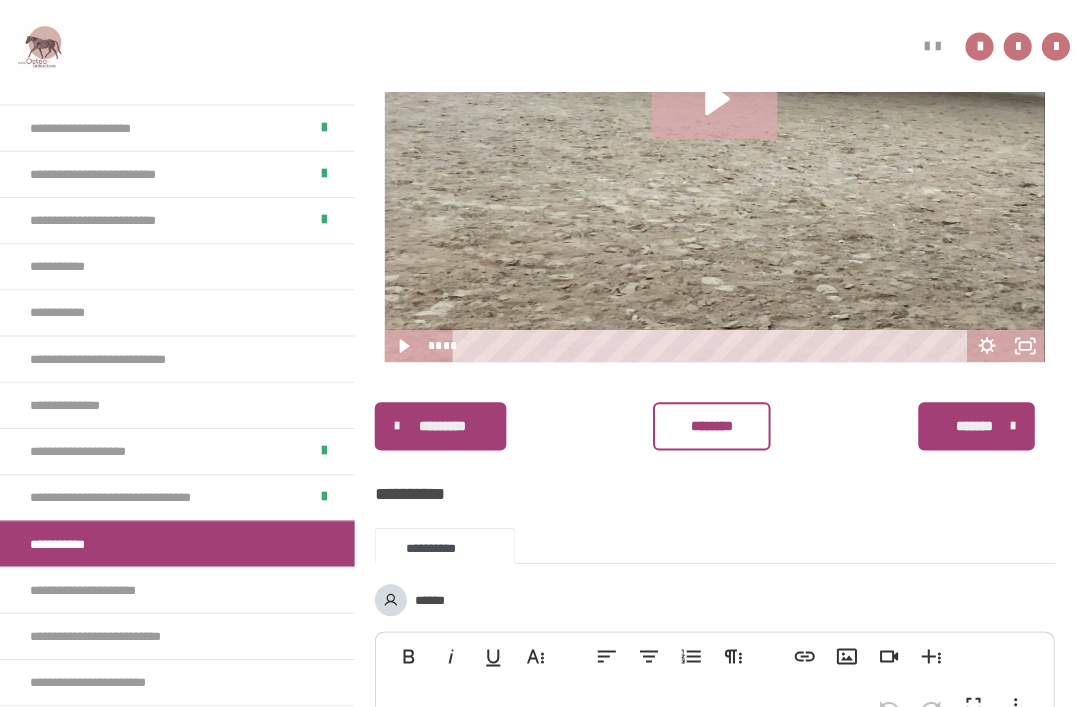 click on "********" at bounding box center (708, 424) 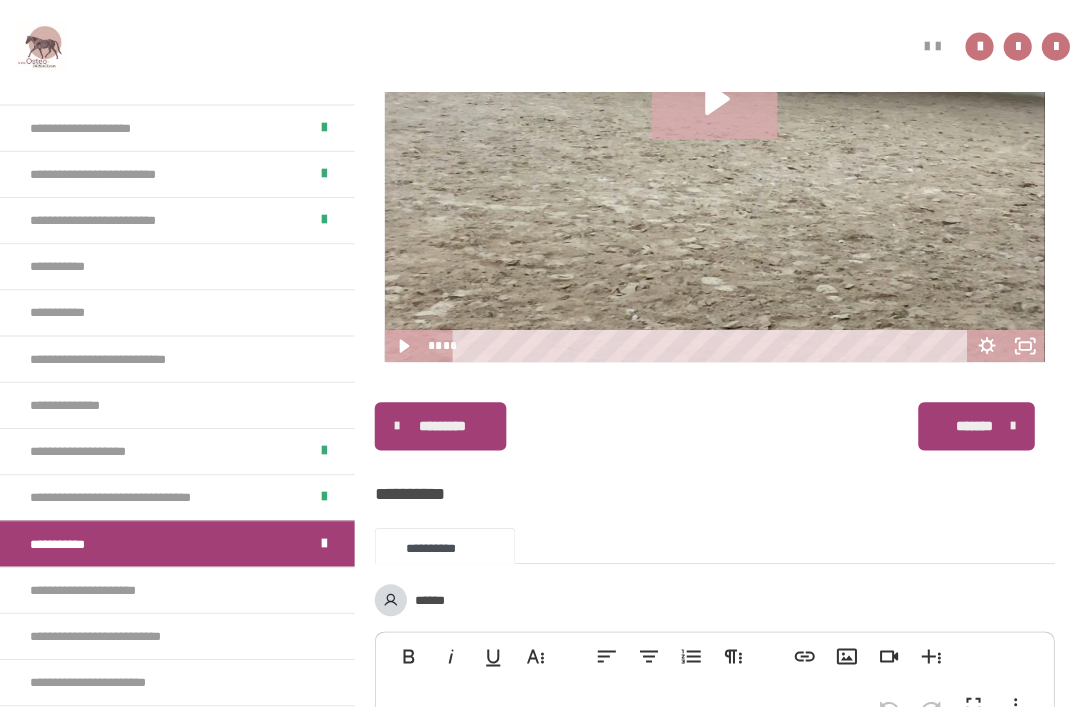 click on "**********" at bounding box center [103, 587] 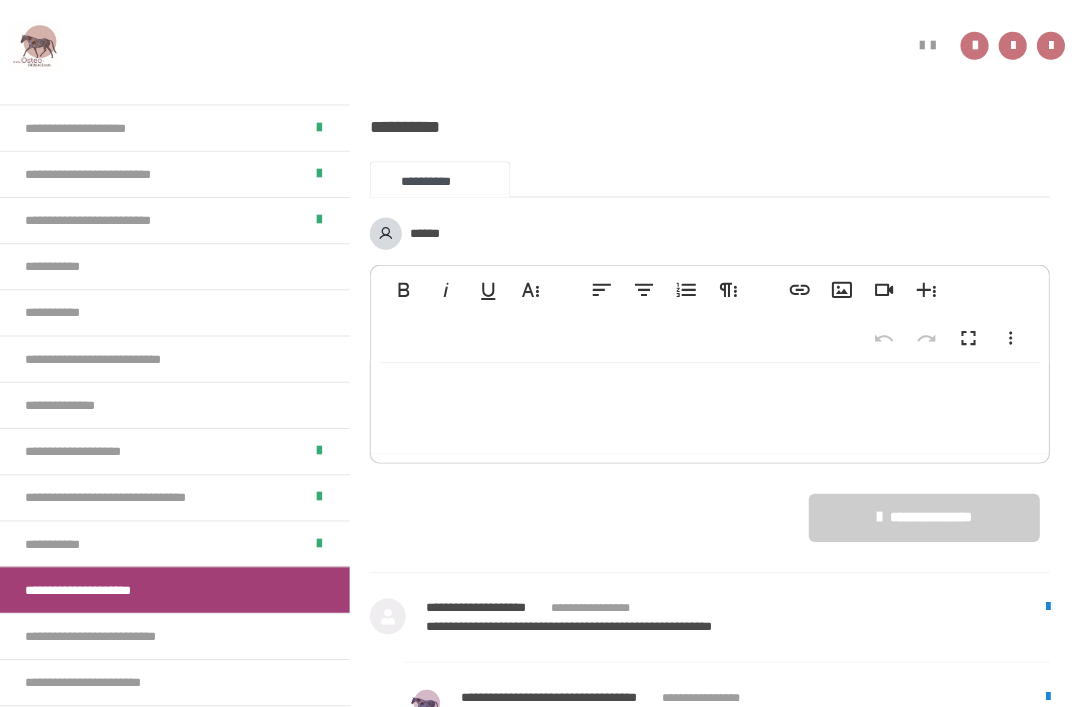 scroll, scrollTop: 1882, scrollLeft: 0, axis: vertical 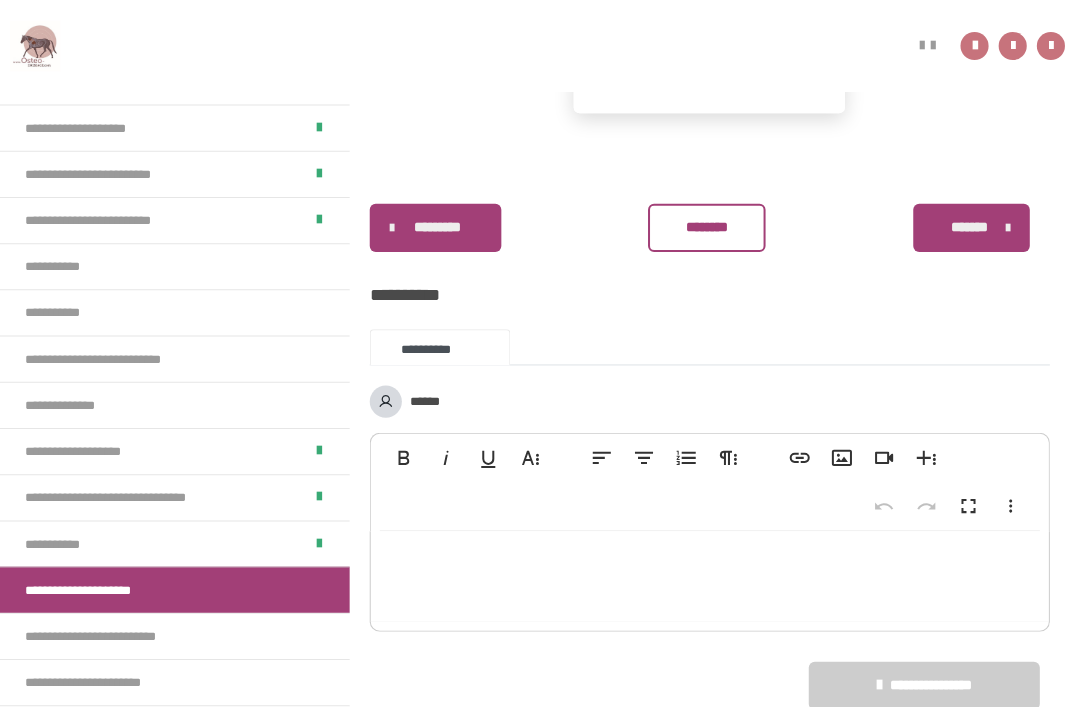click on "********" at bounding box center [708, 227] 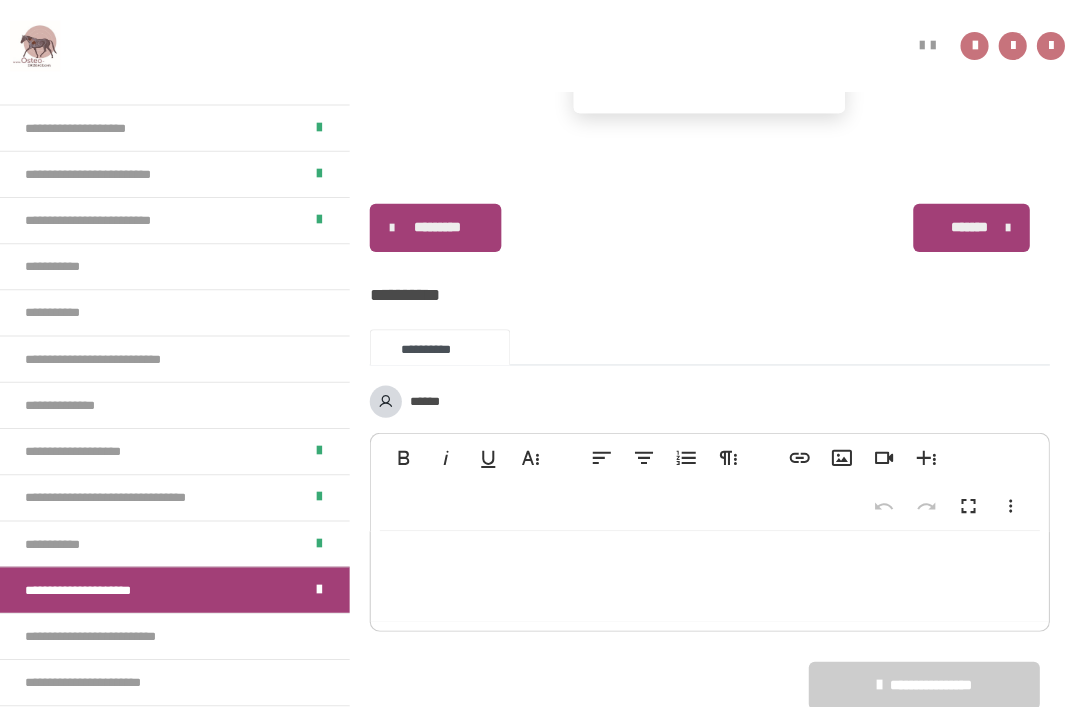 click on "********* ******** *******" at bounding box center (711, 227) 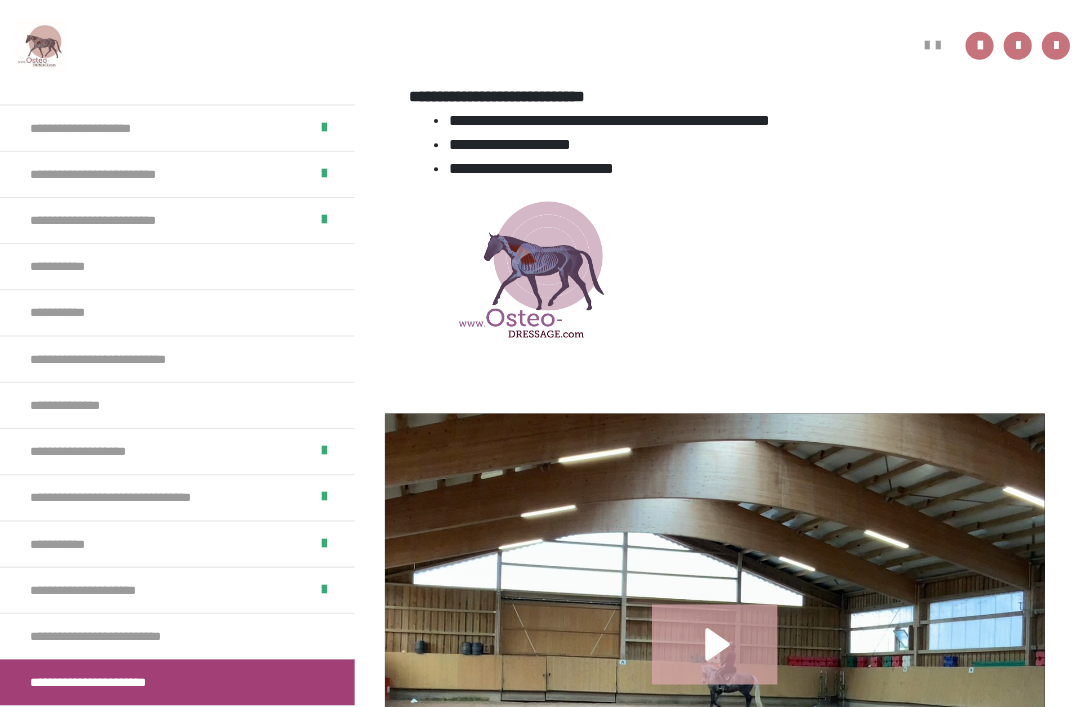 click on "**********" at bounding box center [133, 633] 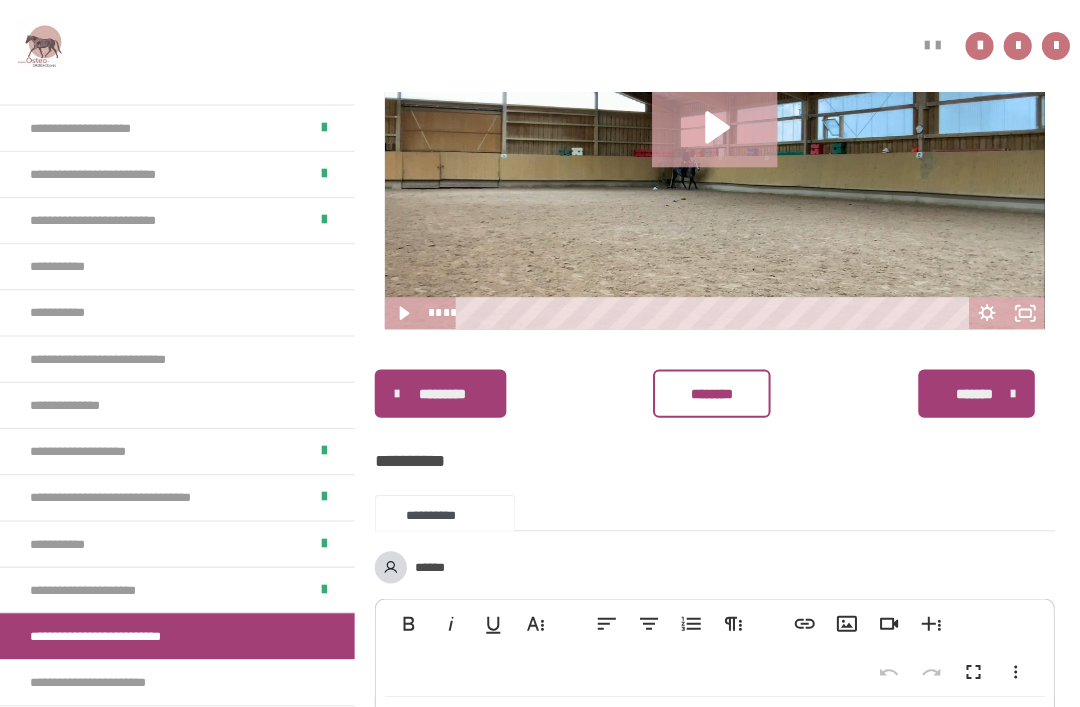 scroll, scrollTop: 869, scrollLeft: 0, axis: vertical 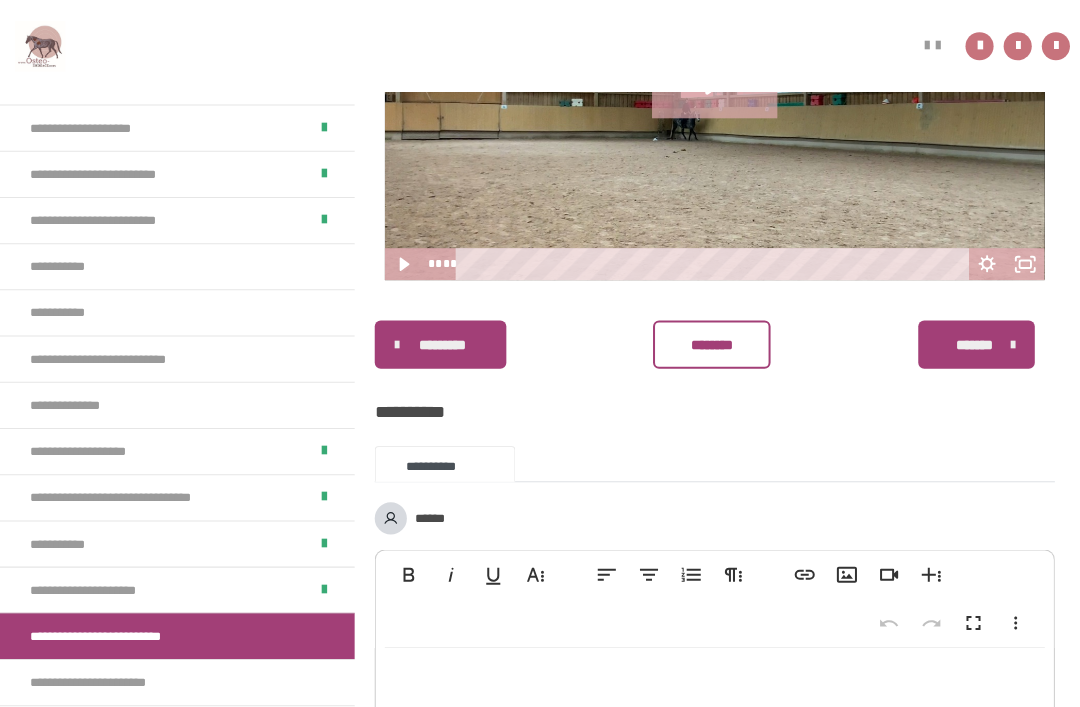 click on "********" at bounding box center (708, 343) 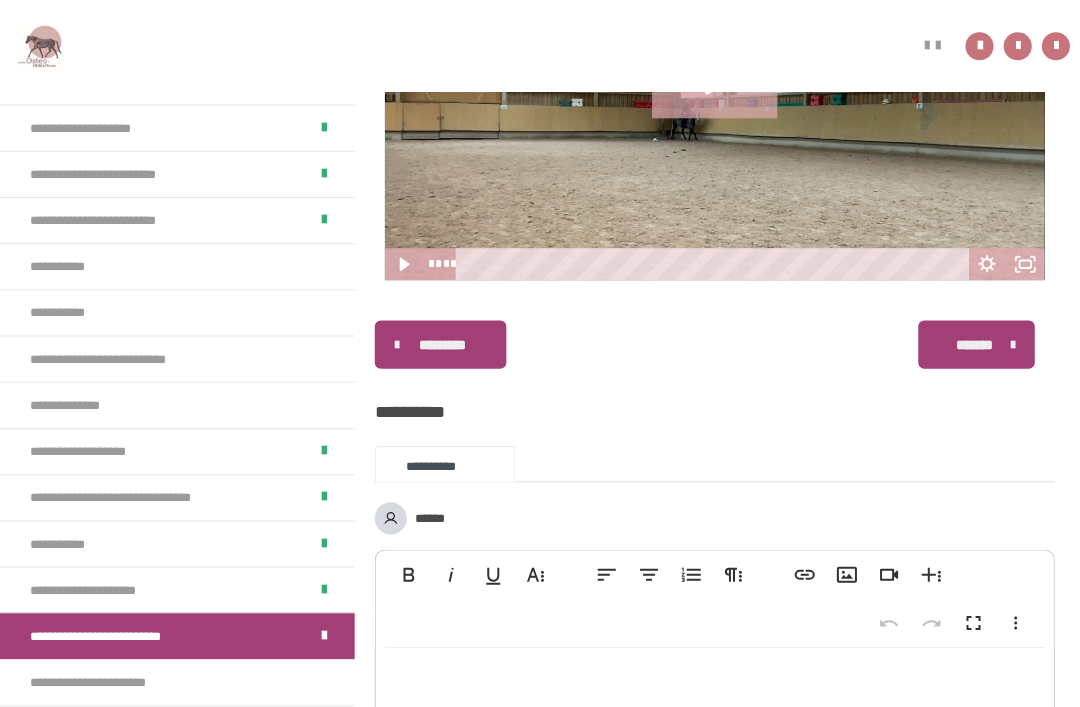 click on "**********" at bounding box center [176, 679] 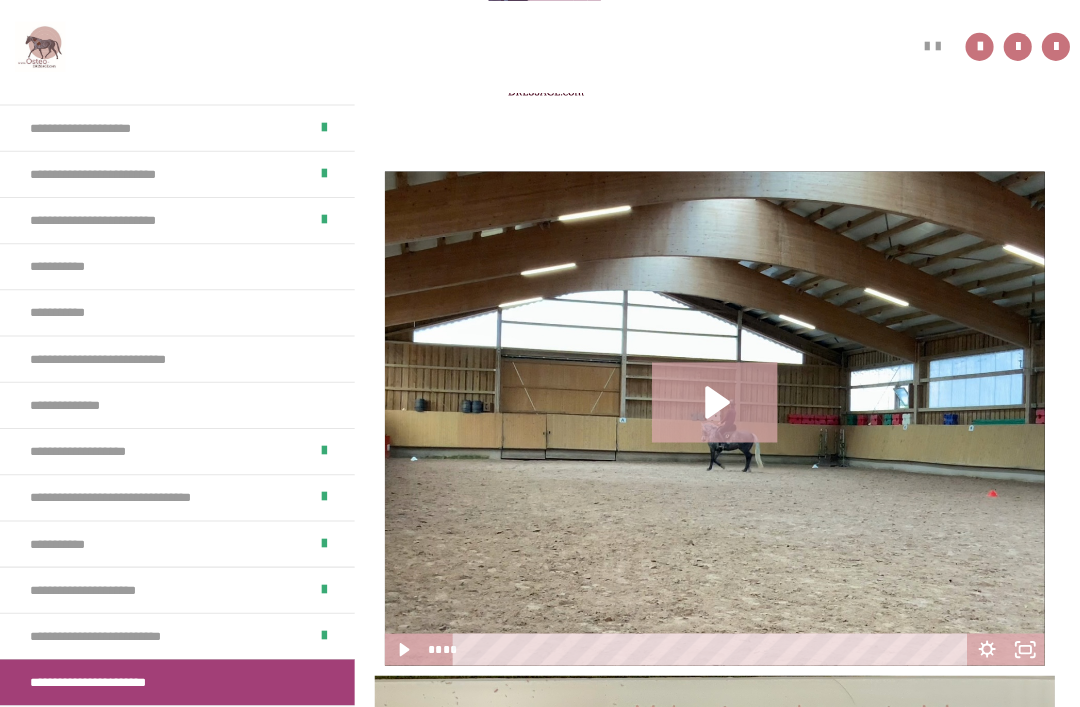 scroll, scrollTop: 559, scrollLeft: 0, axis: vertical 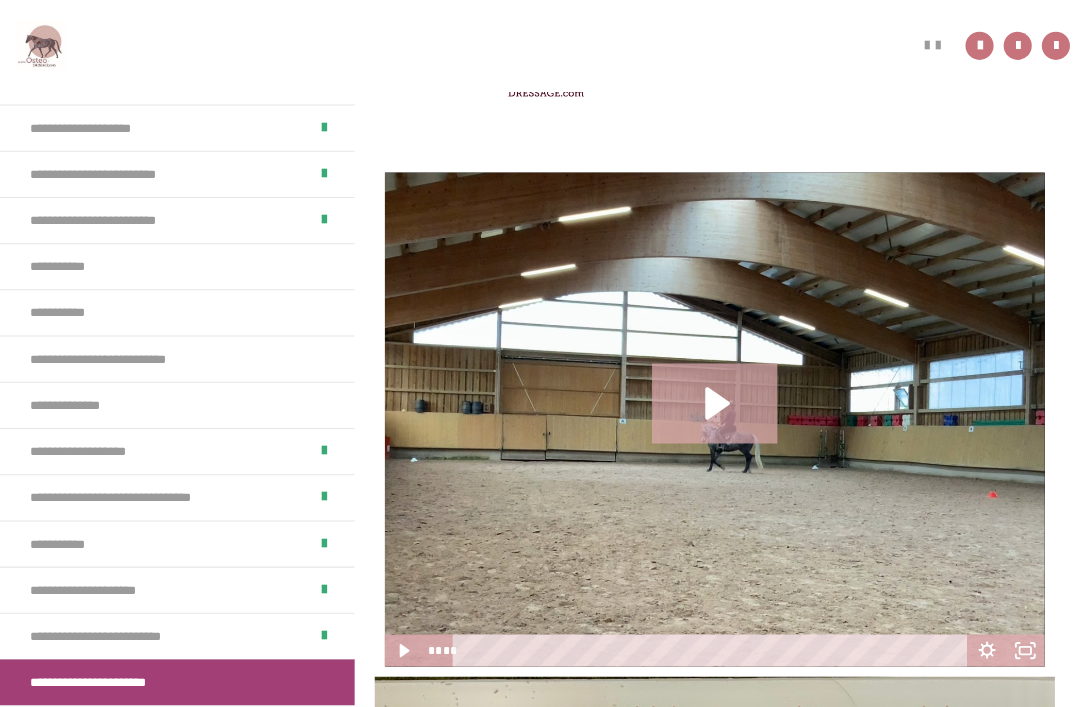 click 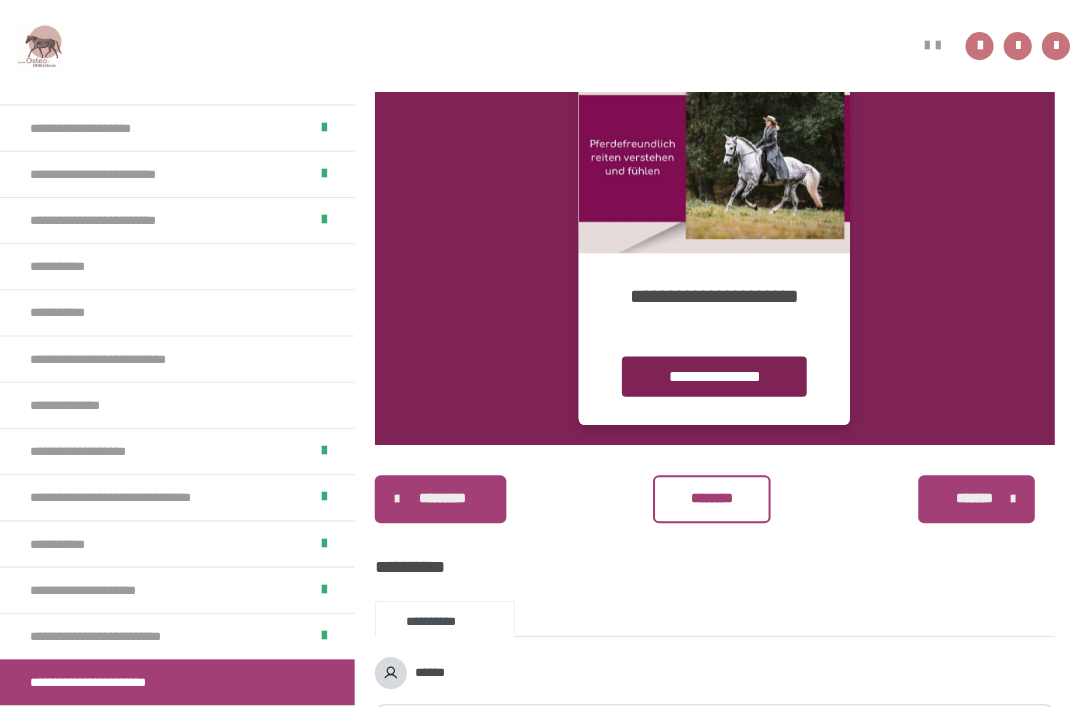scroll, scrollTop: 2360, scrollLeft: 0, axis: vertical 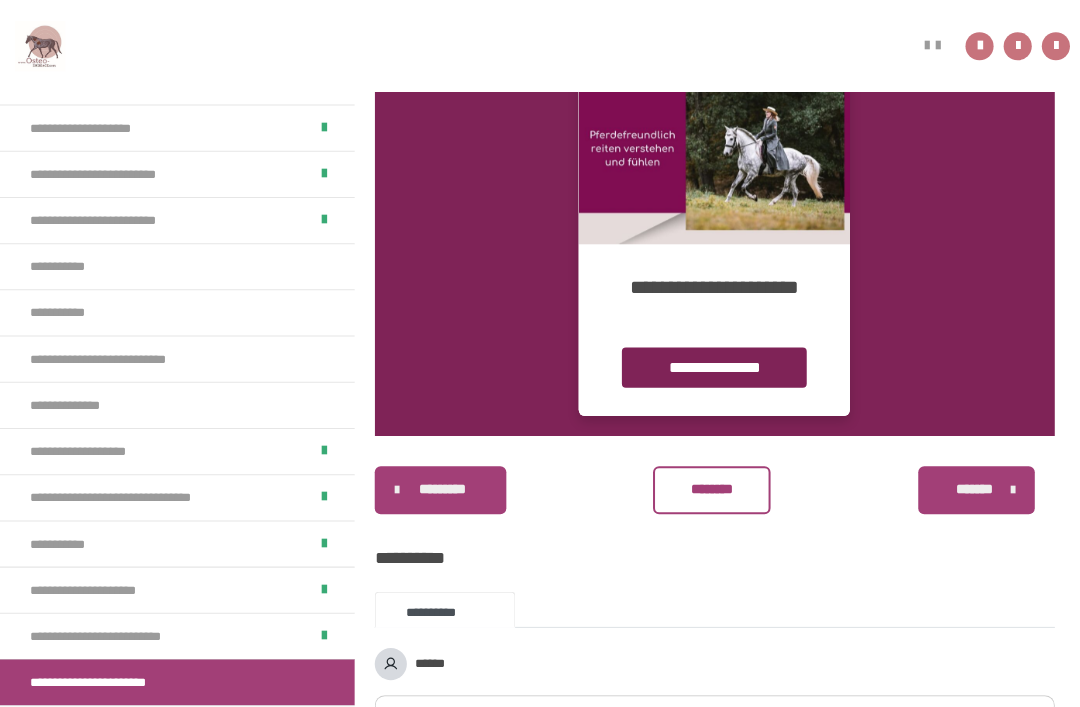 click on "********" at bounding box center (708, 488) 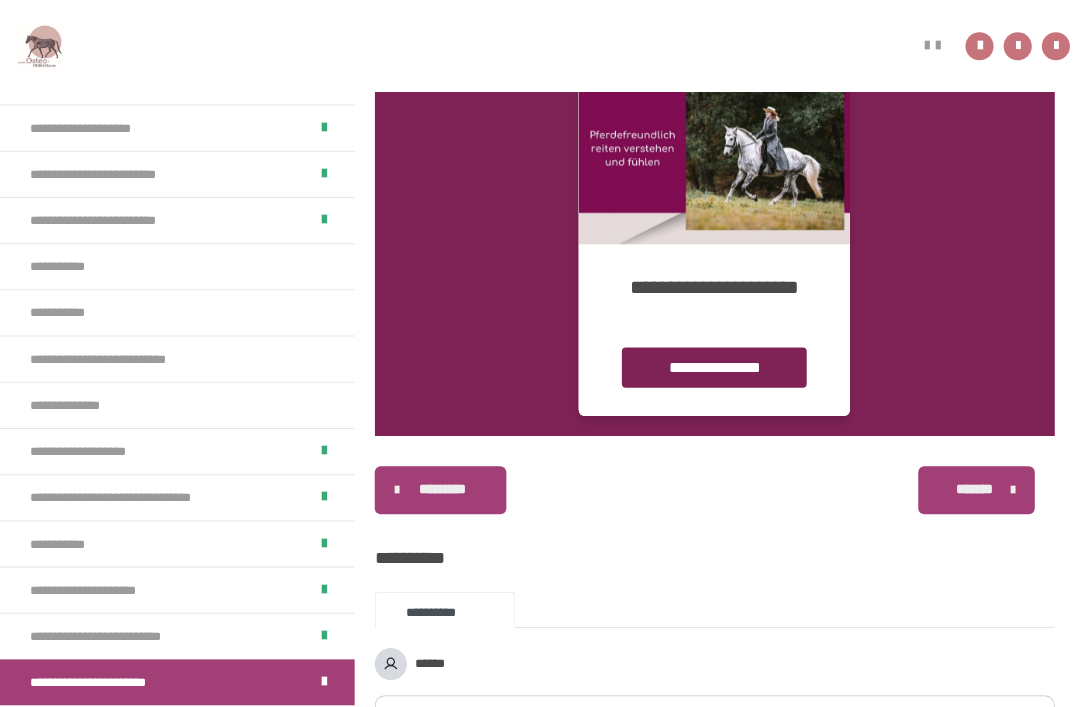 click on "*******" at bounding box center [970, 487] 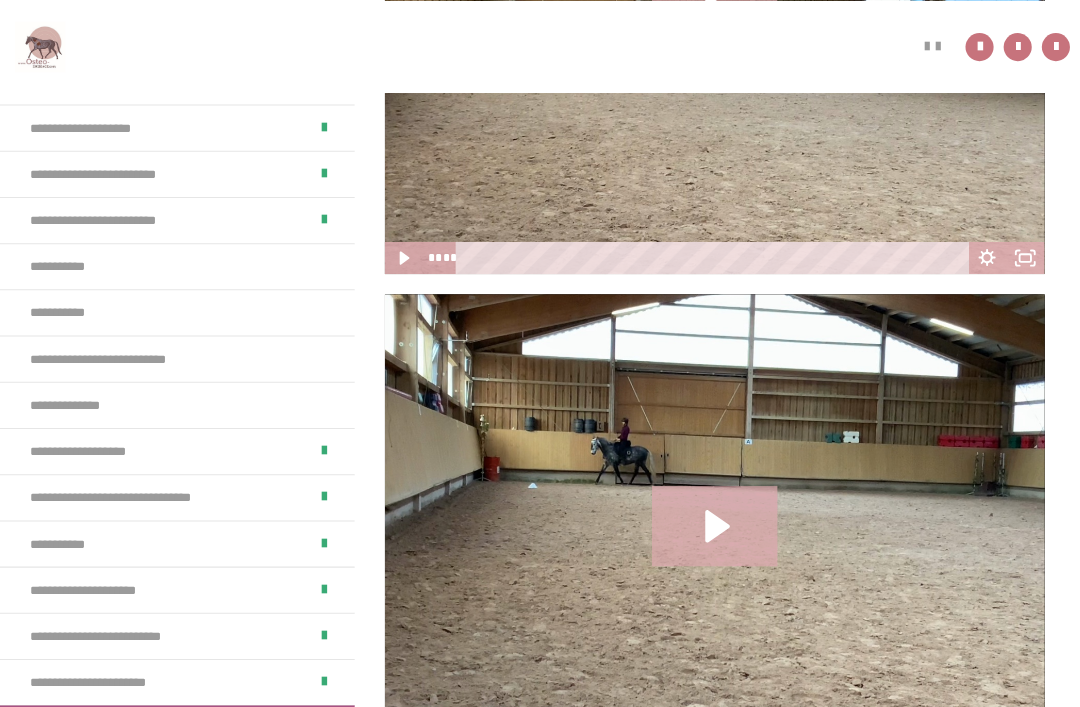 scroll, scrollTop: 1046, scrollLeft: 0, axis: vertical 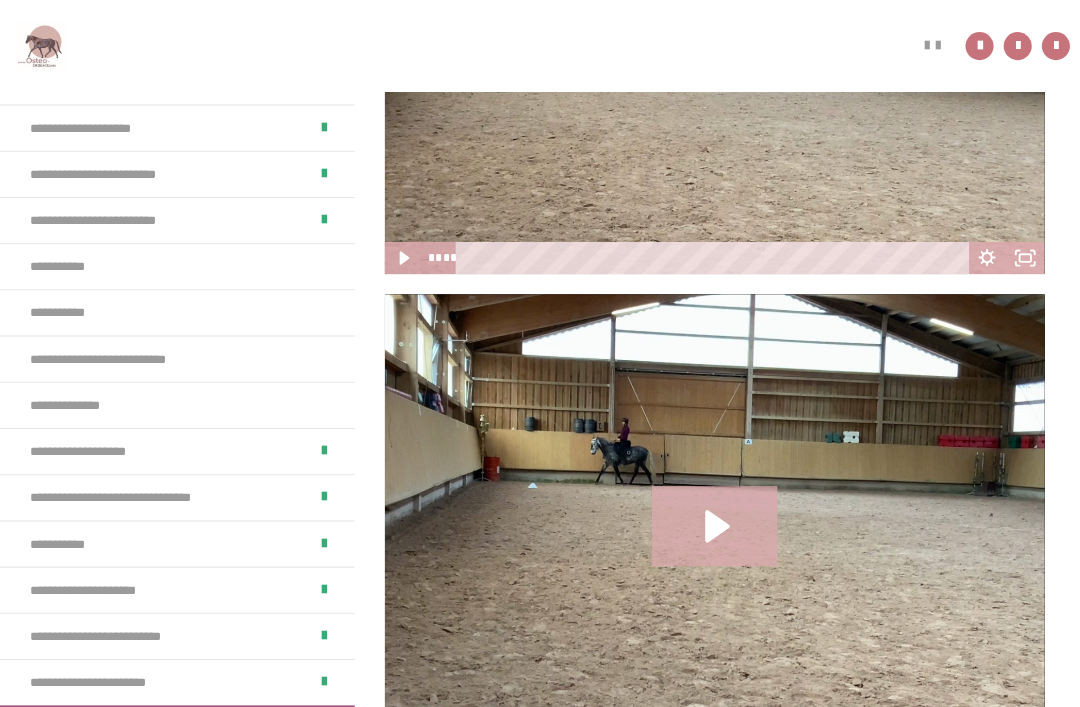 click 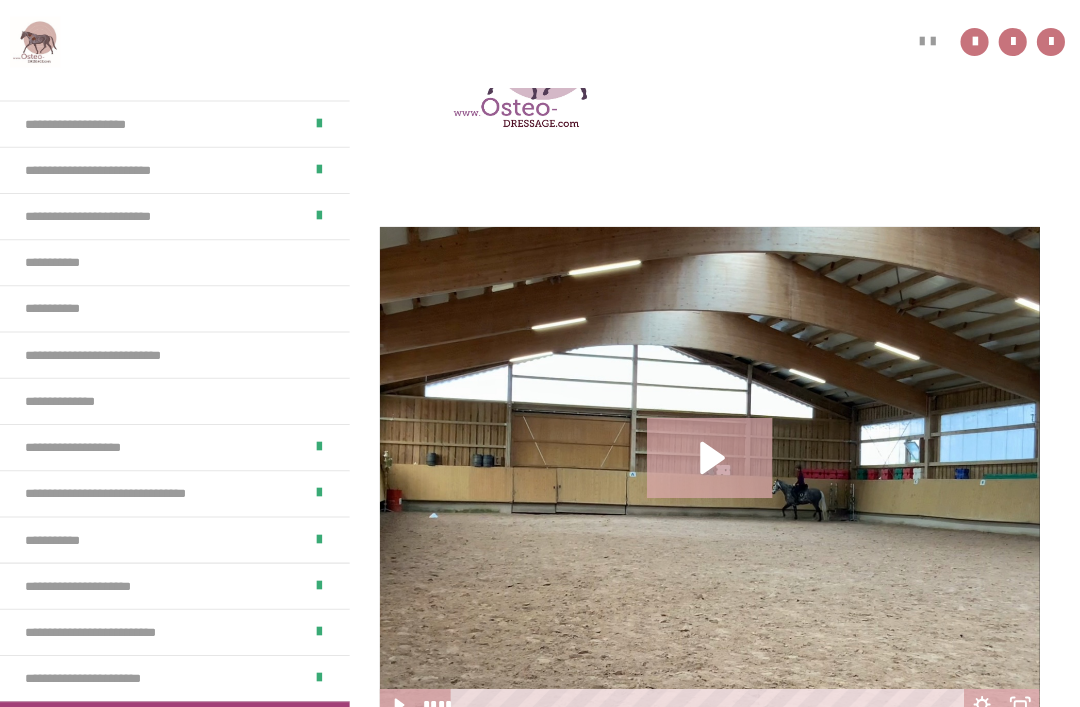 scroll, scrollTop: 599, scrollLeft: 0, axis: vertical 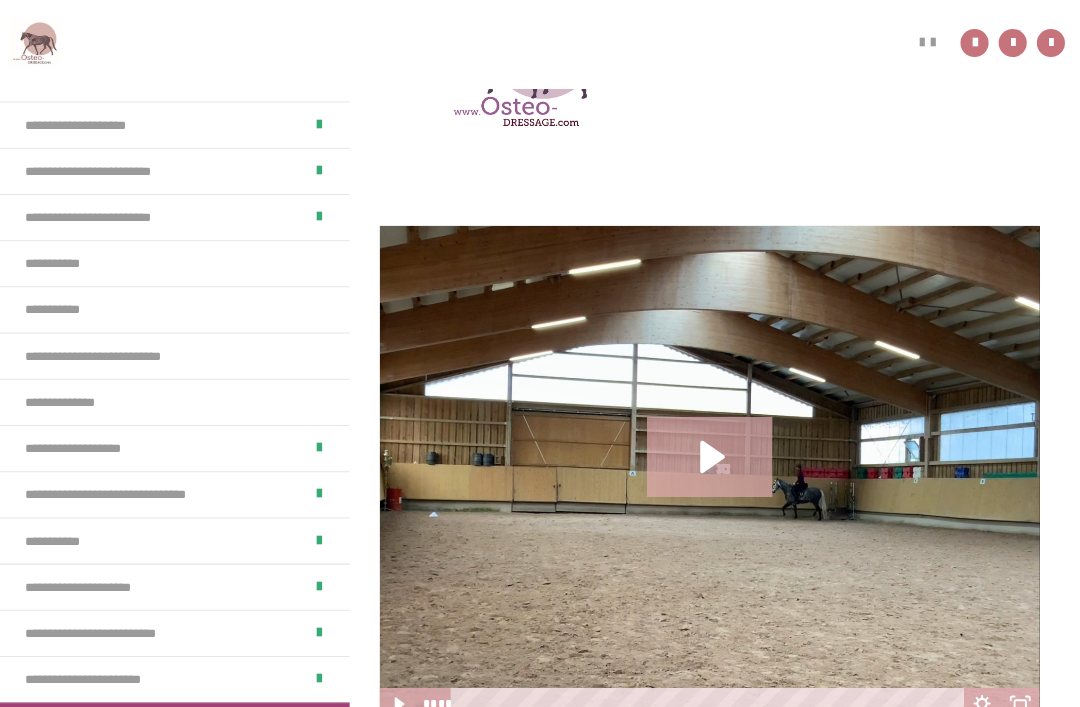 click 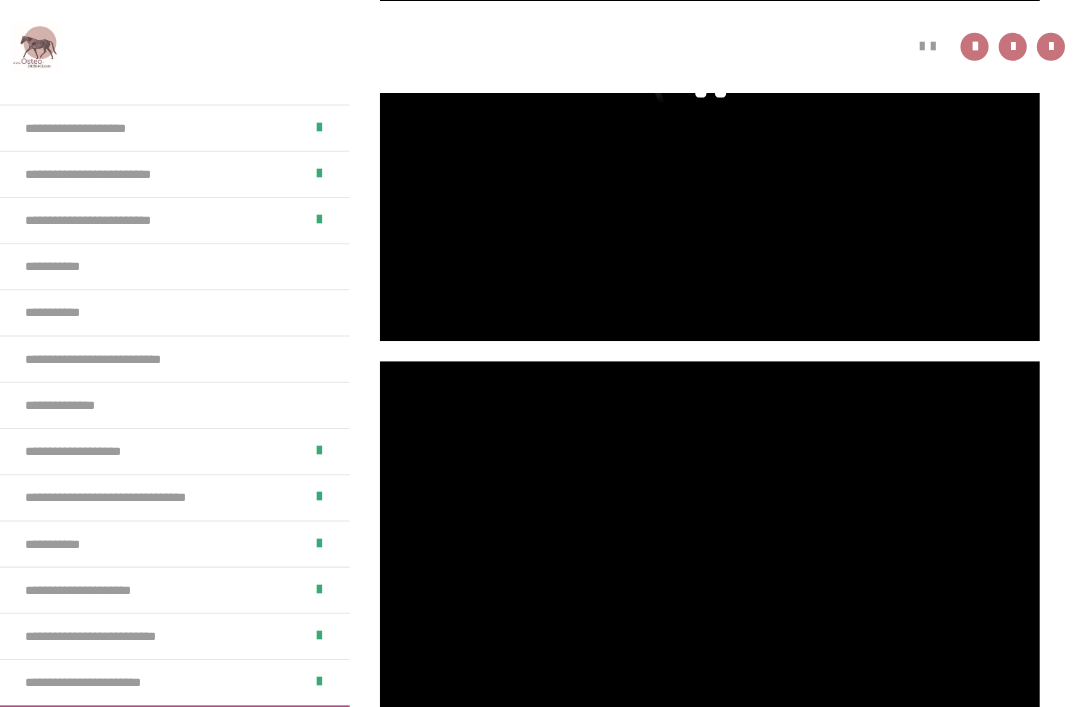 scroll, scrollTop: 980, scrollLeft: 0, axis: vertical 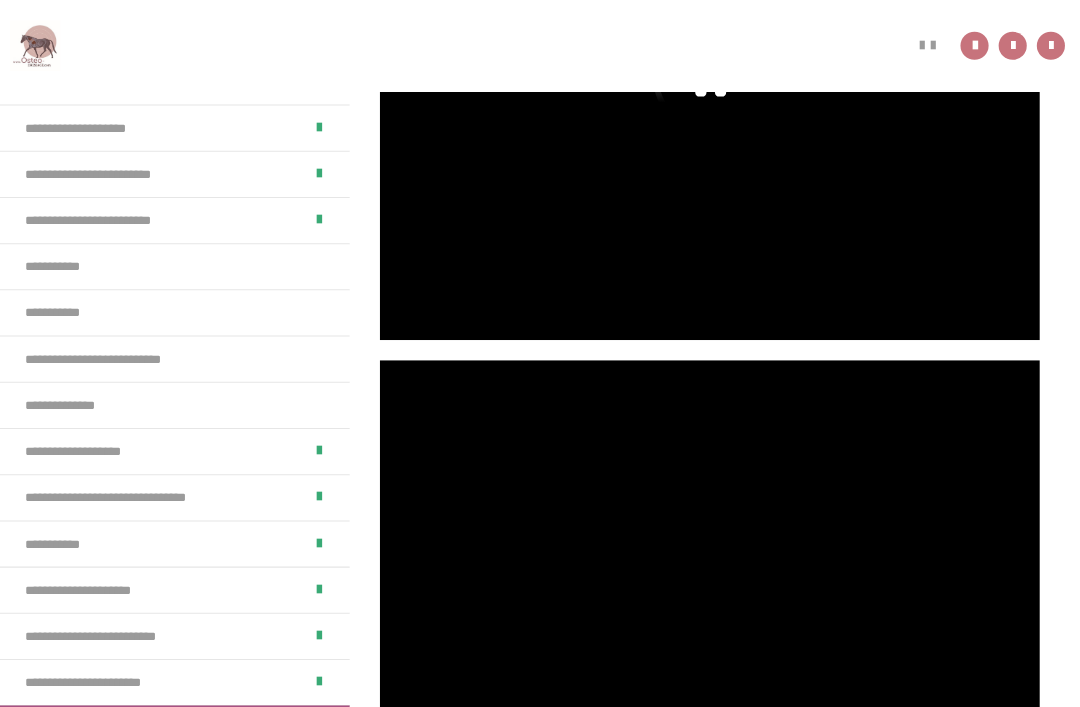 click on "**********" at bounding box center (113, 679) 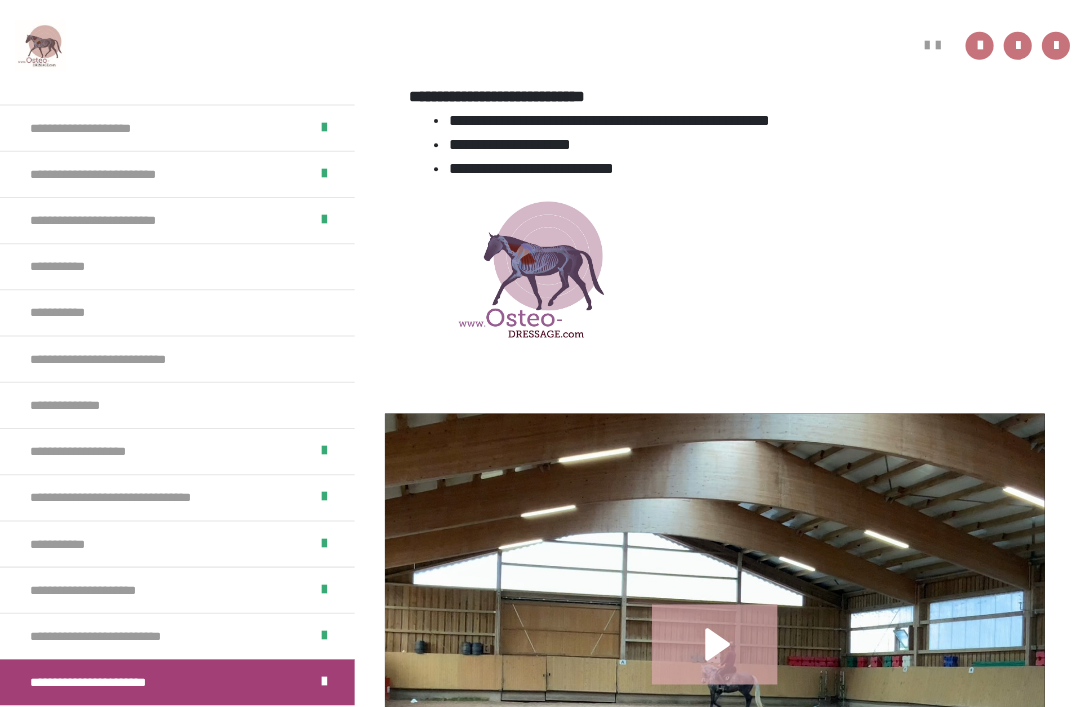 click on "**********" at bounding box center [176, 725] 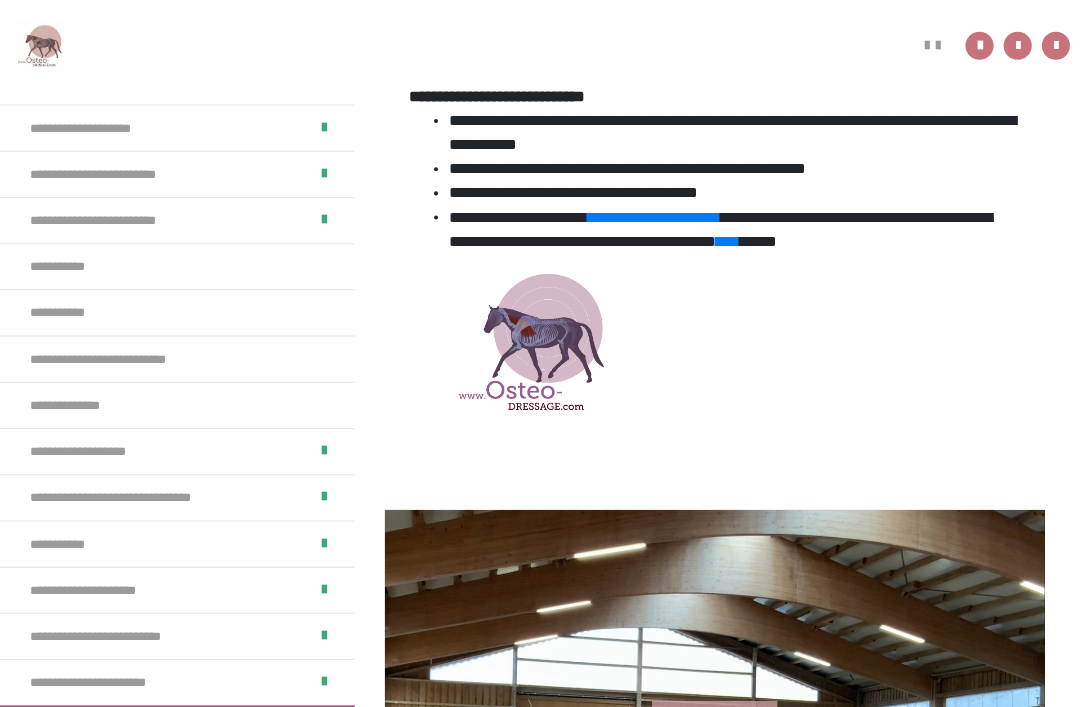 click 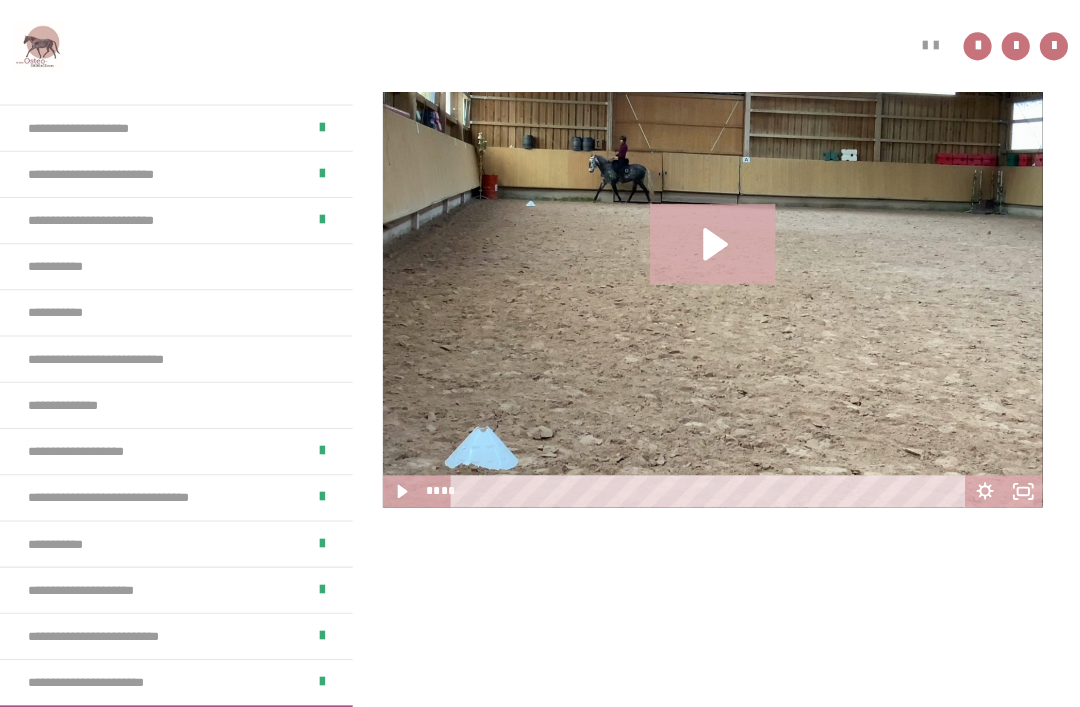 scroll, scrollTop: 1327, scrollLeft: 0, axis: vertical 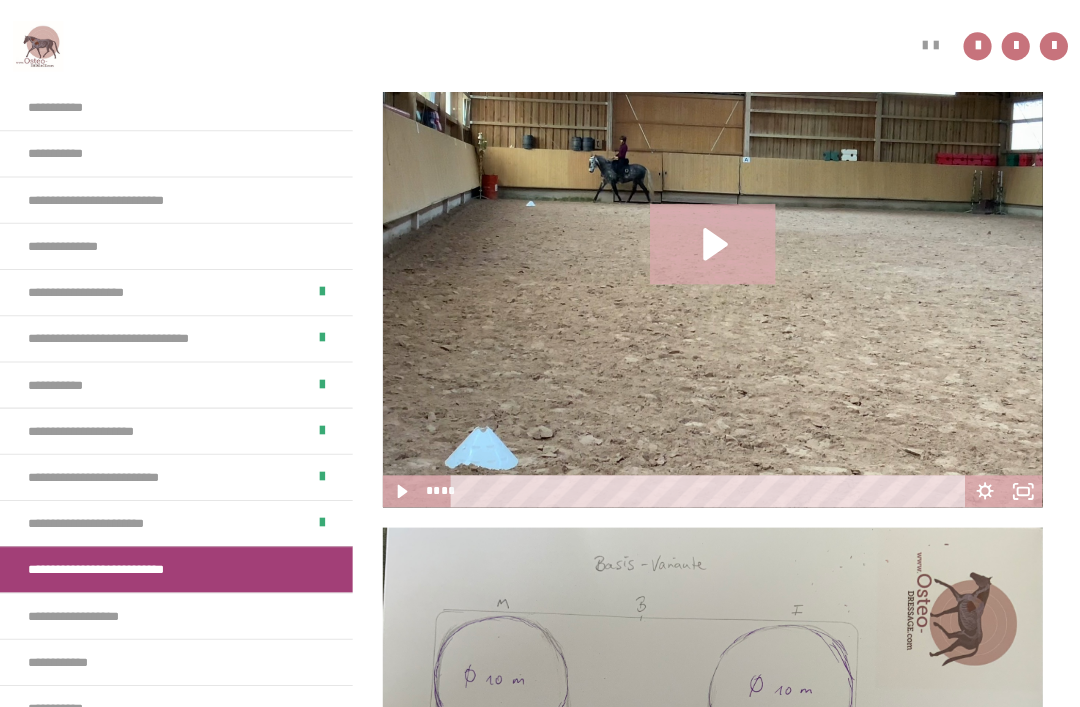 click 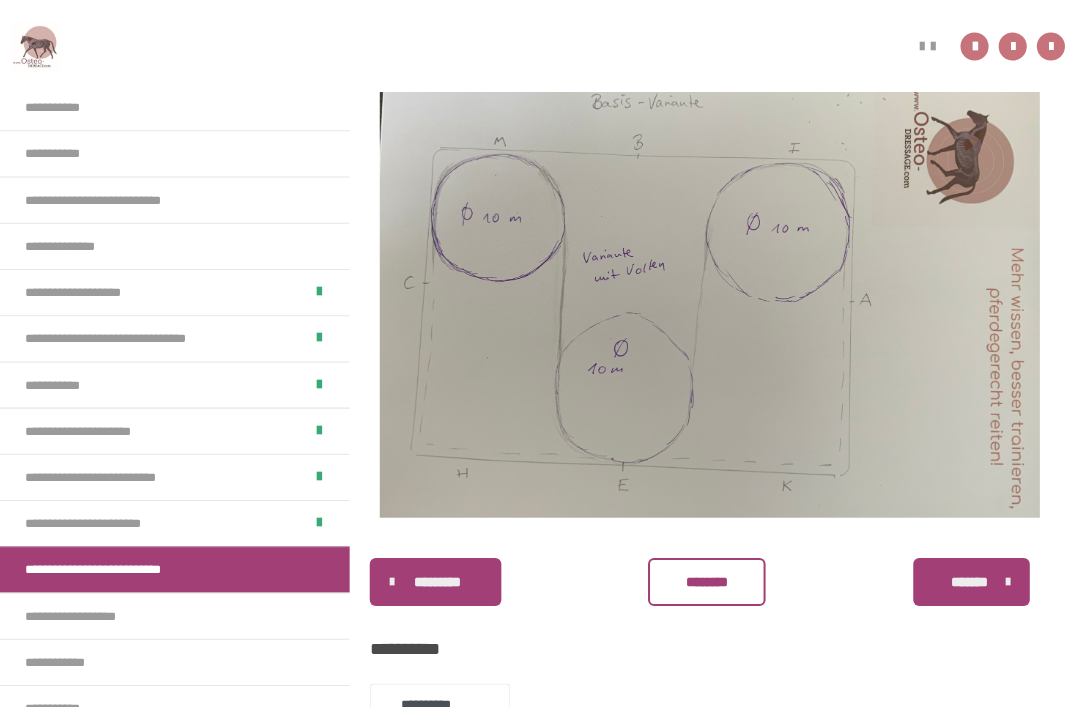 scroll, scrollTop: 1812, scrollLeft: 0, axis: vertical 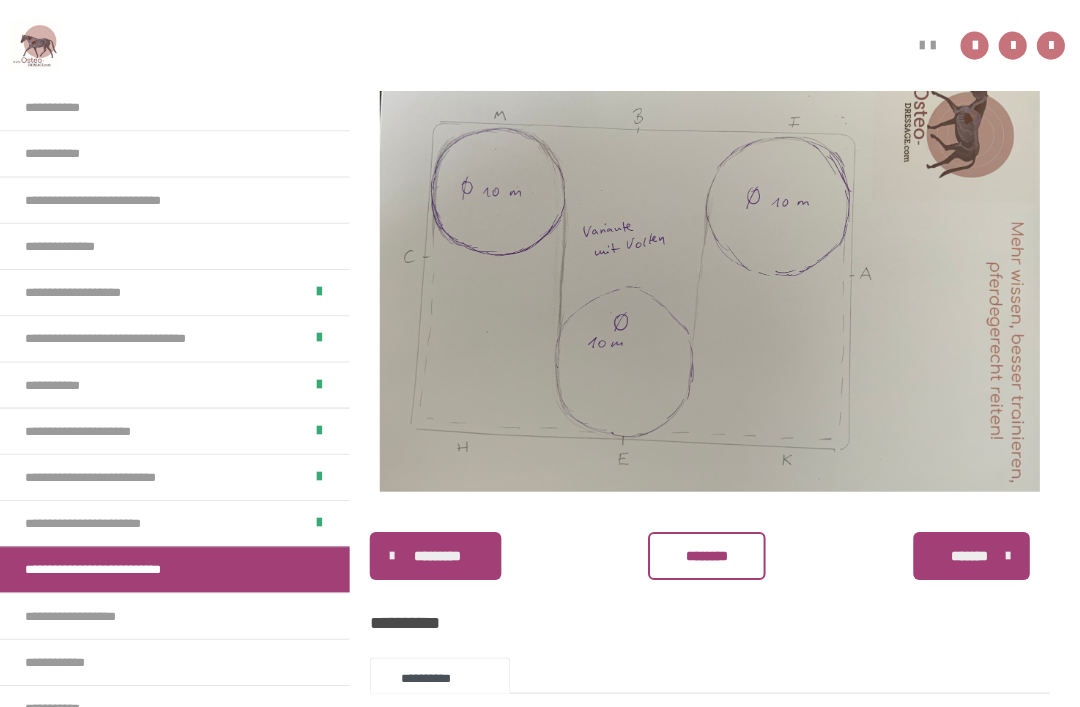 click on "********" at bounding box center [708, 554] 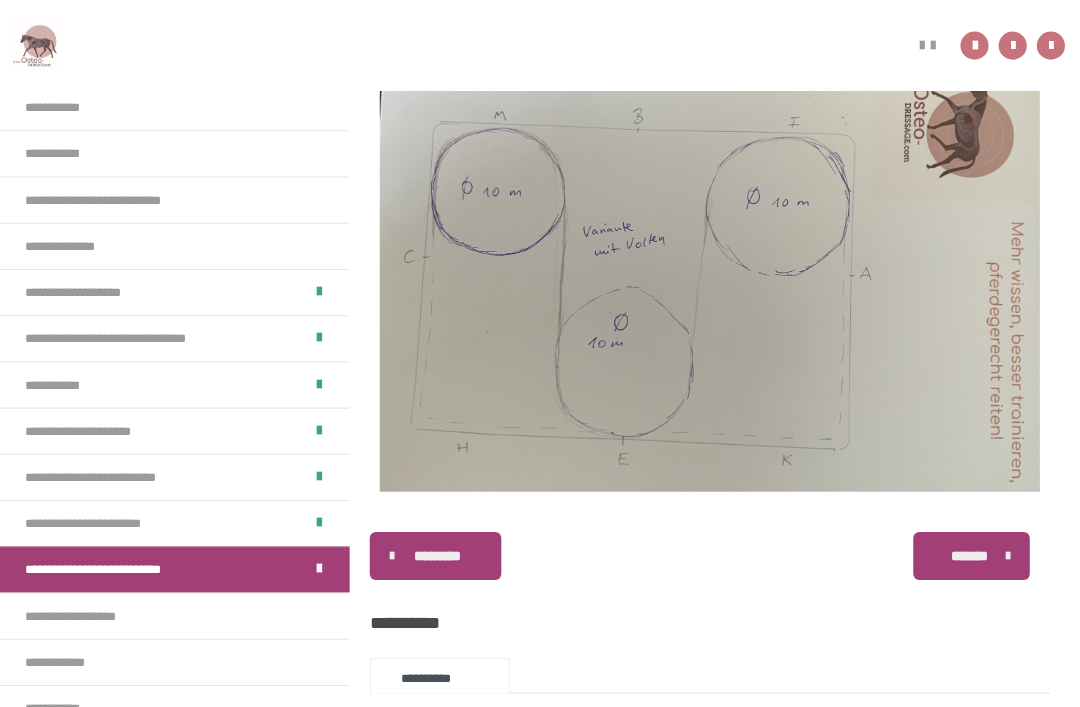 click on "*******" at bounding box center (970, 554) 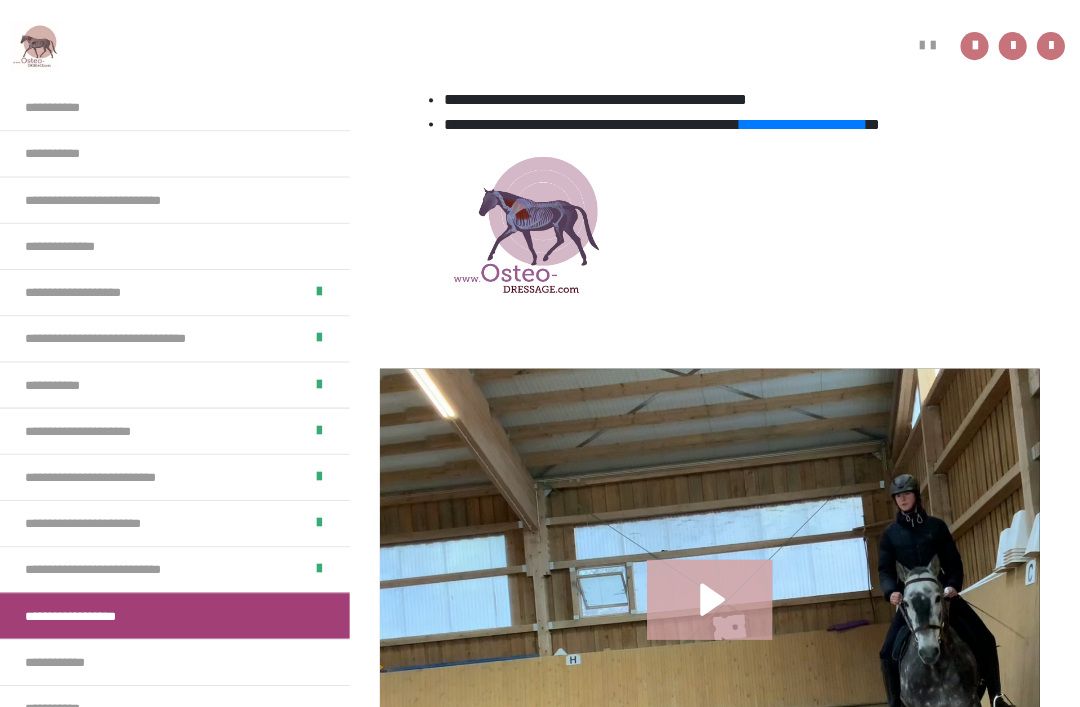 scroll, scrollTop: 267, scrollLeft: 0, axis: vertical 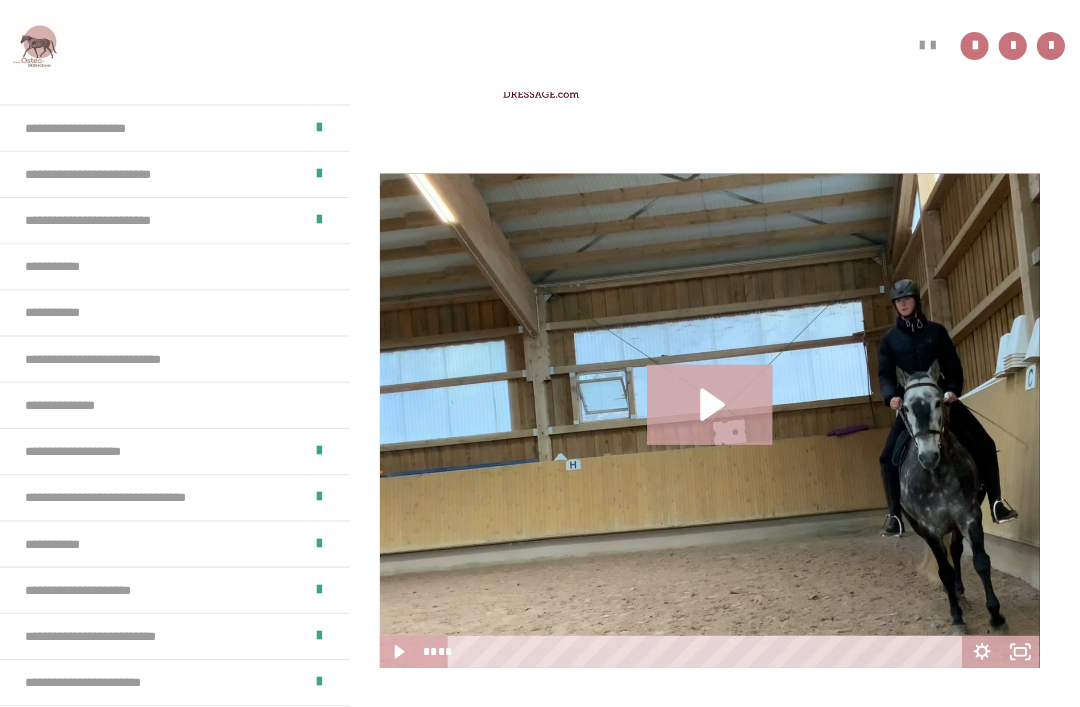 click 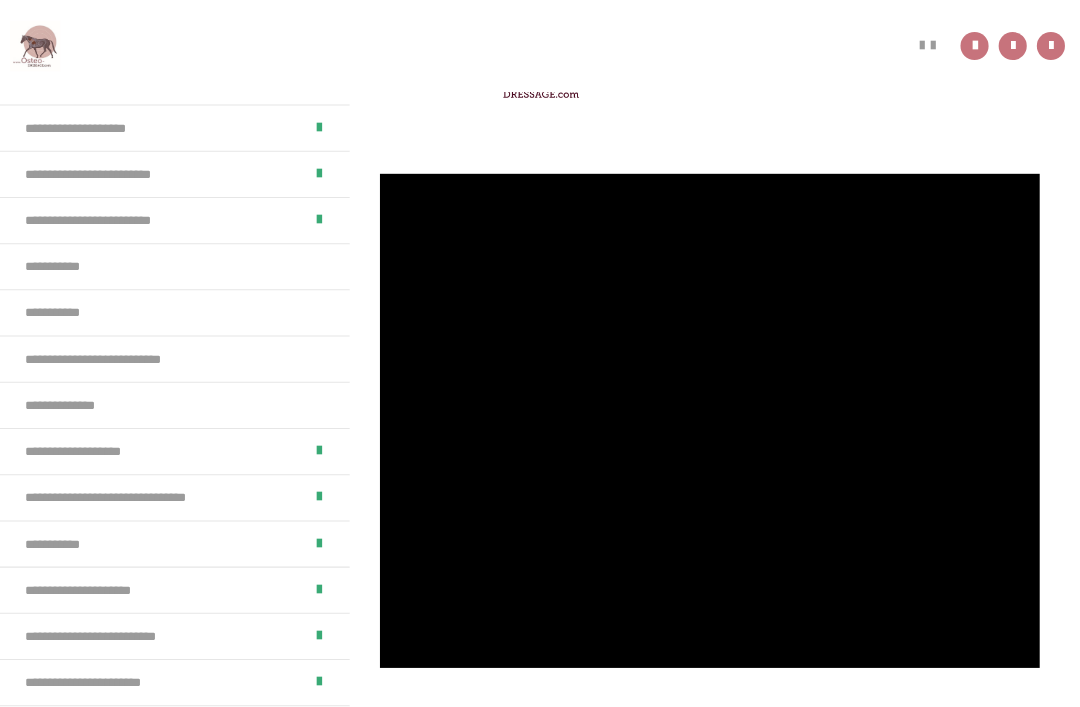 click at bounding box center (711, 419) 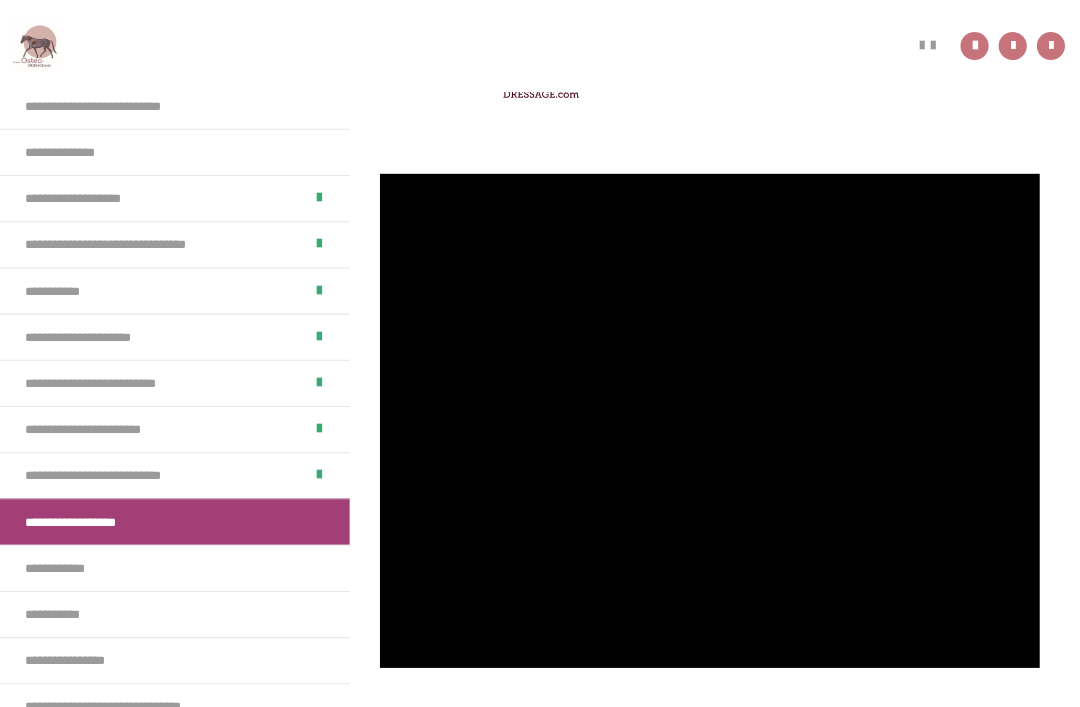 scroll, scrollTop: 252, scrollLeft: 0, axis: vertical 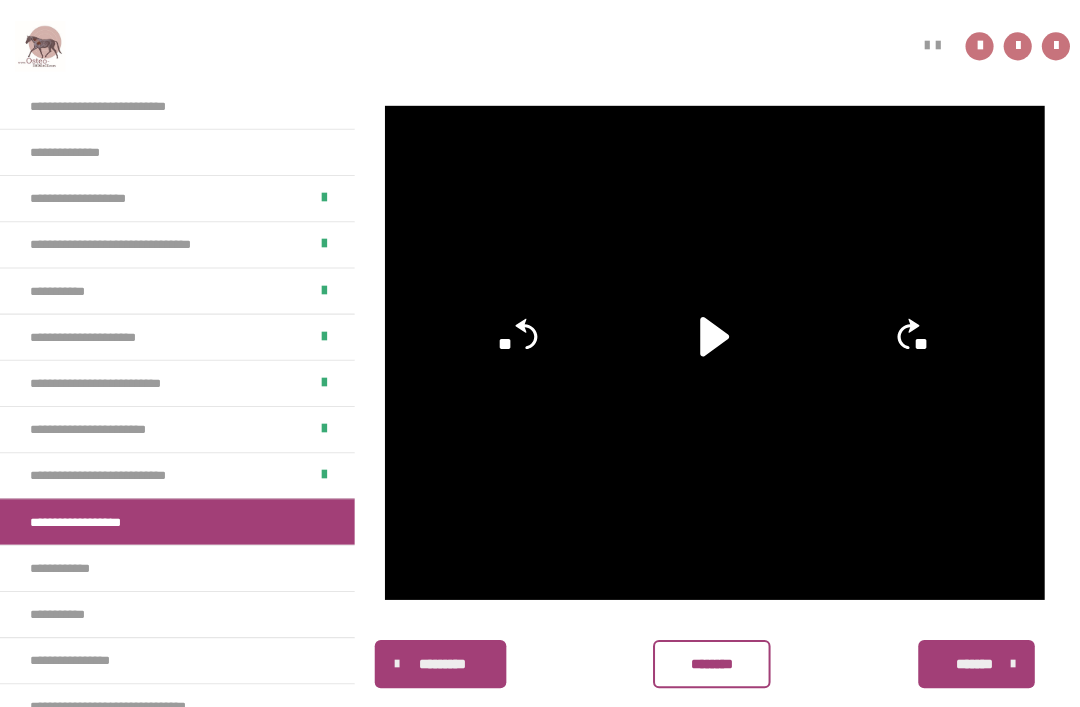 click on "*******" at bounding box center (970, 661) 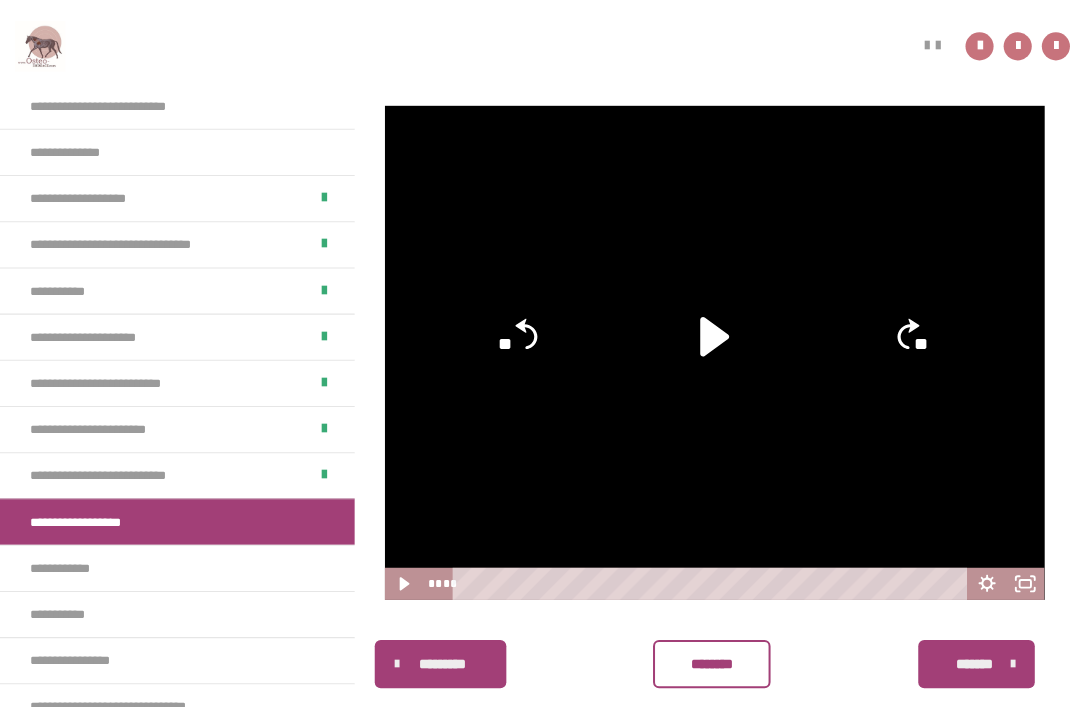 scroll, scrollTop: 674, scrollLeft: 0, axis: vertical 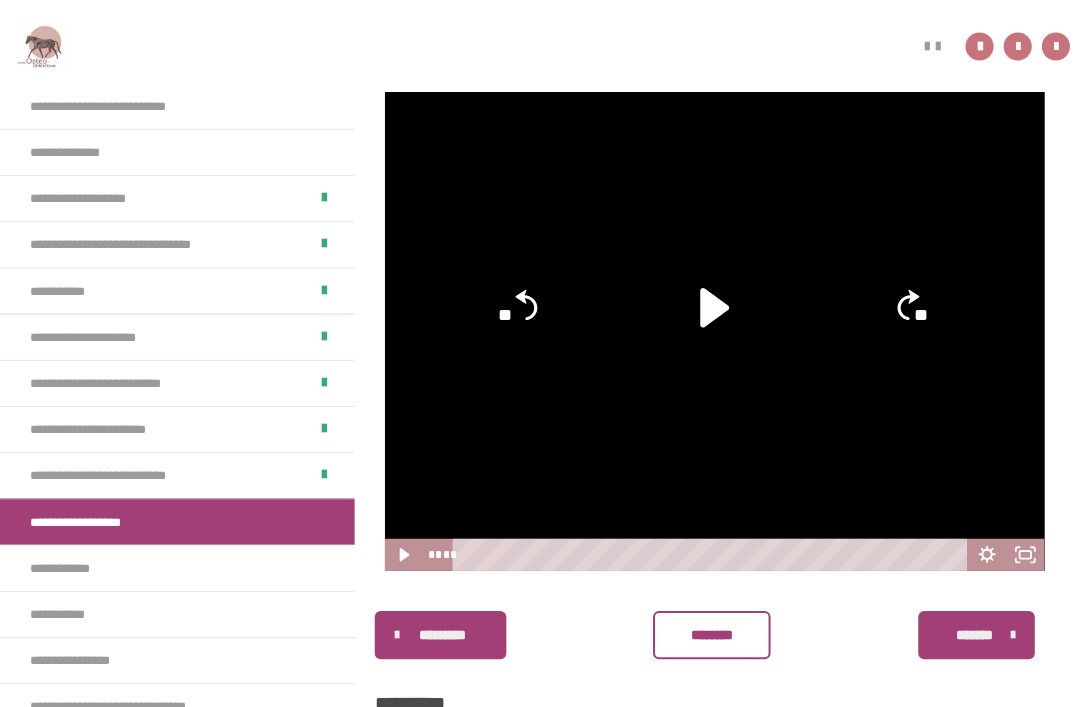 click 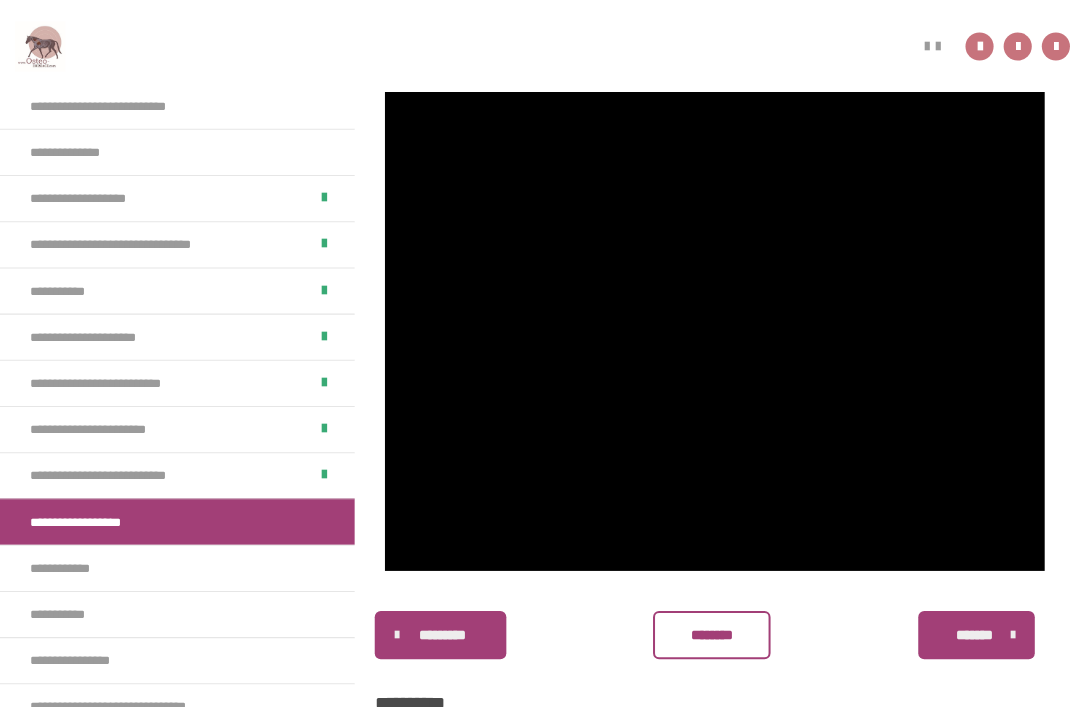 scroll, scrollTop: 703, scrollLeft: 0, axis: vertical 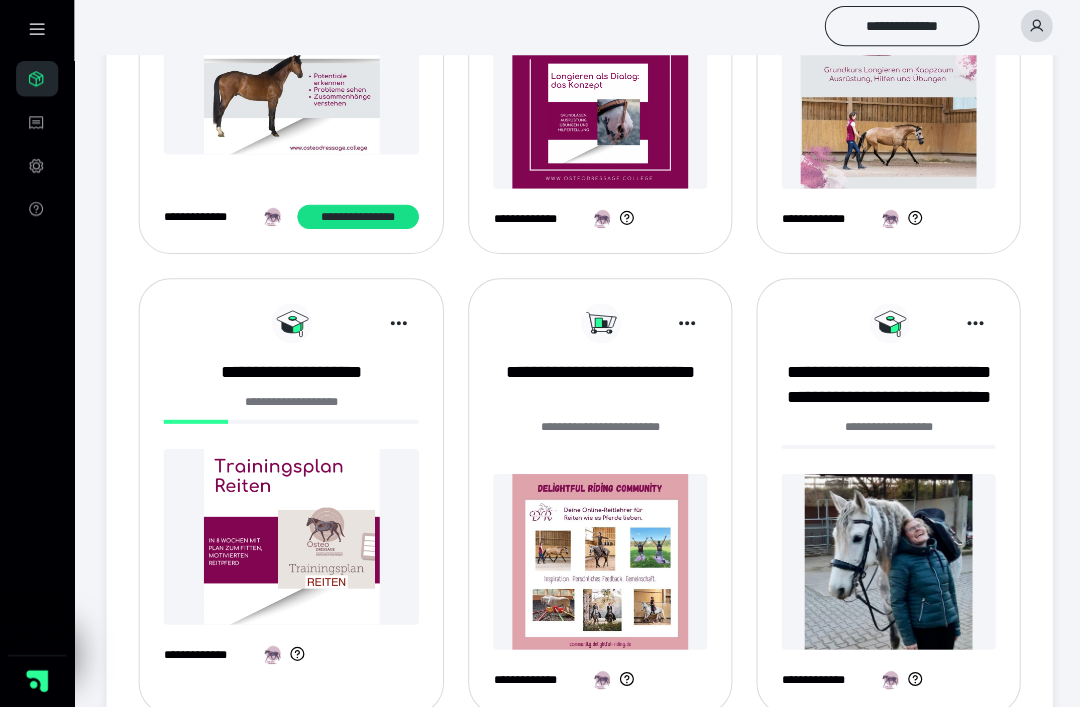 click at bounding box center (290, 537) 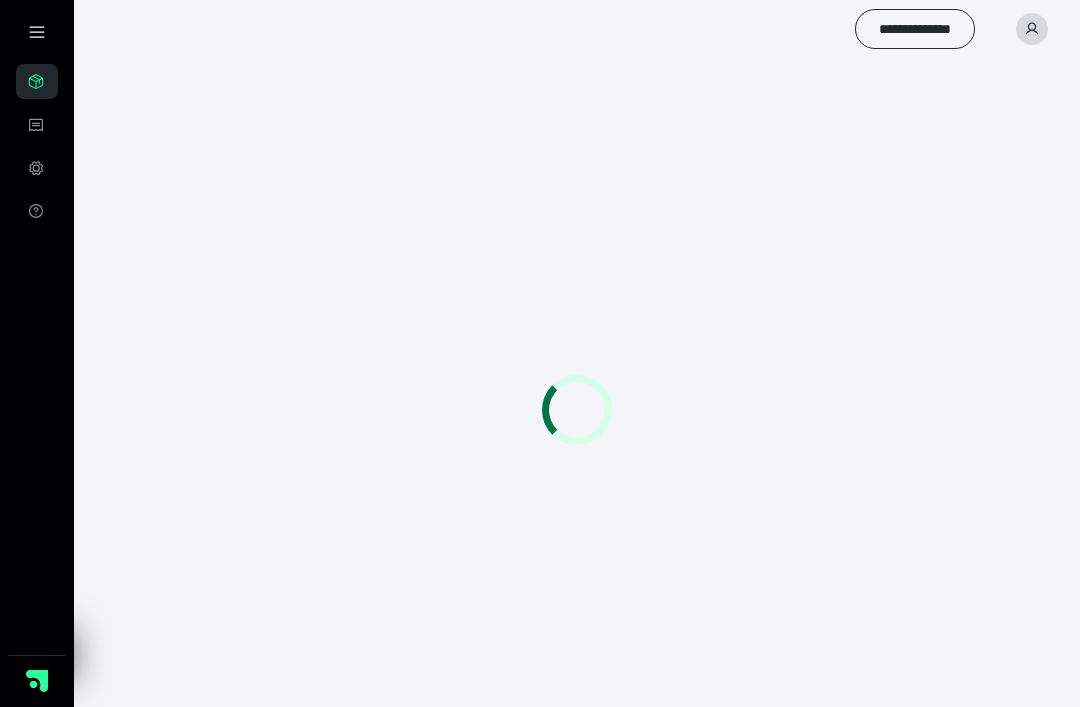 scroll, scrollTop: 0, scrollLeft: 0, axis: both 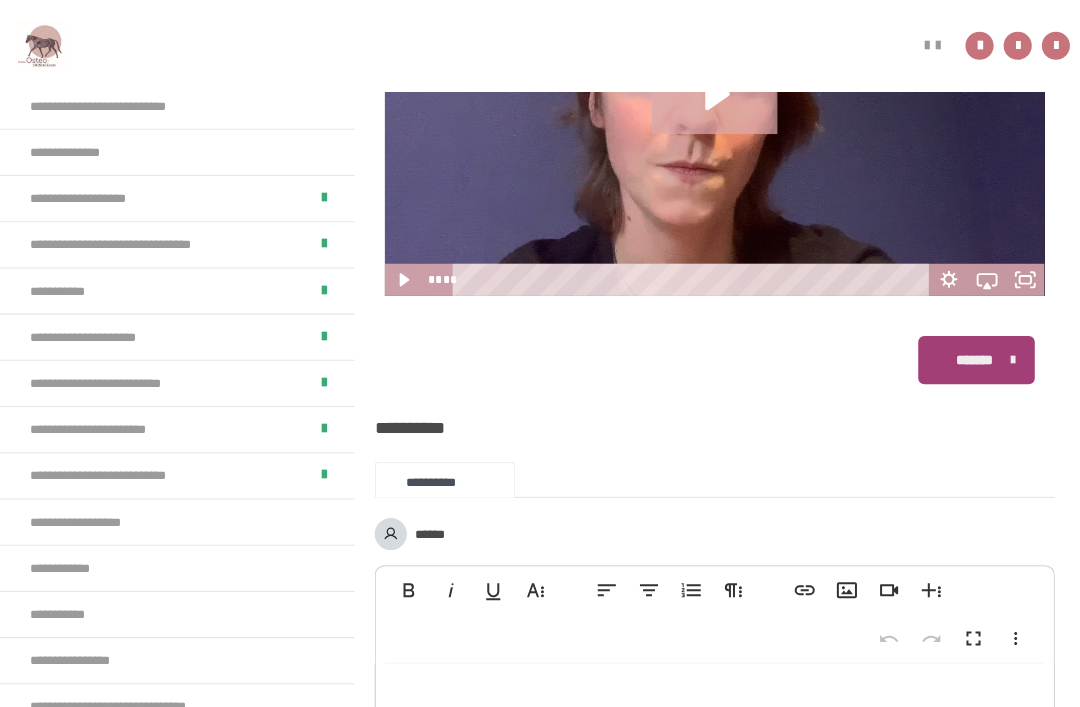 click on "**********" at bounding box center (176, 611) 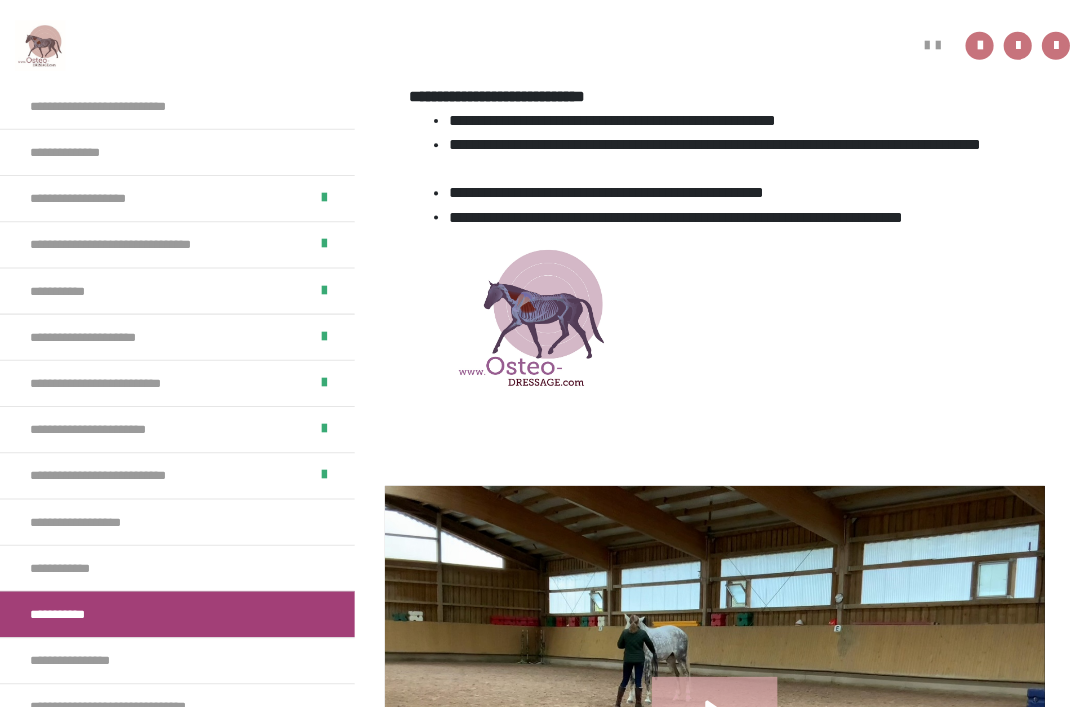 click on "**********" at bounding box center [176, 565] 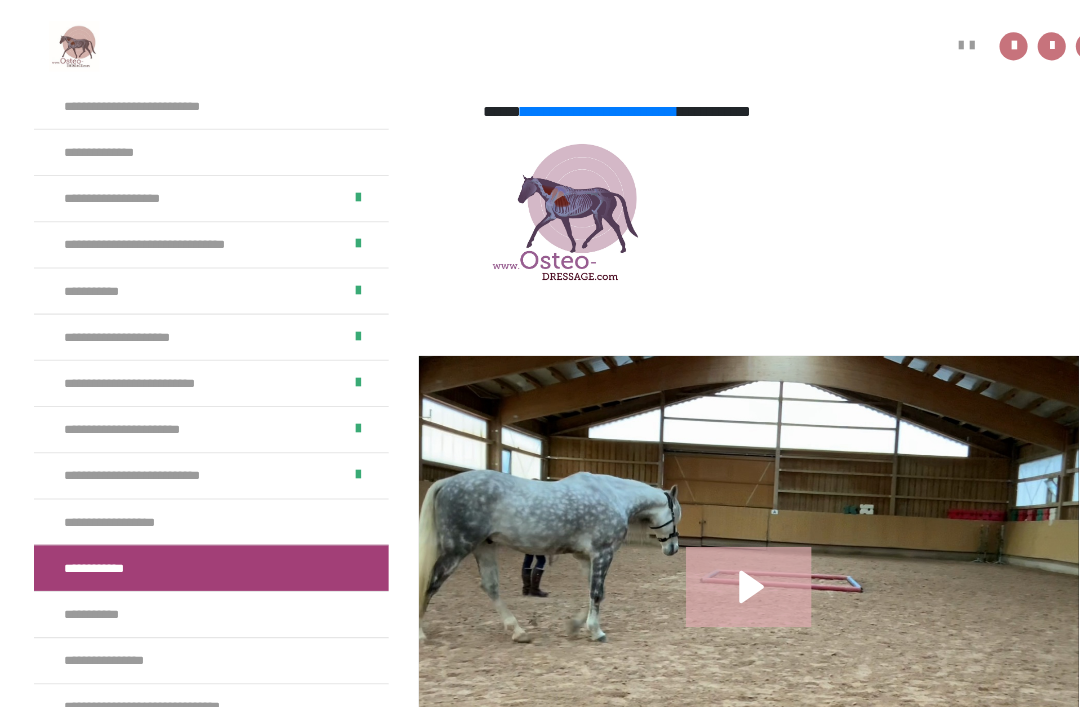 scroll, scrollTop: 486, scrollLeft: 0, axis: vertical 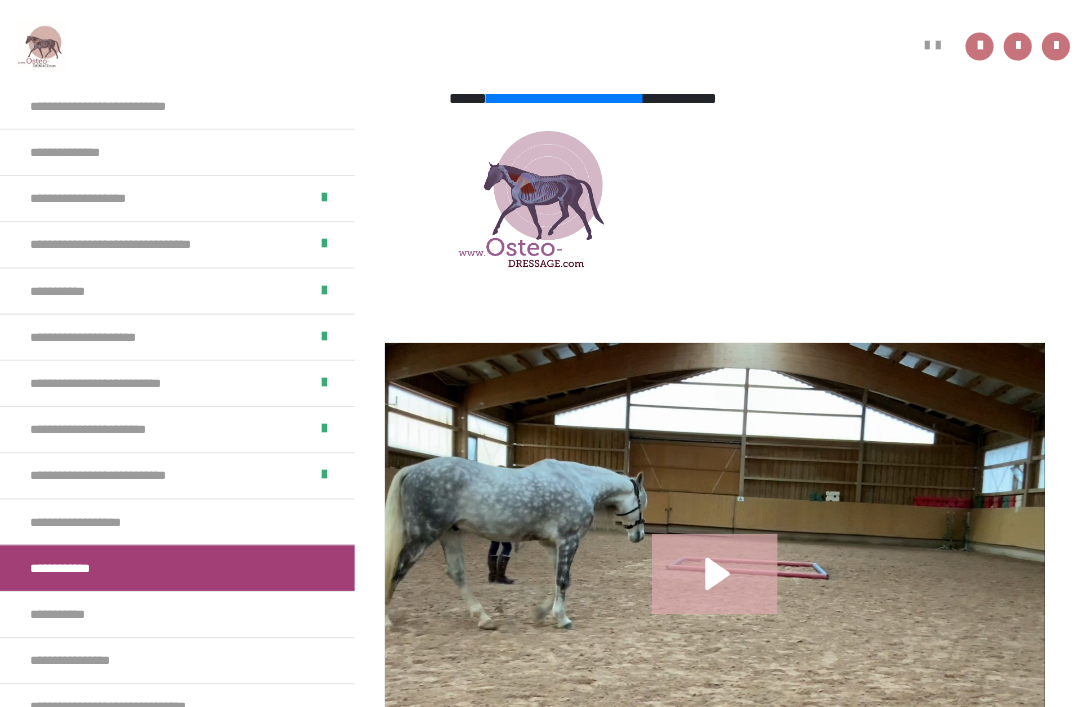 click 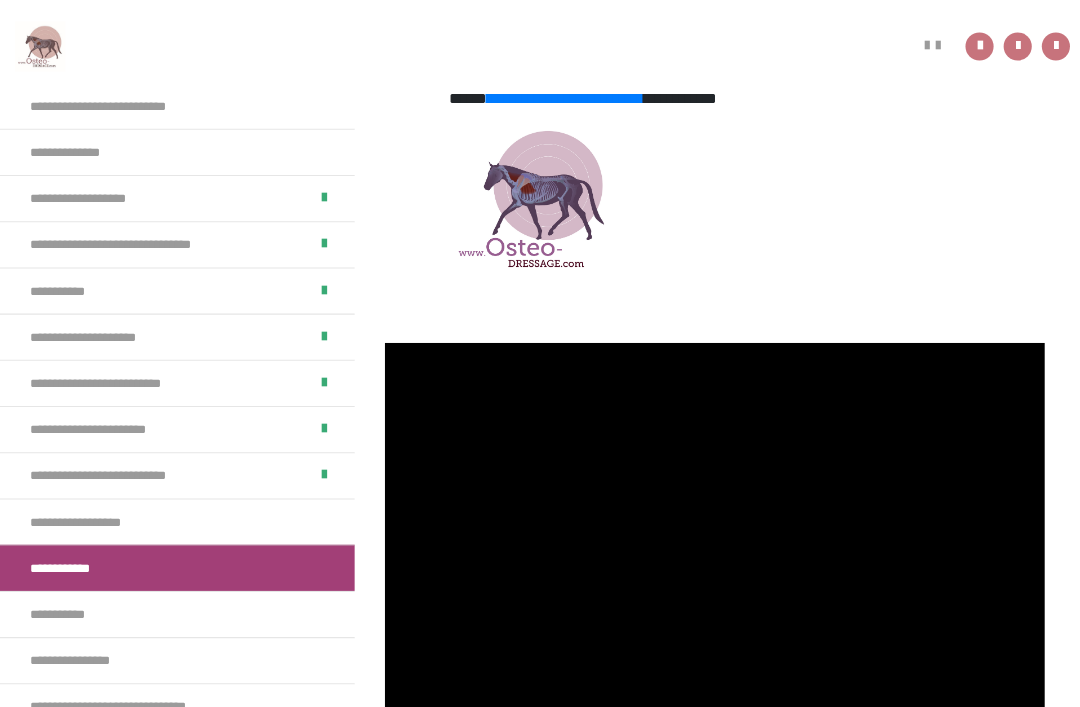 click on "**********" at bounding box center [72, 611] 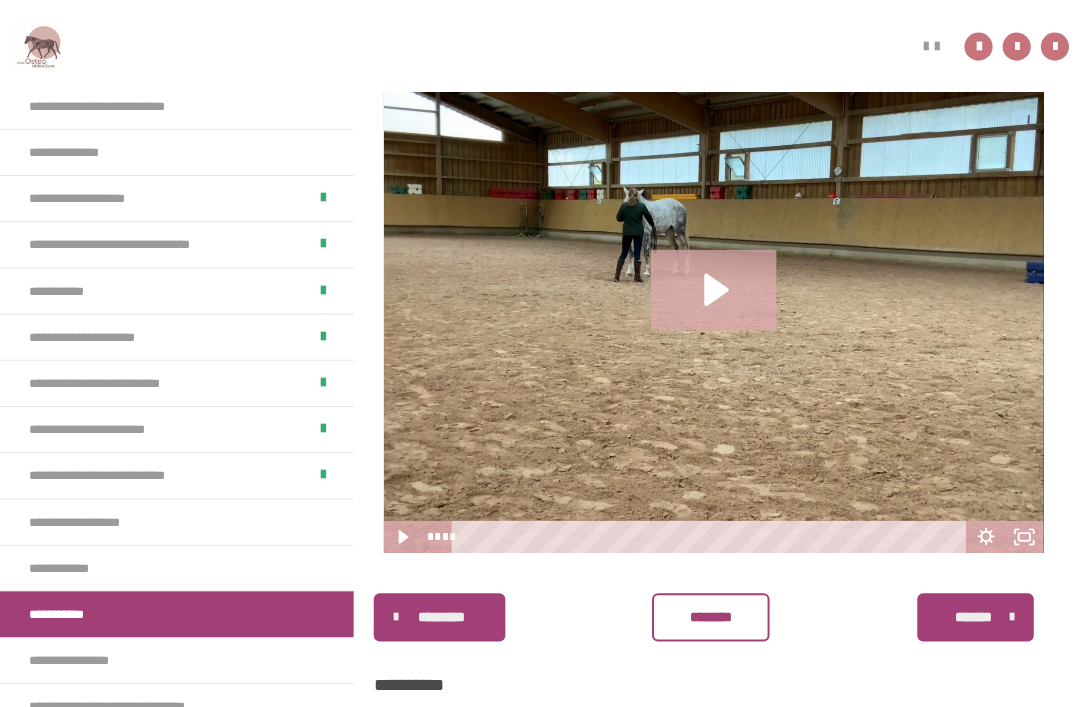 scroll, scrollTop: 744, scrollLeft: 0, axis: vertical 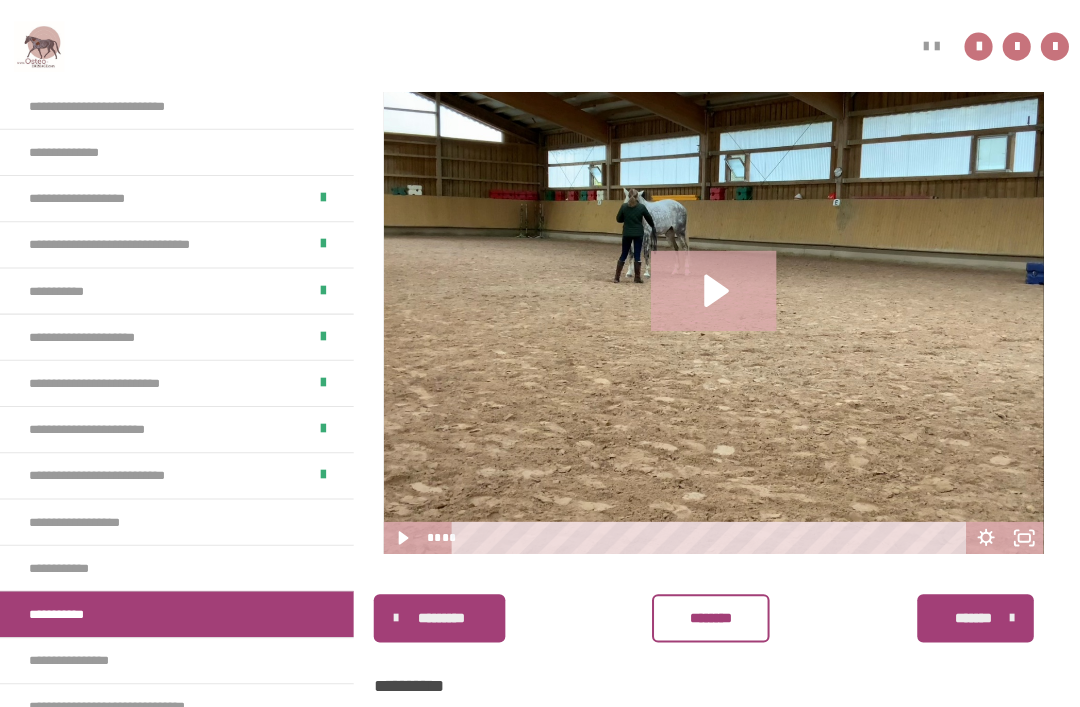 click 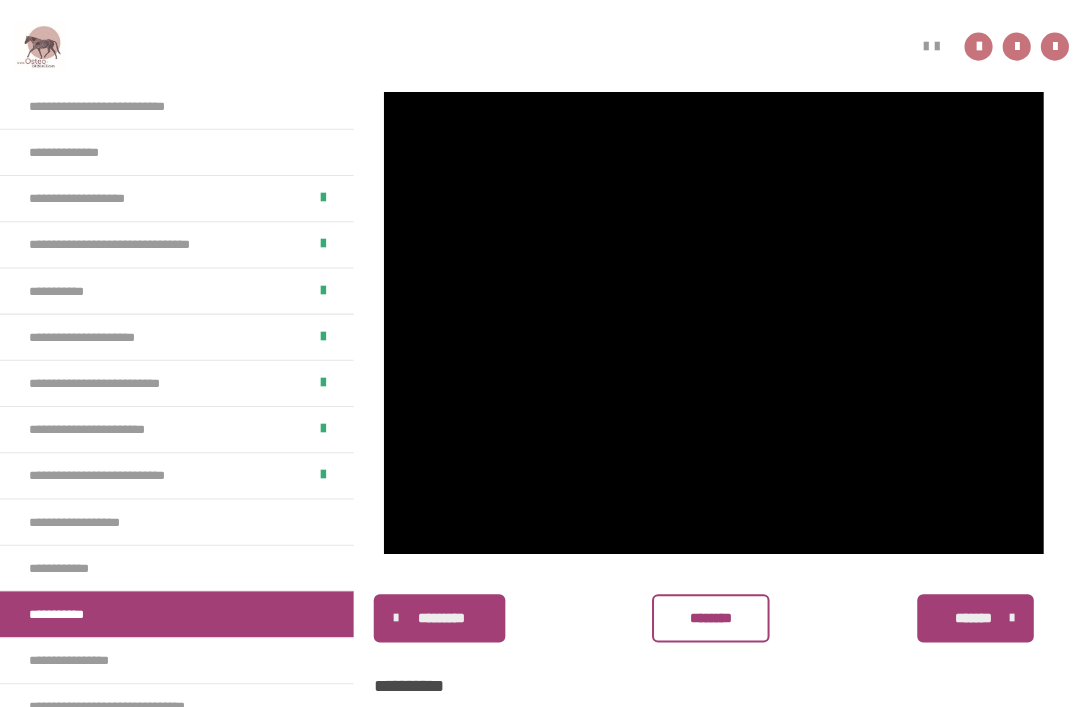 click on "**********" at bounding box center [176, 657] 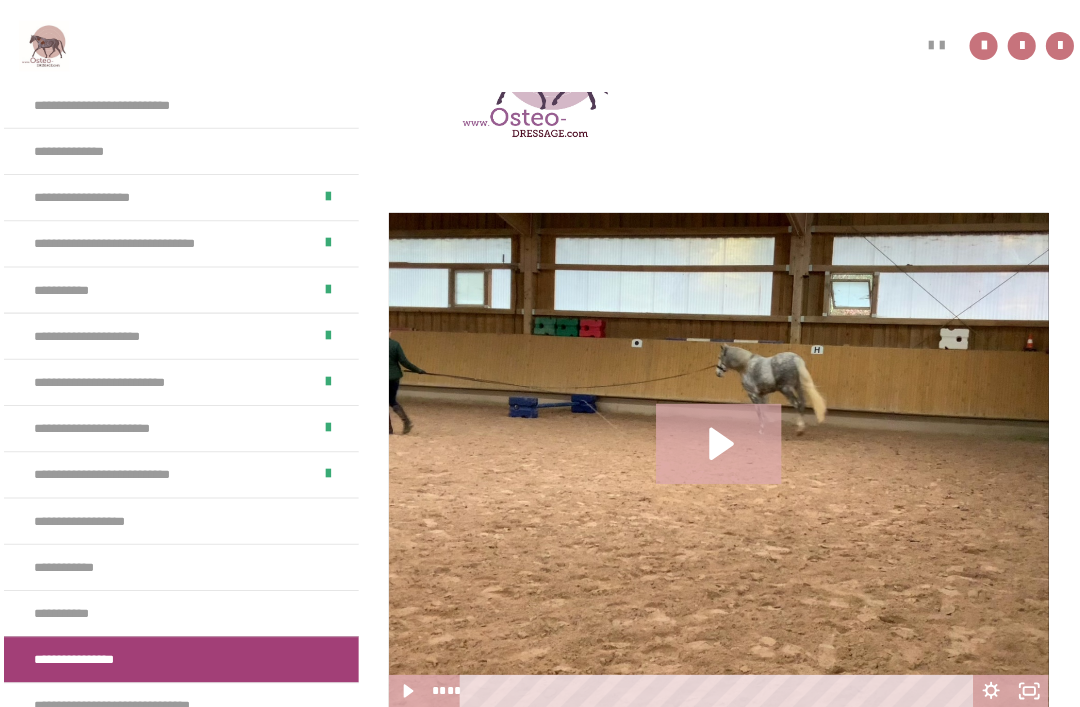 scroll, scrollTop: 599, scrollLeft: 0, axis: vertical 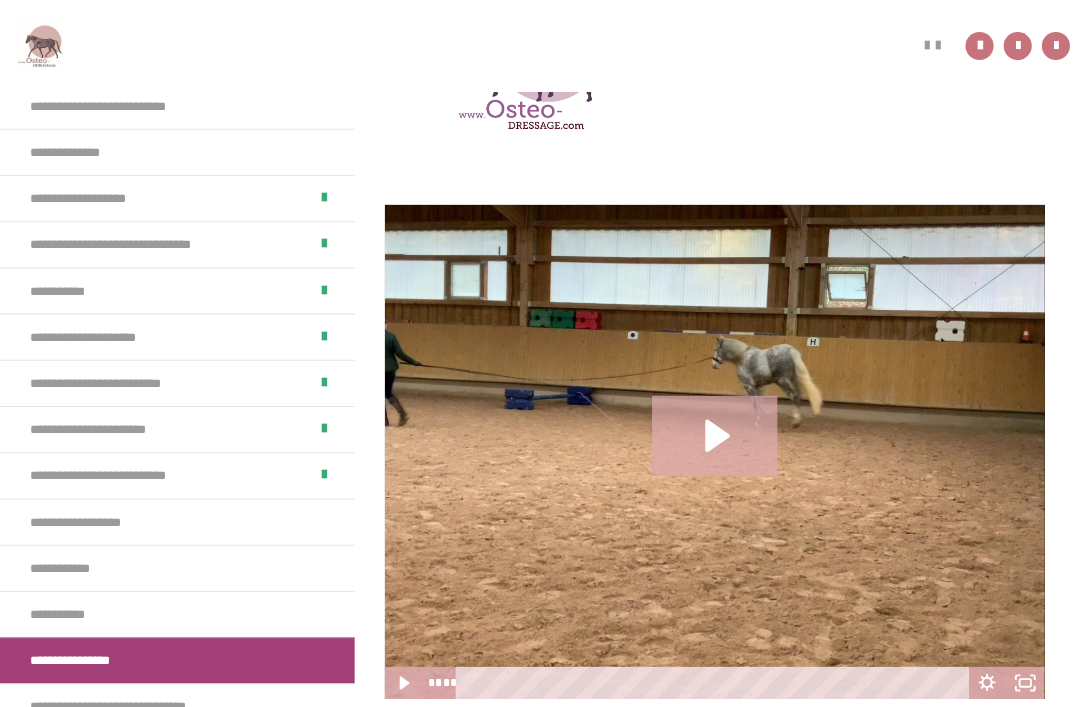 click 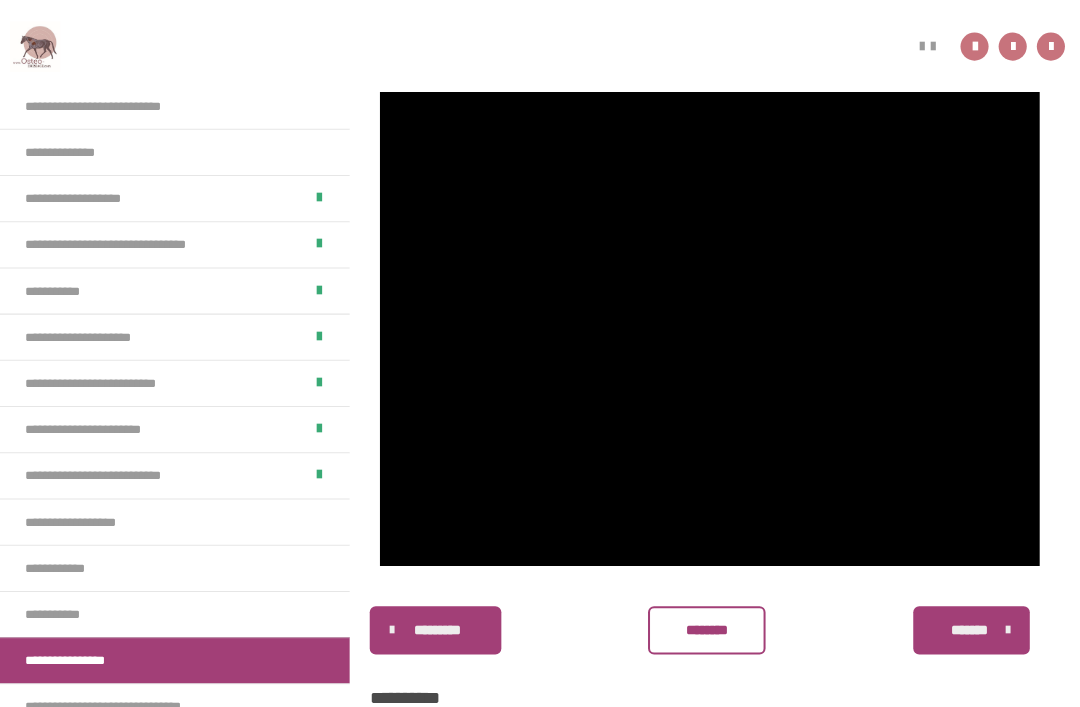 scroll, scrollTop: 723, scrollLeft: 0, axis: vertical 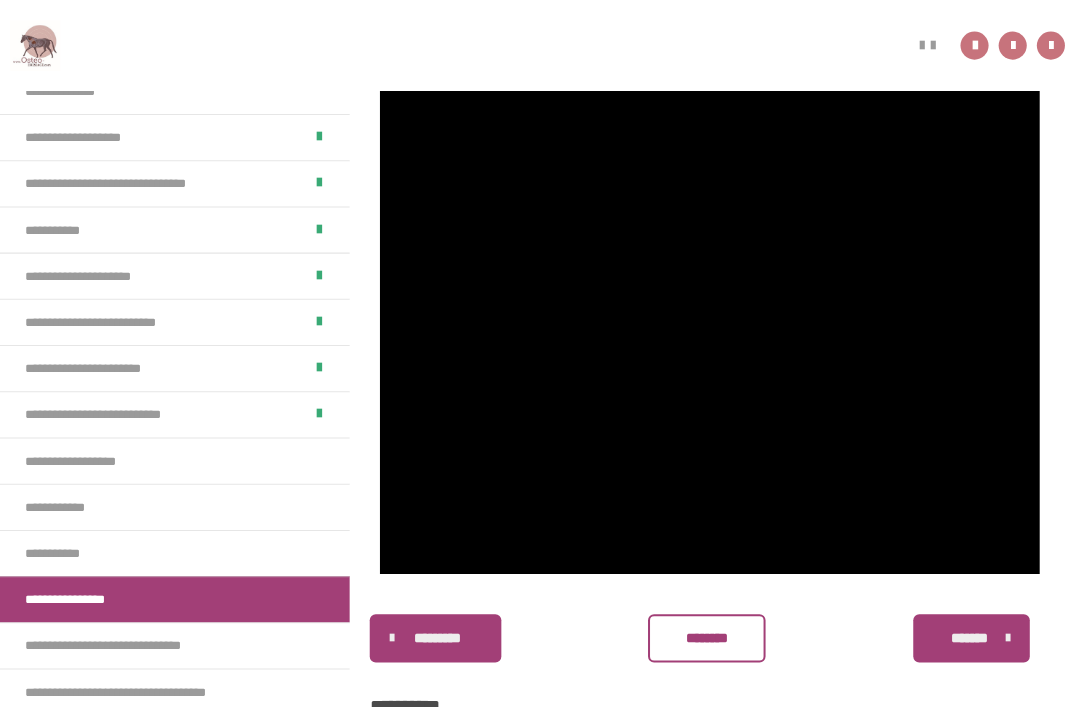 click on "**********" at bounding box center (139, 643) 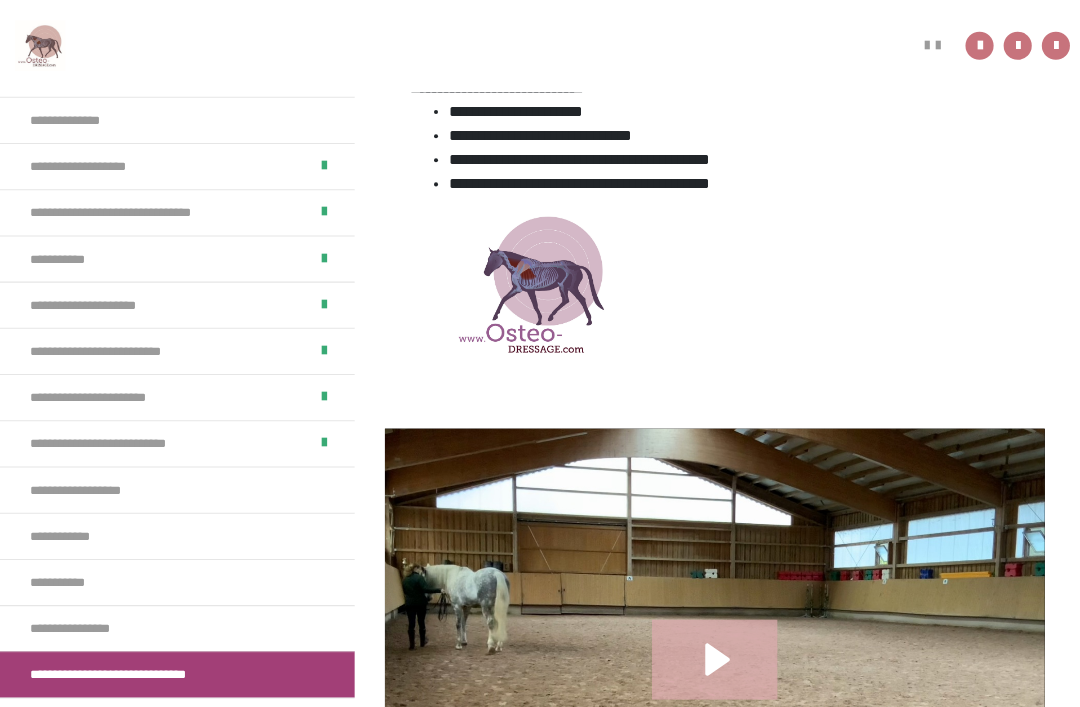 scroll, scrollTop: 395, scrollLeft: 0, axis: vertical 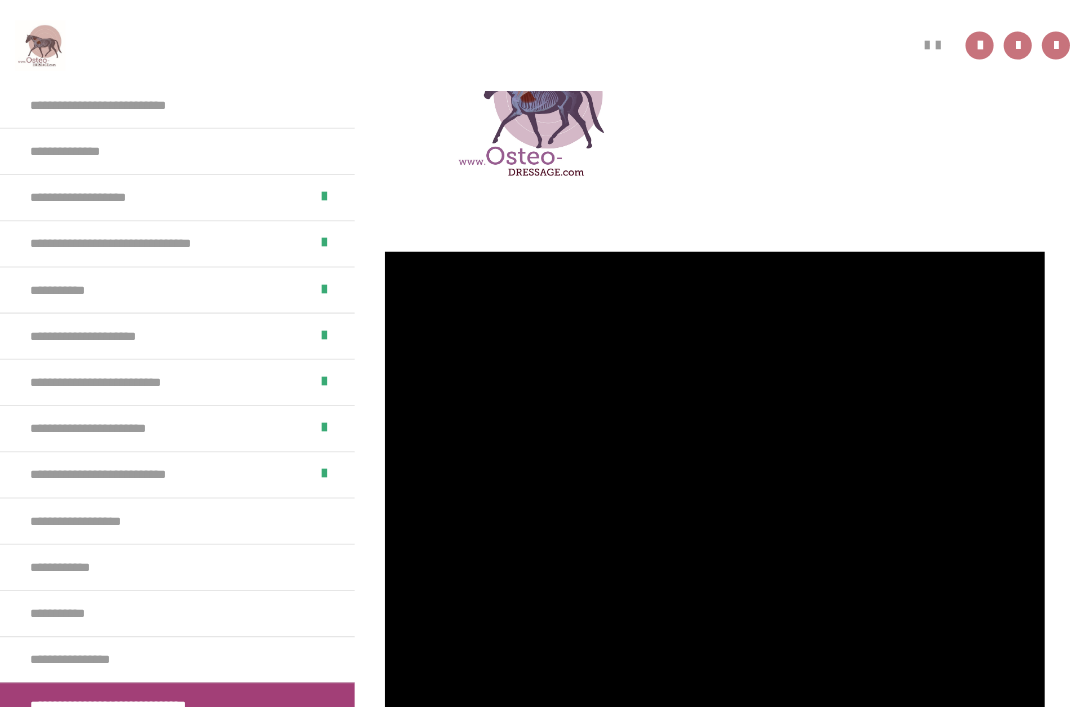 click on "**********" at bounding box center (176, 657) 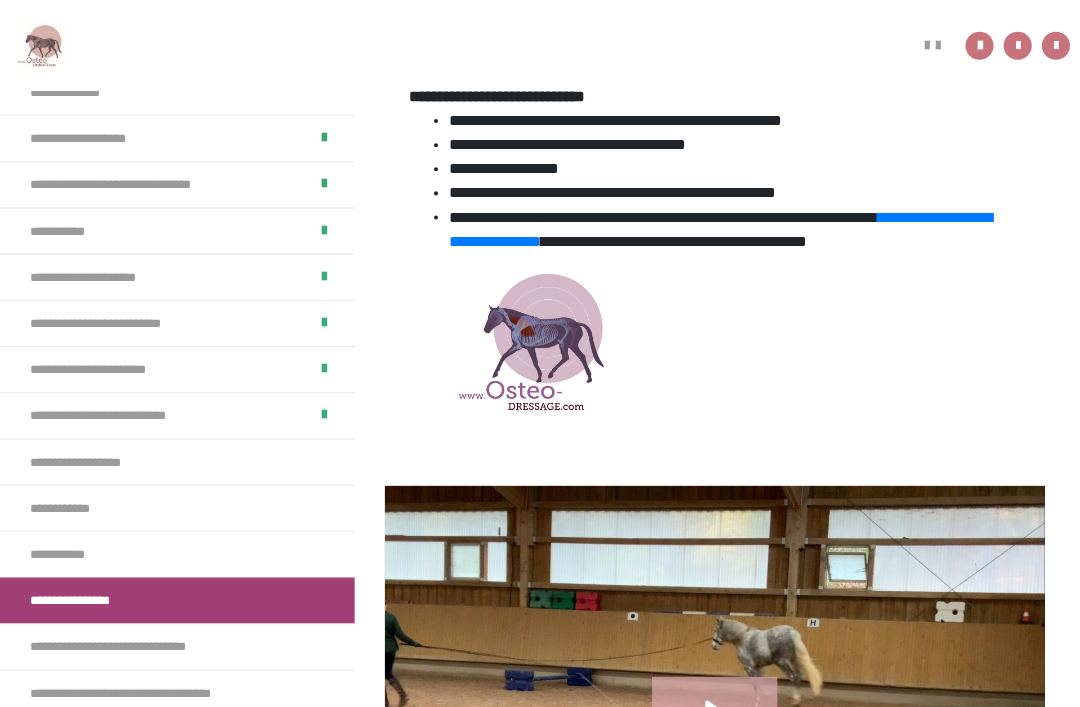 scroll, scrollTop: 312, scrollLeft: 0, axis: vertical 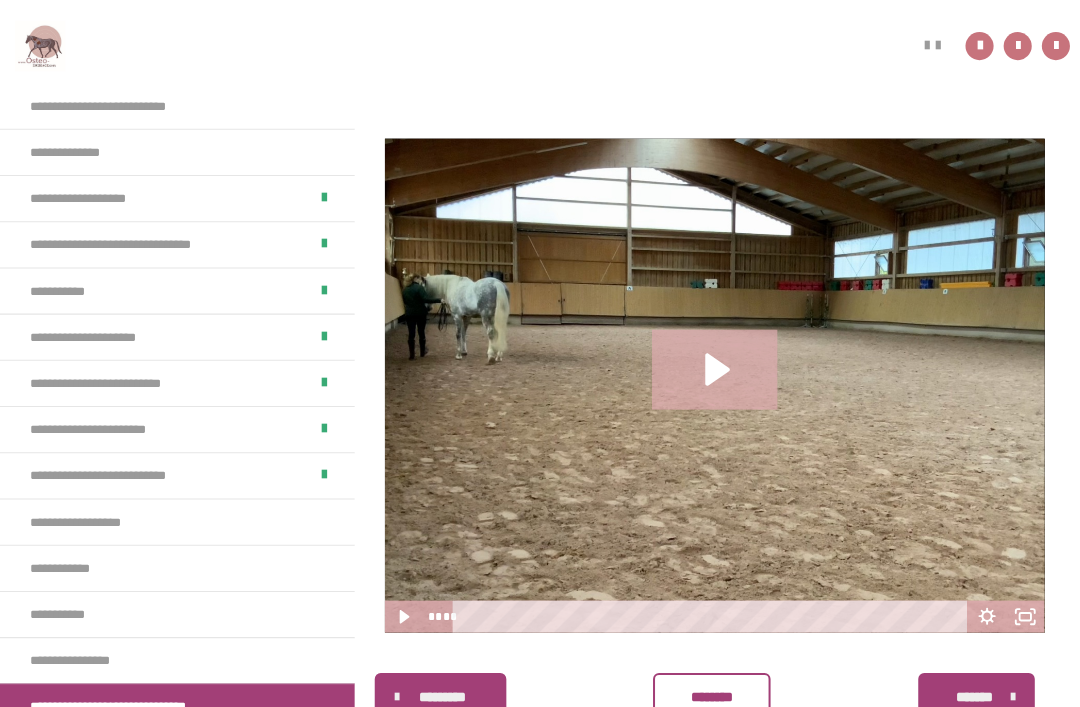click 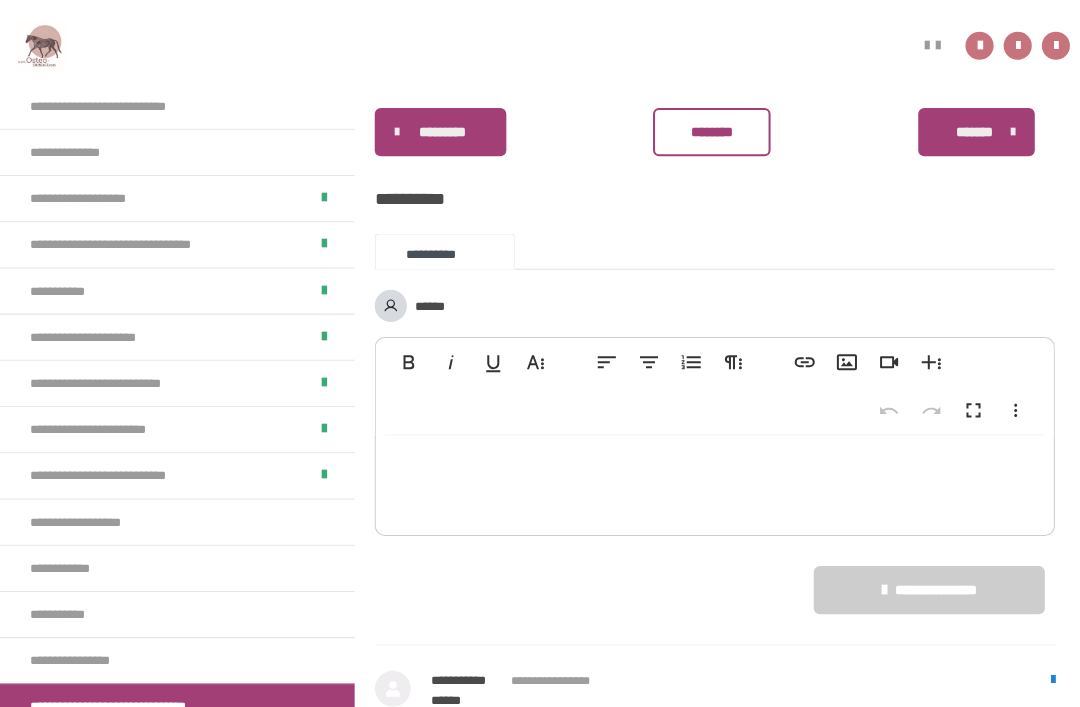 scroll, scrollTop: 1192, scrollLeft: 0, axis: vertical 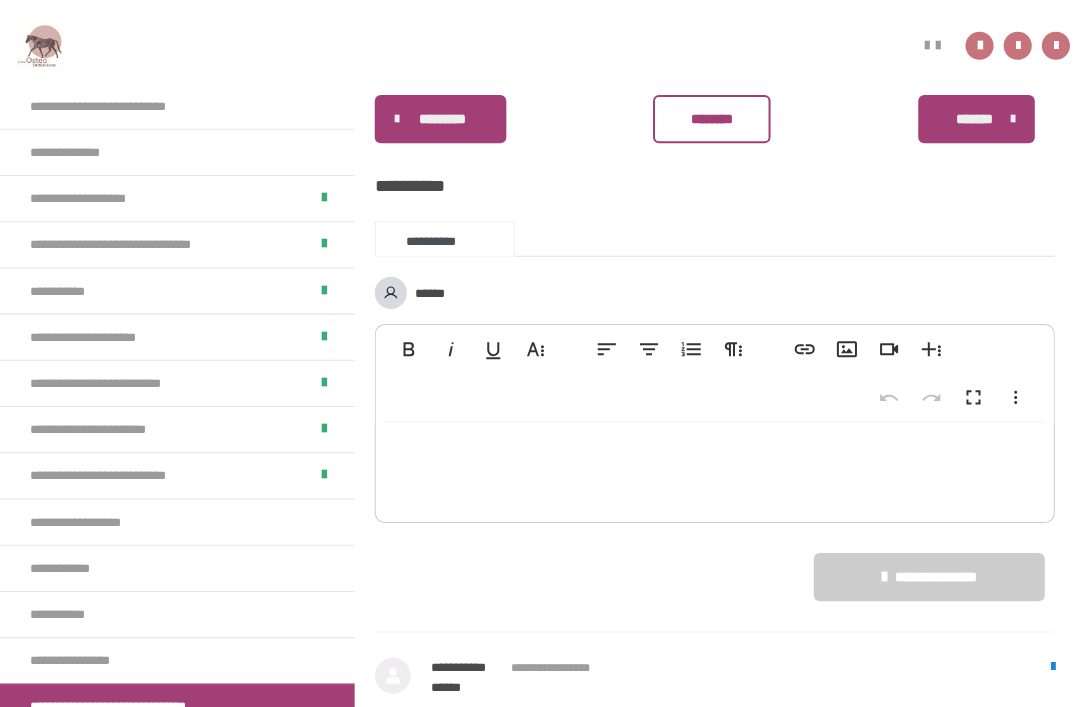 click on "**********" at bounding box center [176, 703] 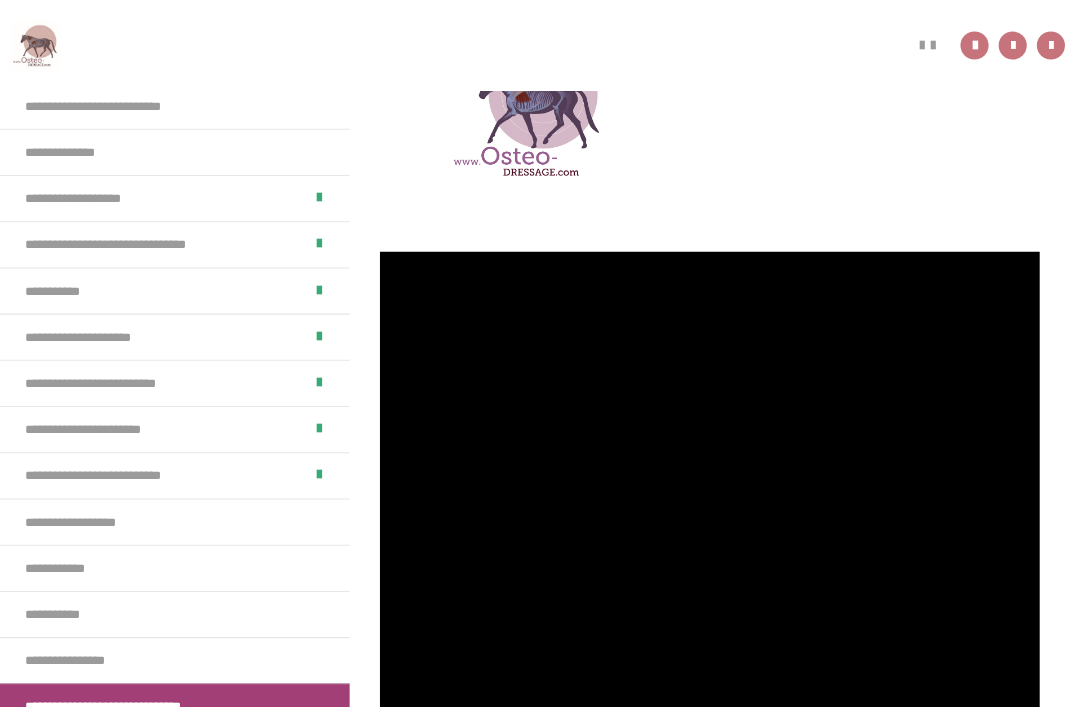 click on "**********" at bounding box center (156, 749) 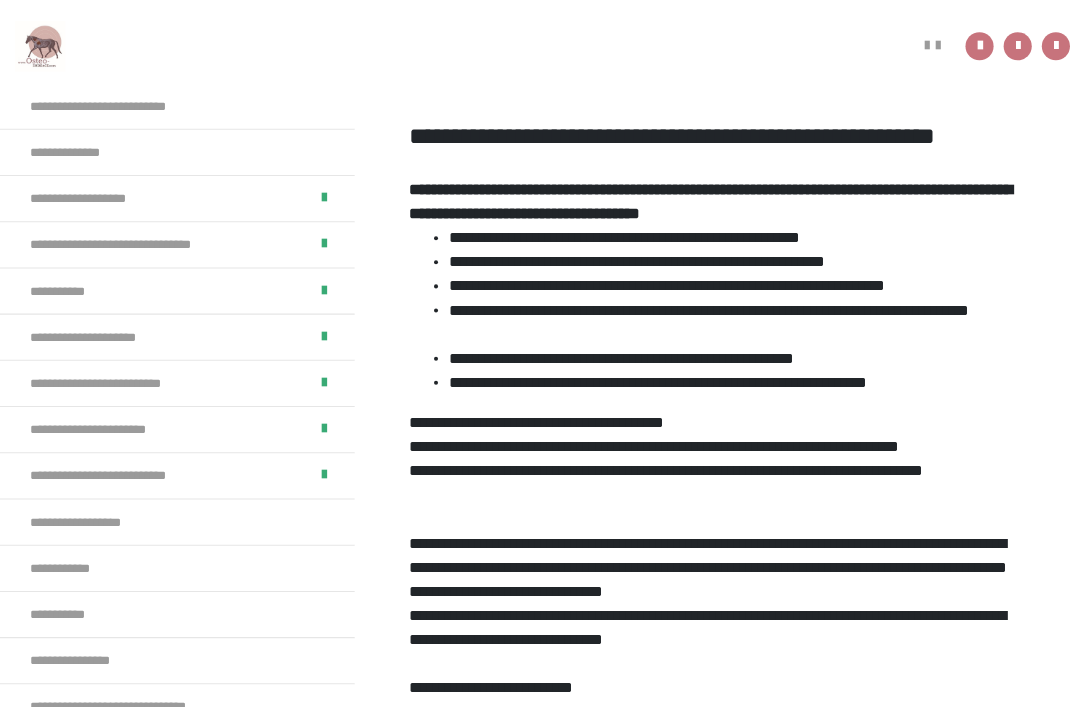 scroll, scrollTop: 92, scrollLeft: 0, axis: vertical 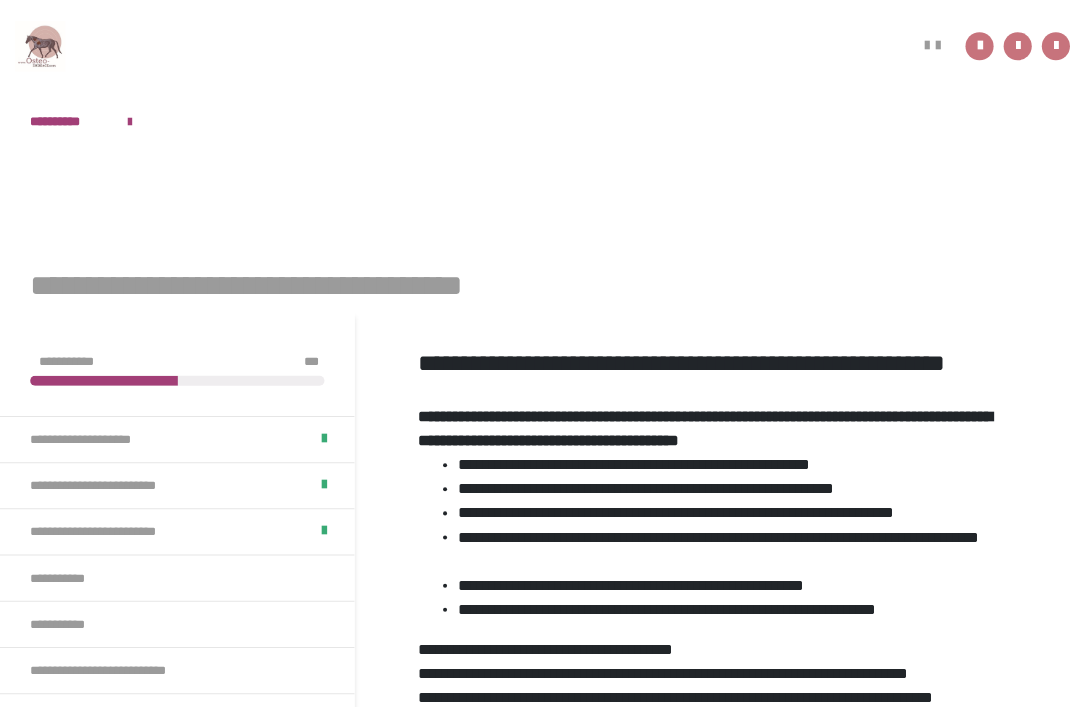 click on "**********" at bounding box center (68, 120) 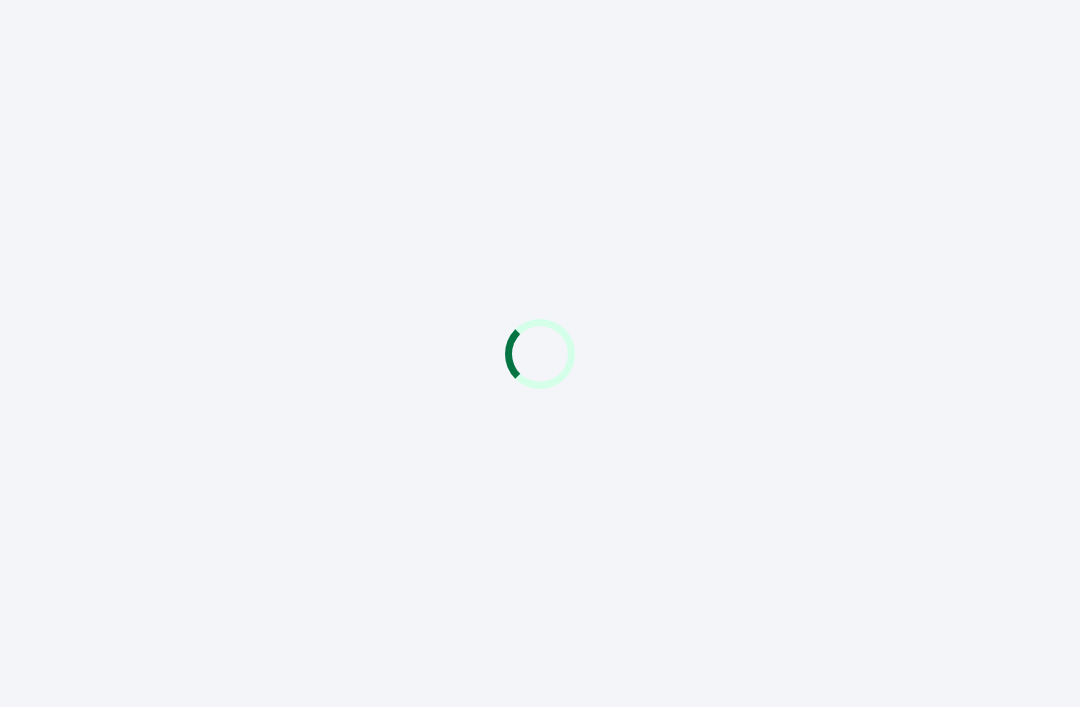 scroll, scrollTop: 0, scrollLeft: 0, axis: both 